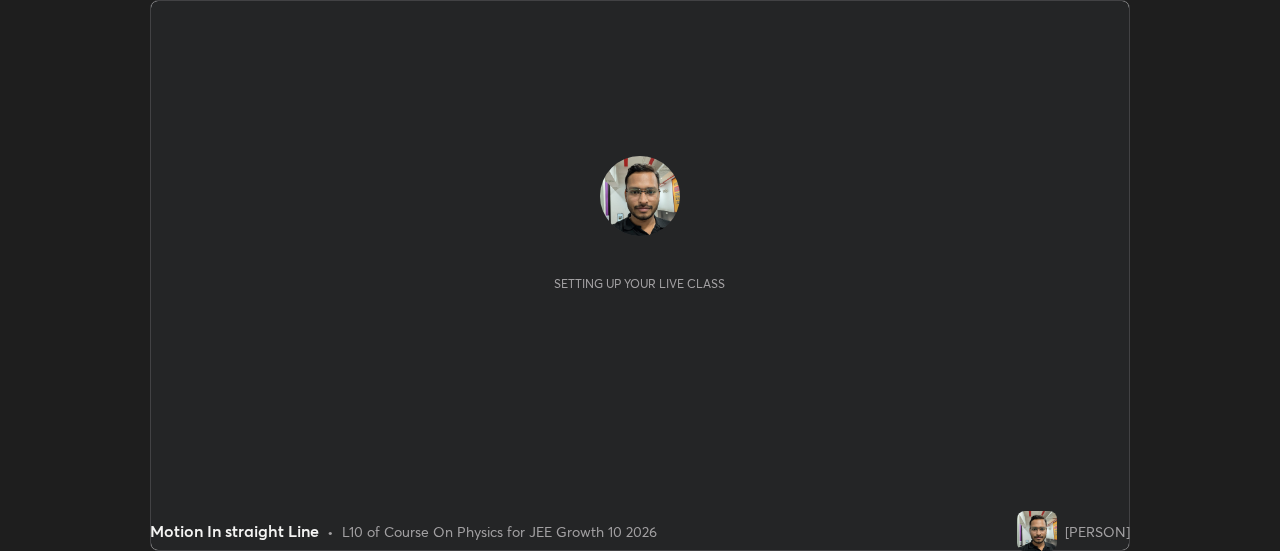 scroll, scrollTop: 0, scrollLeft: 0, axis: both 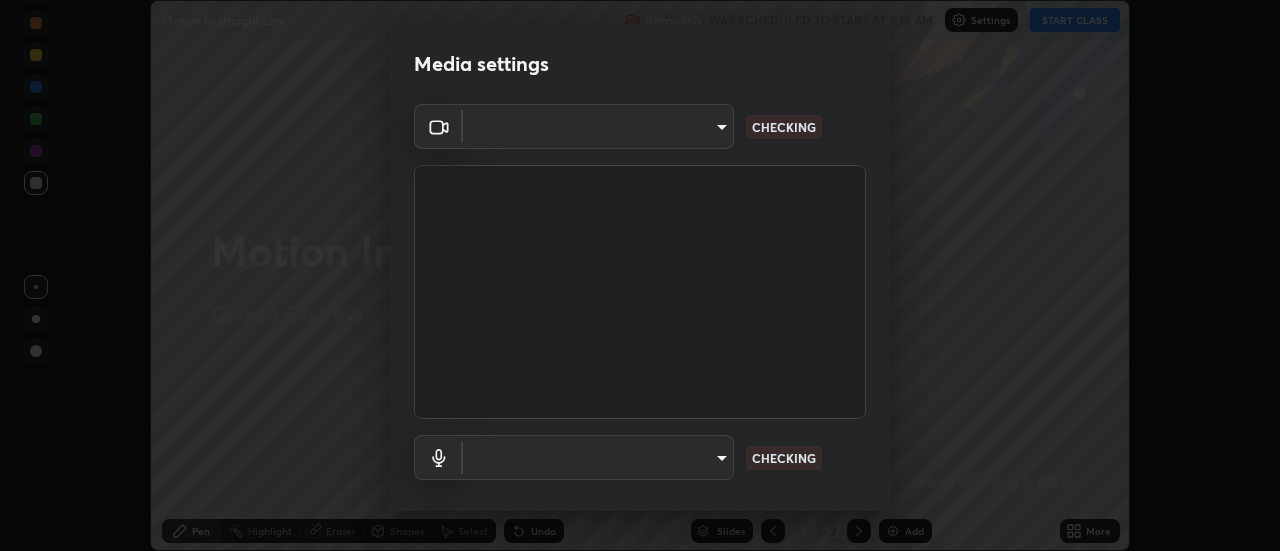 type on "3f428528f3d7ab6ac54735594839c6d4e55042ef2e8cc1e8c5b1a5cc2874ec8a" 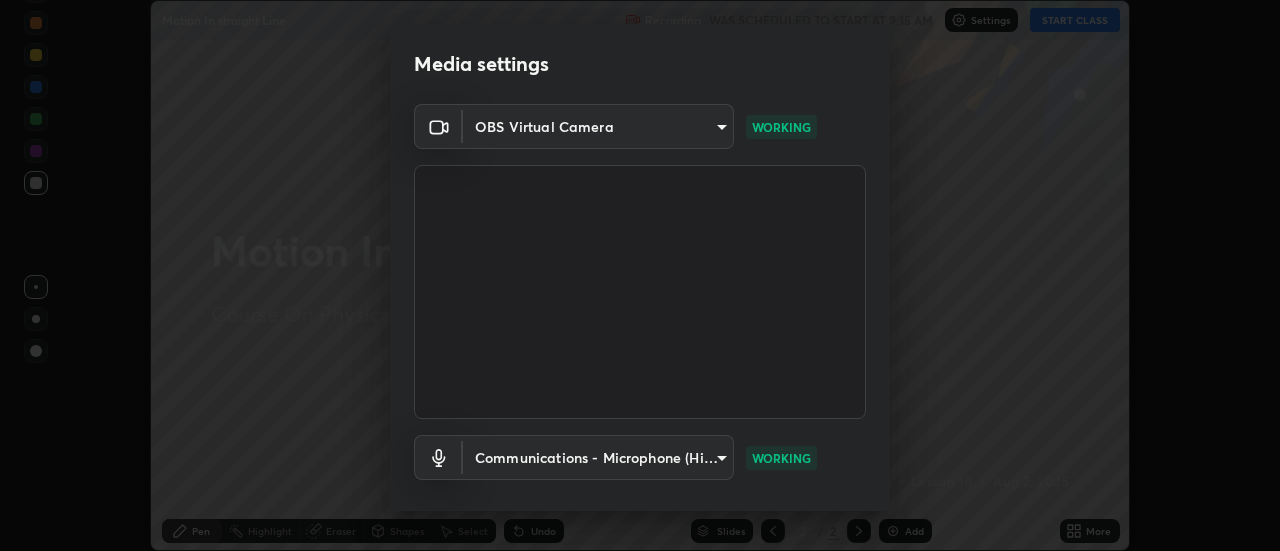 scroll, scrollTop: 105, scrollLeft: 0, axis: vertical 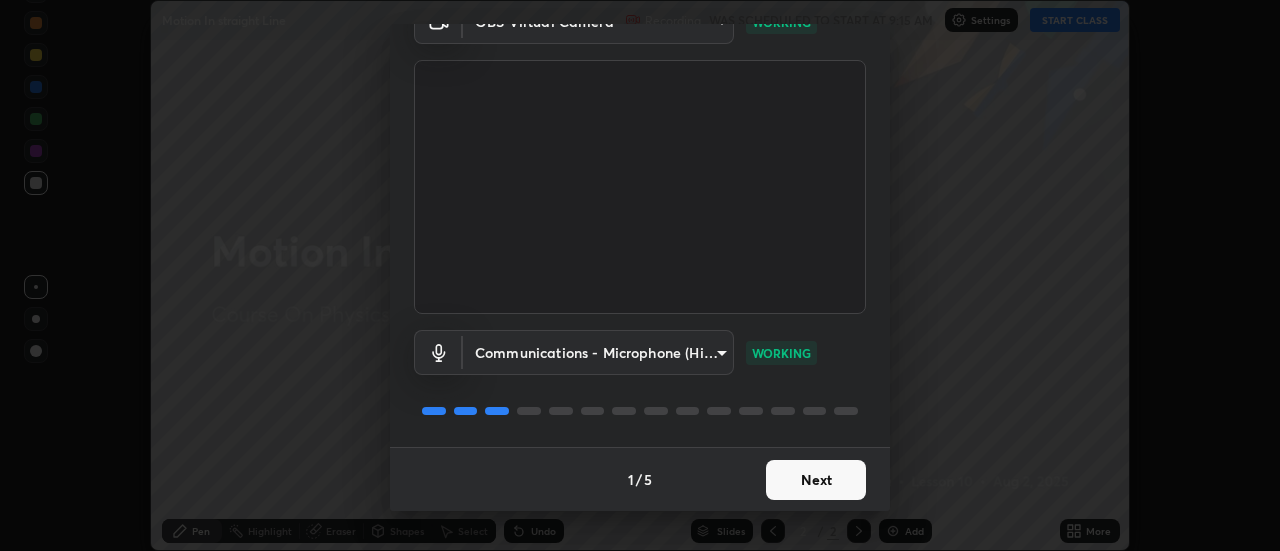 click on "Next" at bounding box center (816, 480) 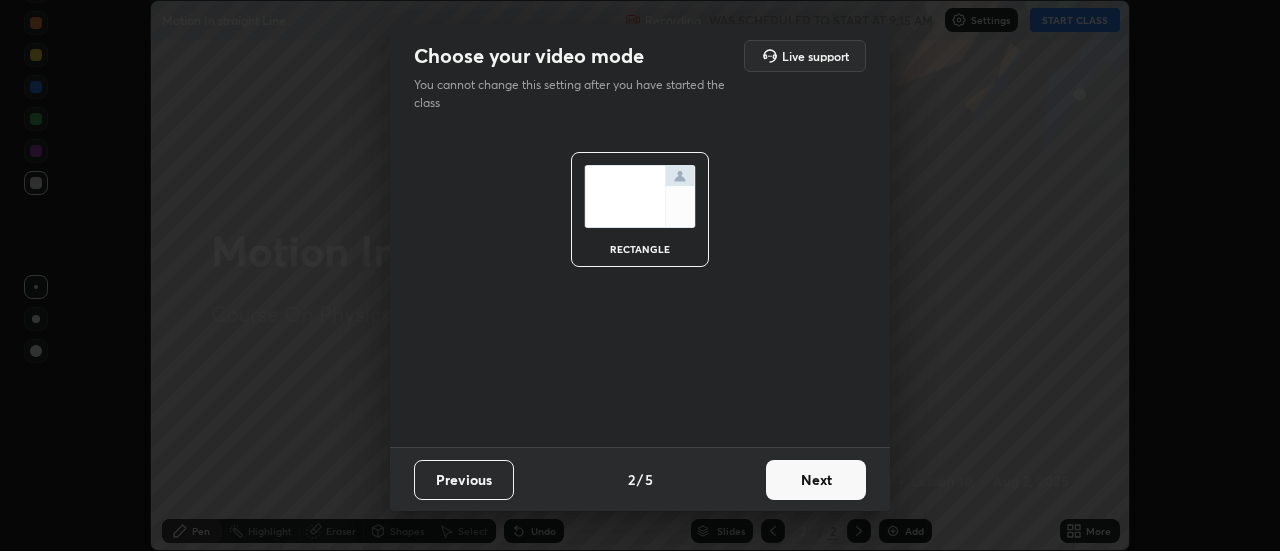 click on "Next" at bounding box center (816, 480) 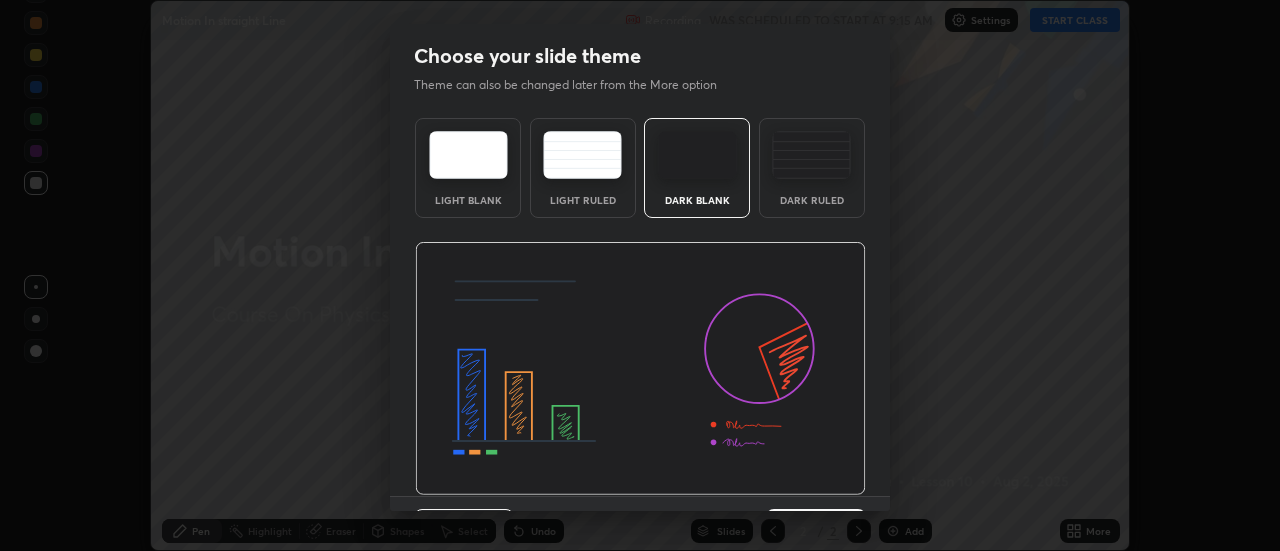 scroll, scrollTop: 49, scrollLeft: 0, axis: vertical 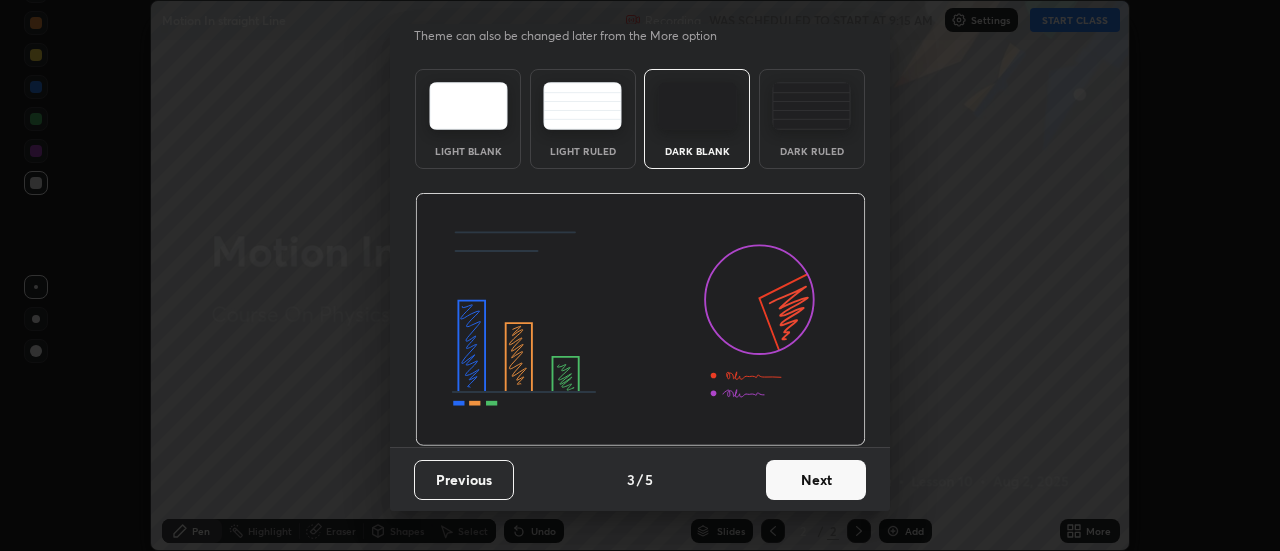 click on "Next" at bounding box center (816, 480) 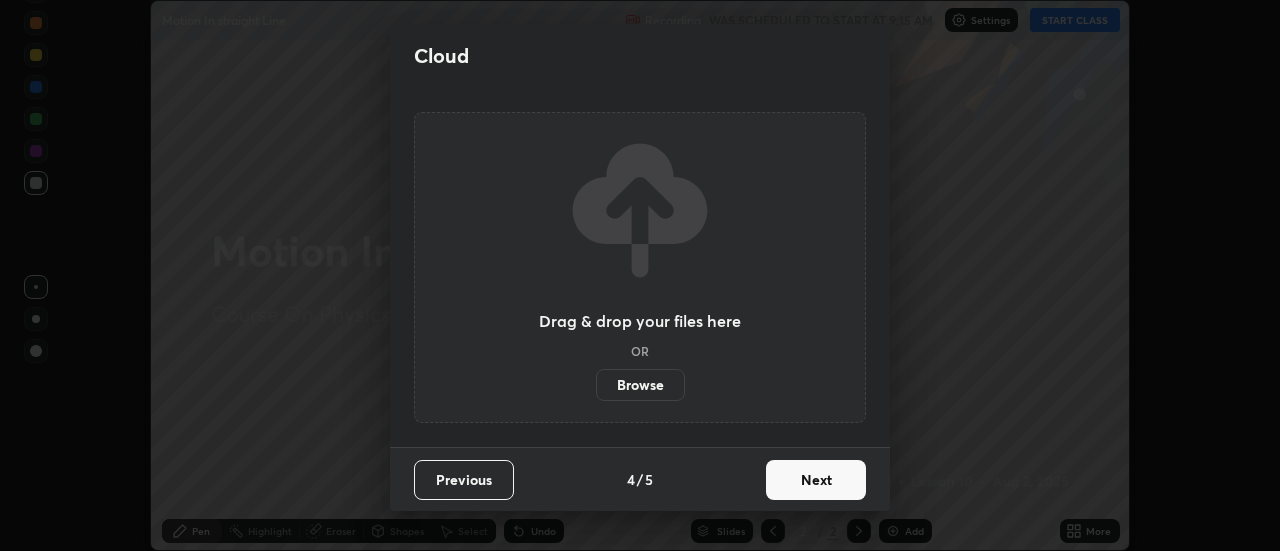click on "Next" at bounding box center (816, 480) 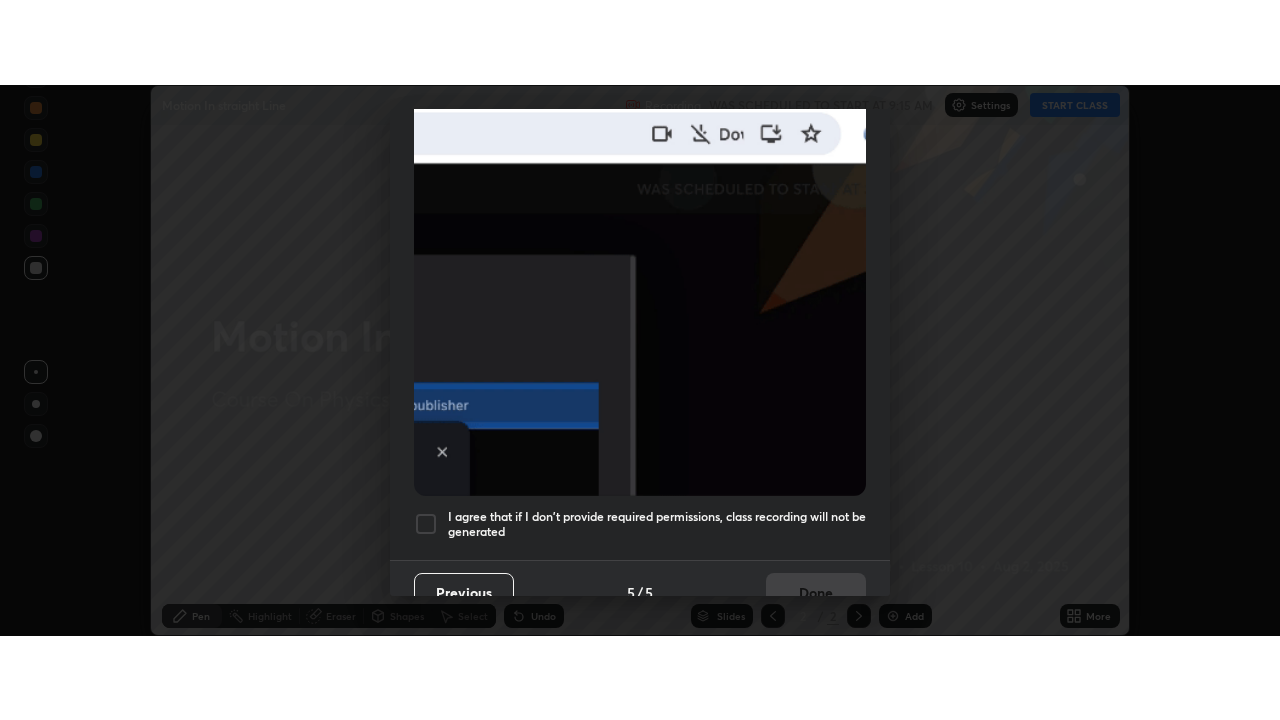 scroll, scrollTop: 513, scrollLeft: 0, axis: vertical 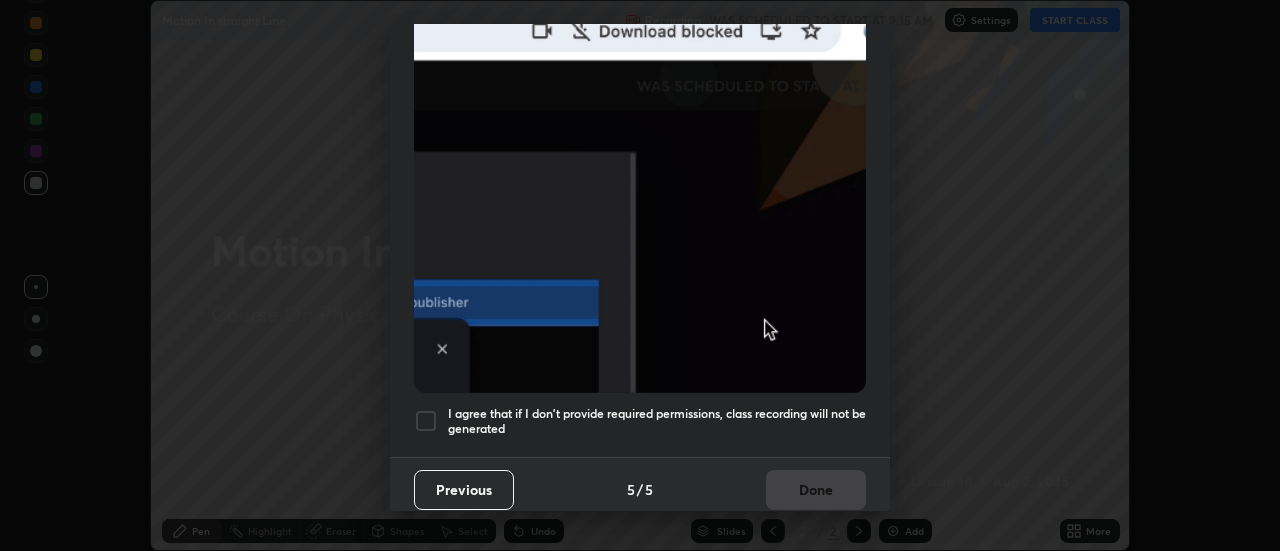 click at bounding box center [426, 421] 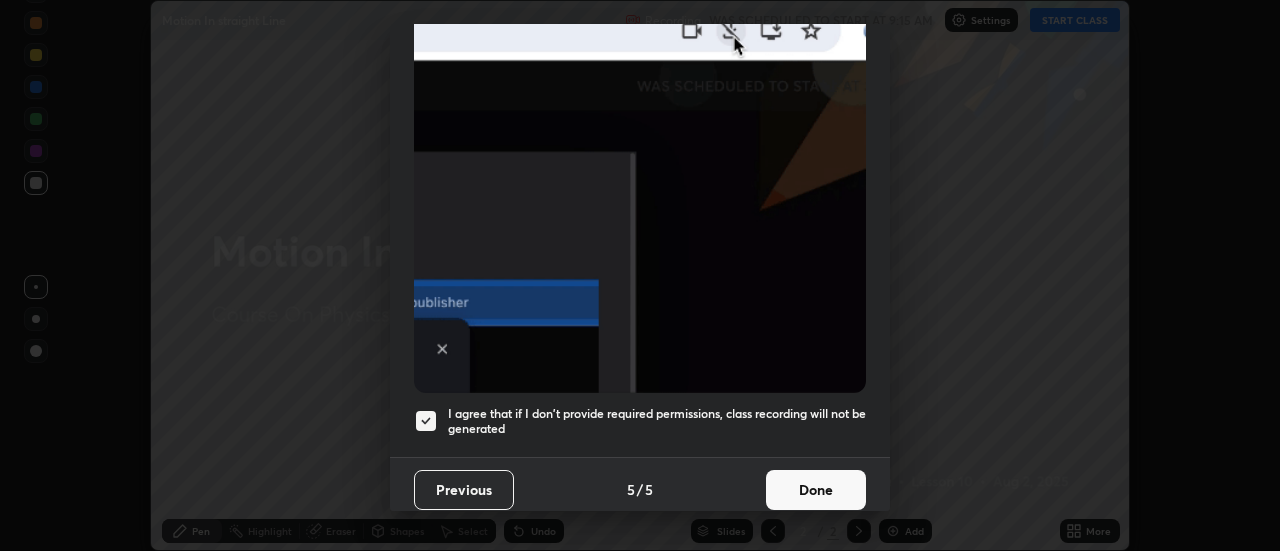 click on "Done" at bounding box center (816, 490) 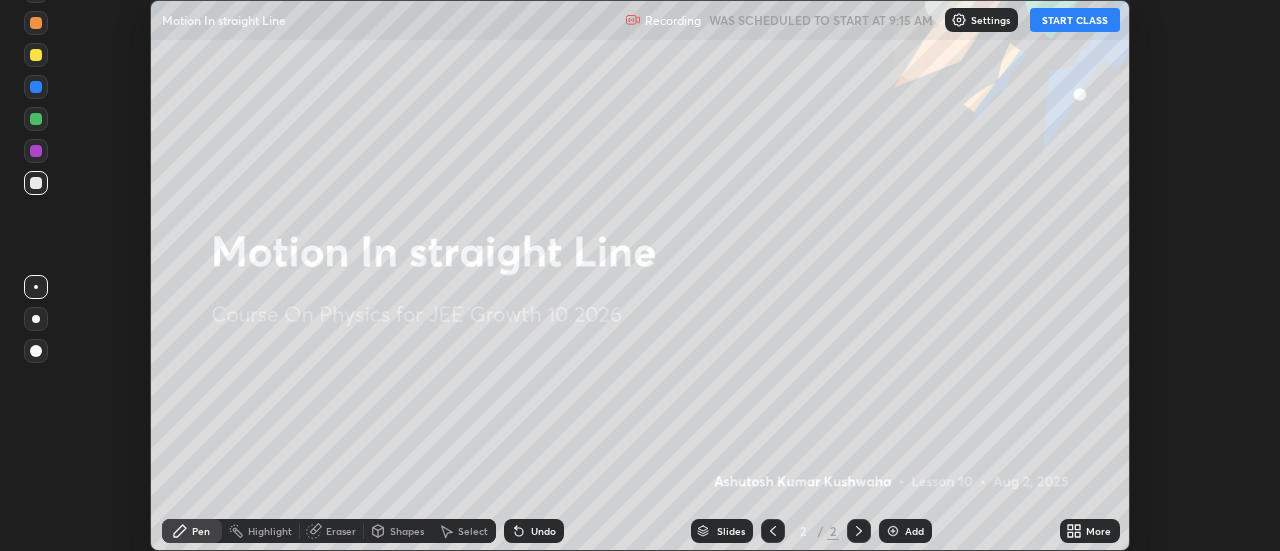 click on "START CLASS" at bounding box center [1075, 20] 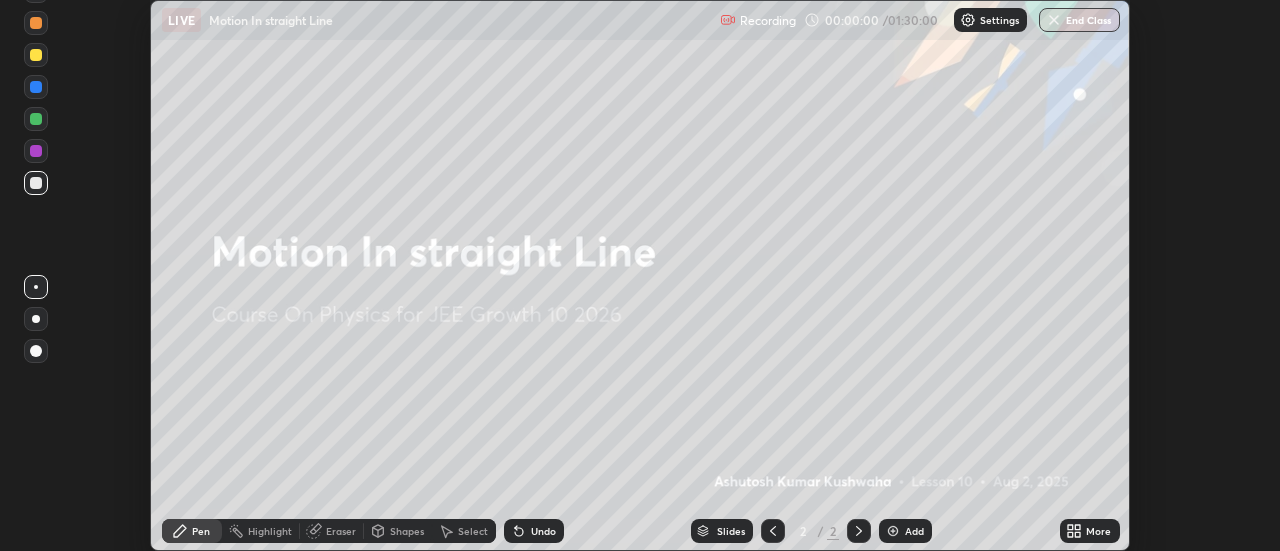 click on "End Class" at bounding box center [1079, 20] 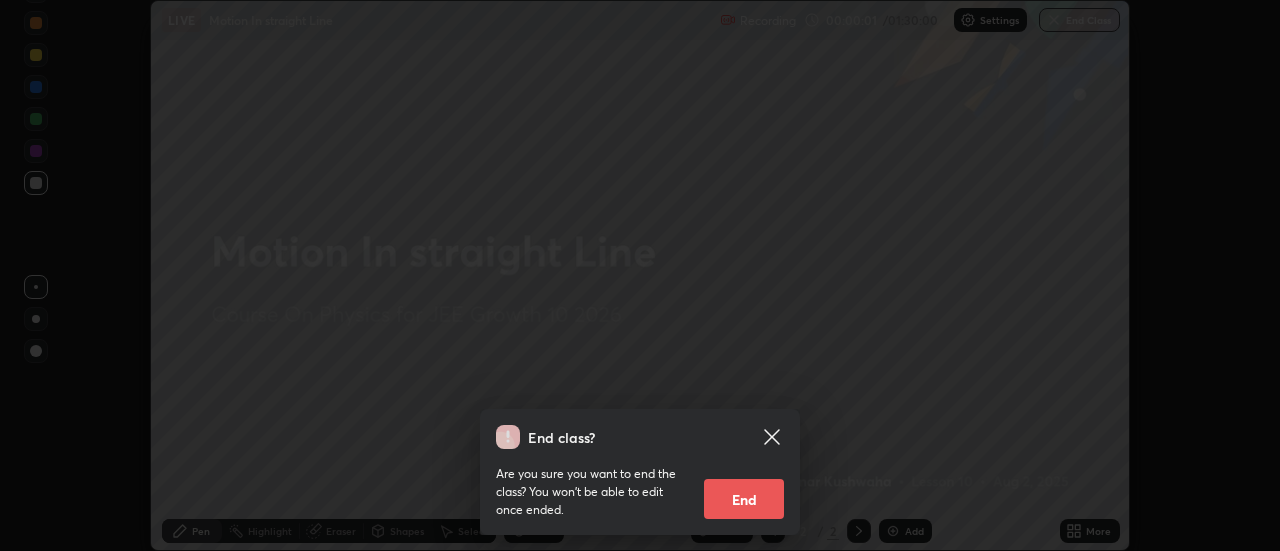 click 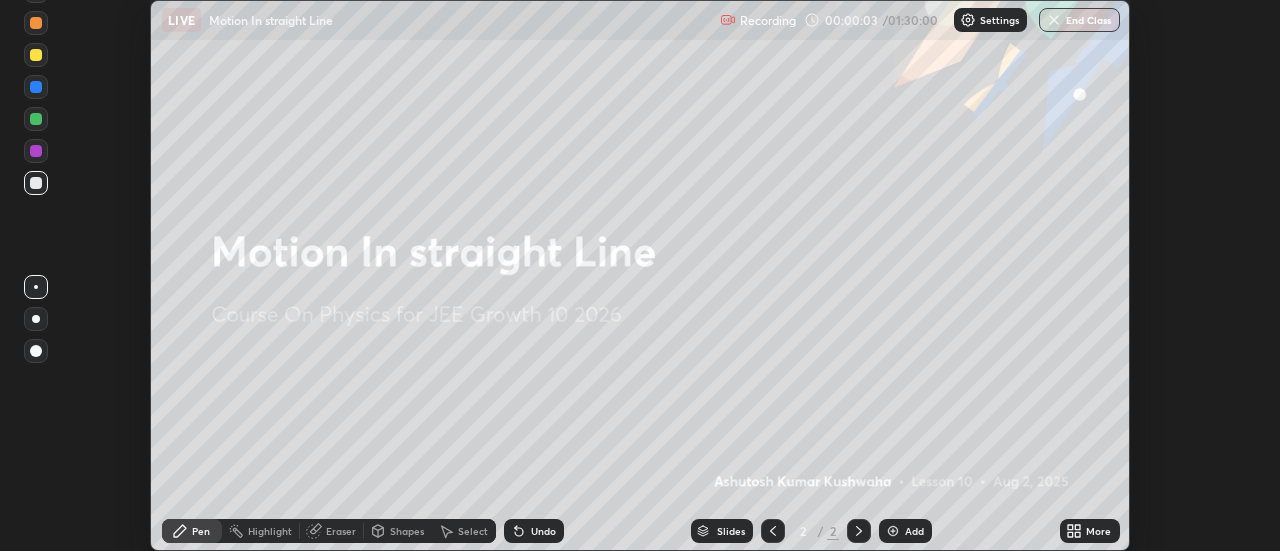 click on "More" at bounding box center (1098, 531) 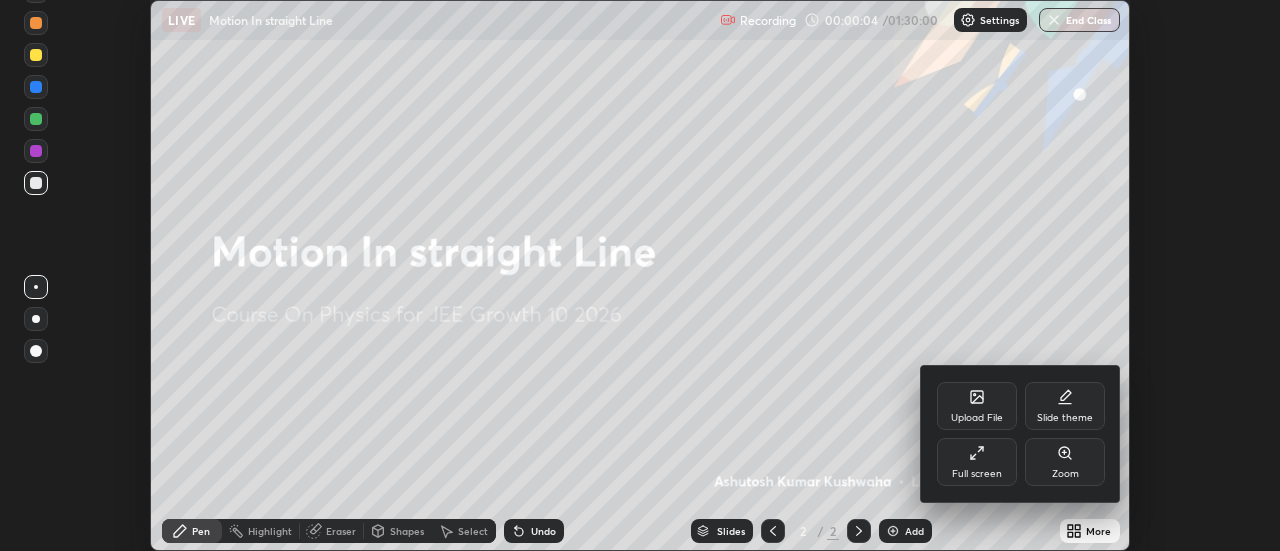 click on "Full screen" at bounding box center [977, 462] 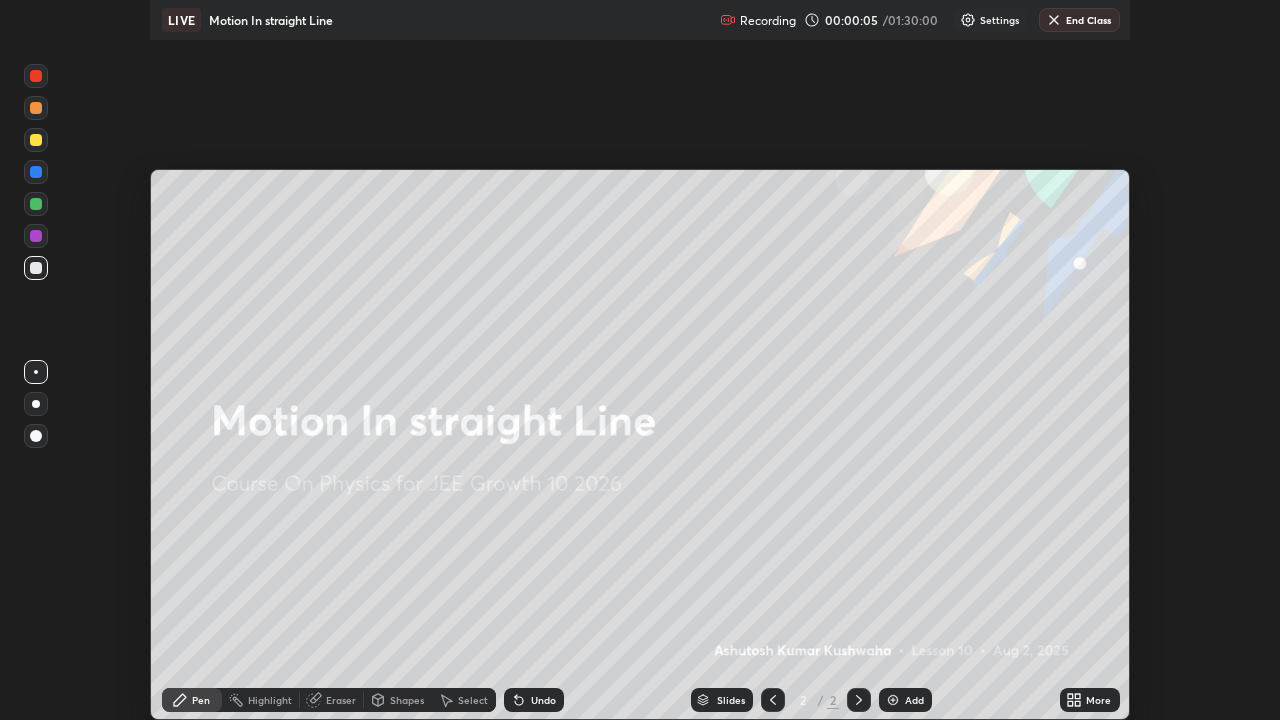 scroll, scrollTop: 99280, scrollLeft: 98720, axis: both 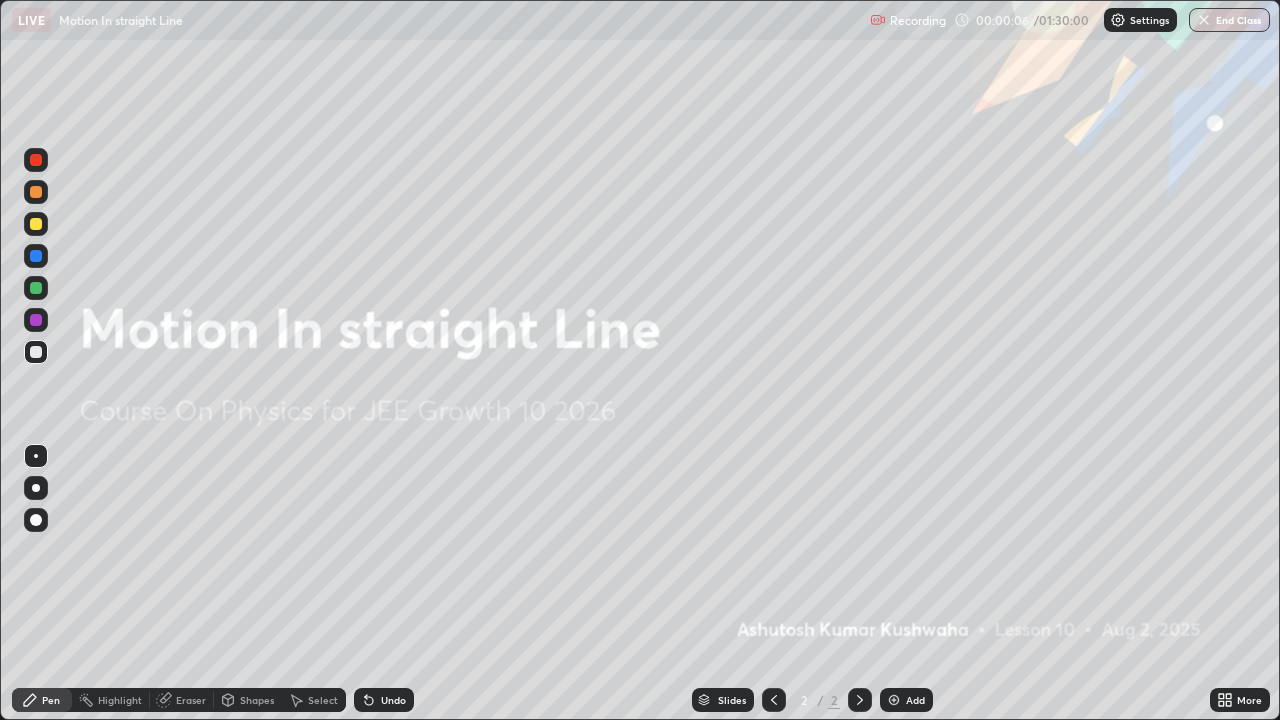 click at bounding box center (894, 700) 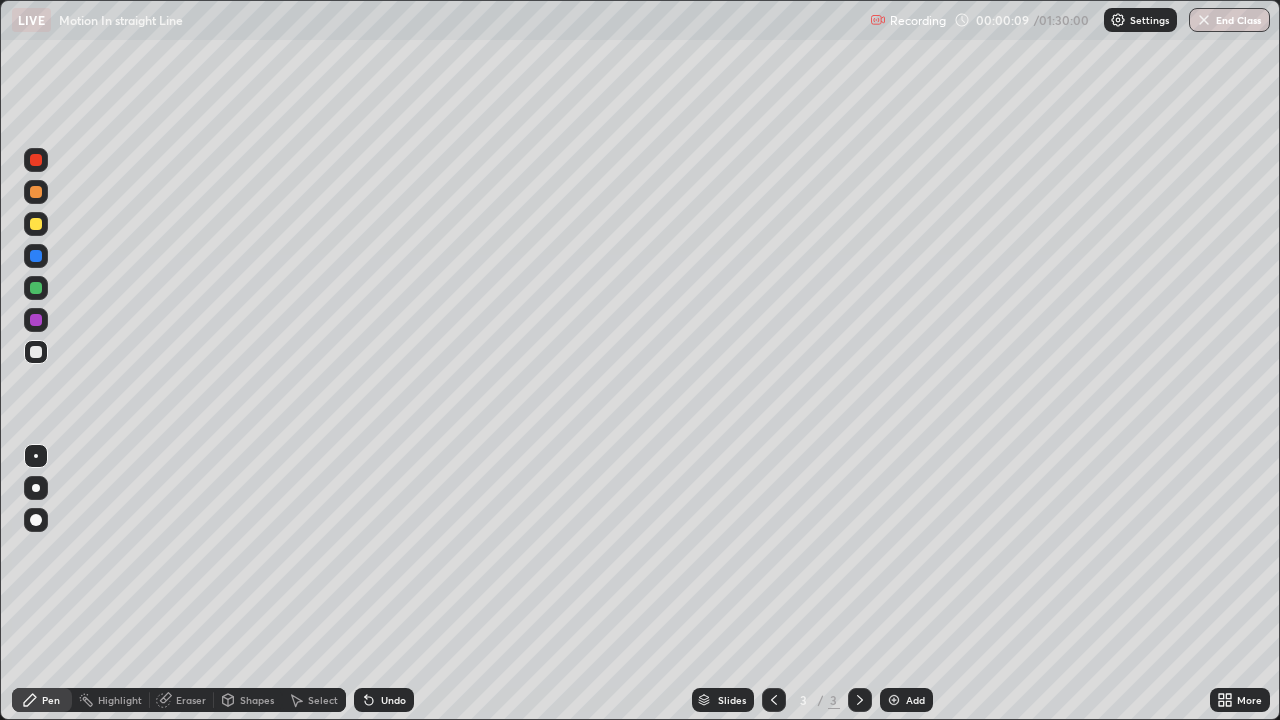 click at bounding box center (36, 192) 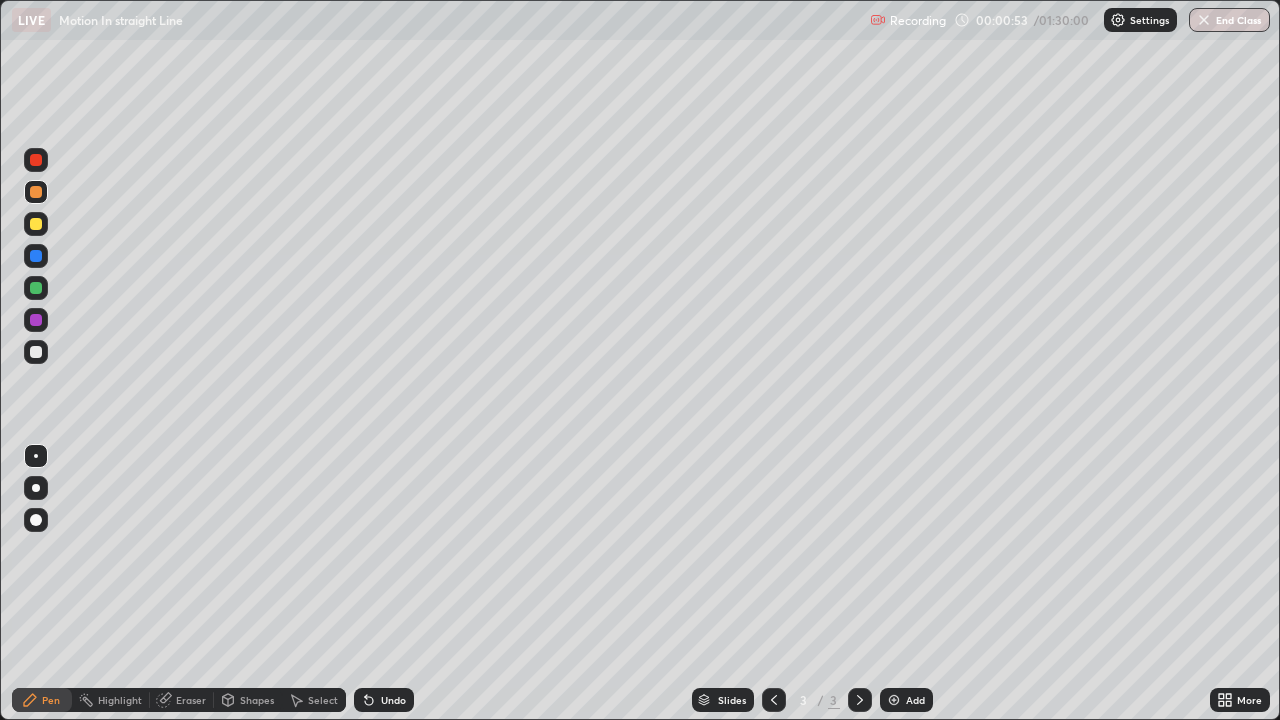 click at bounding box center [36, 352] 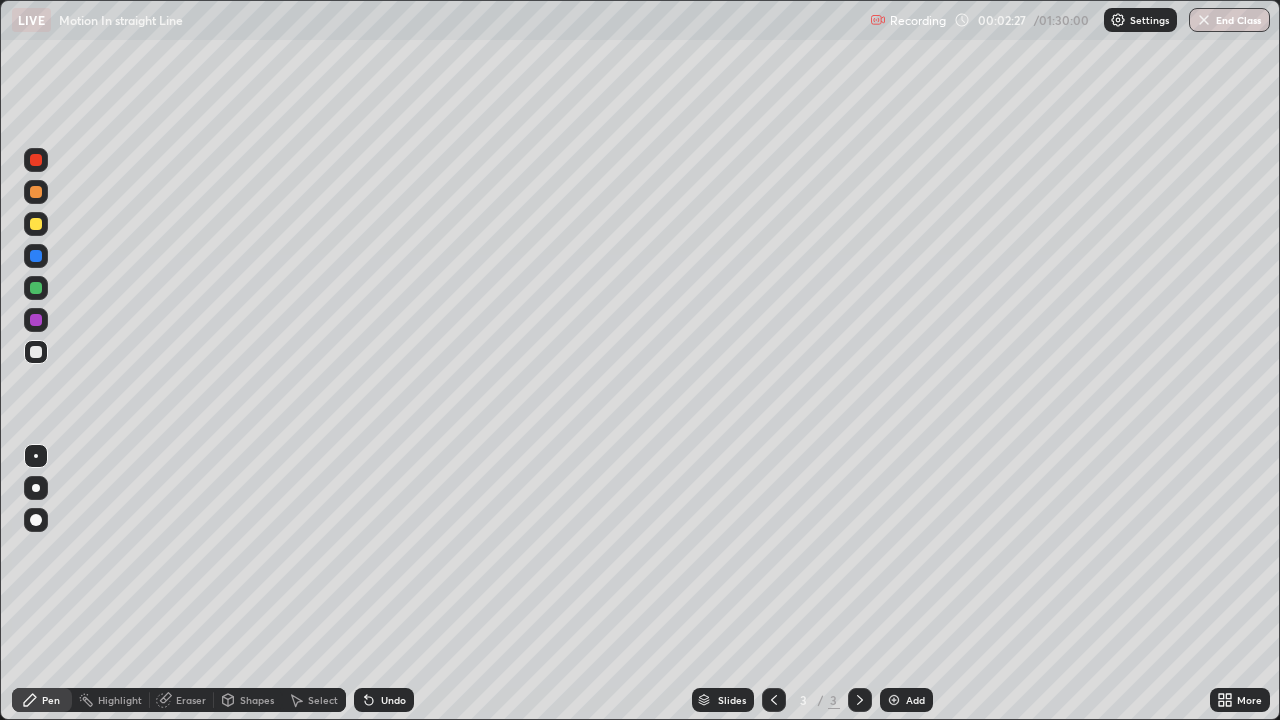 click at bounding box center [36, 320] 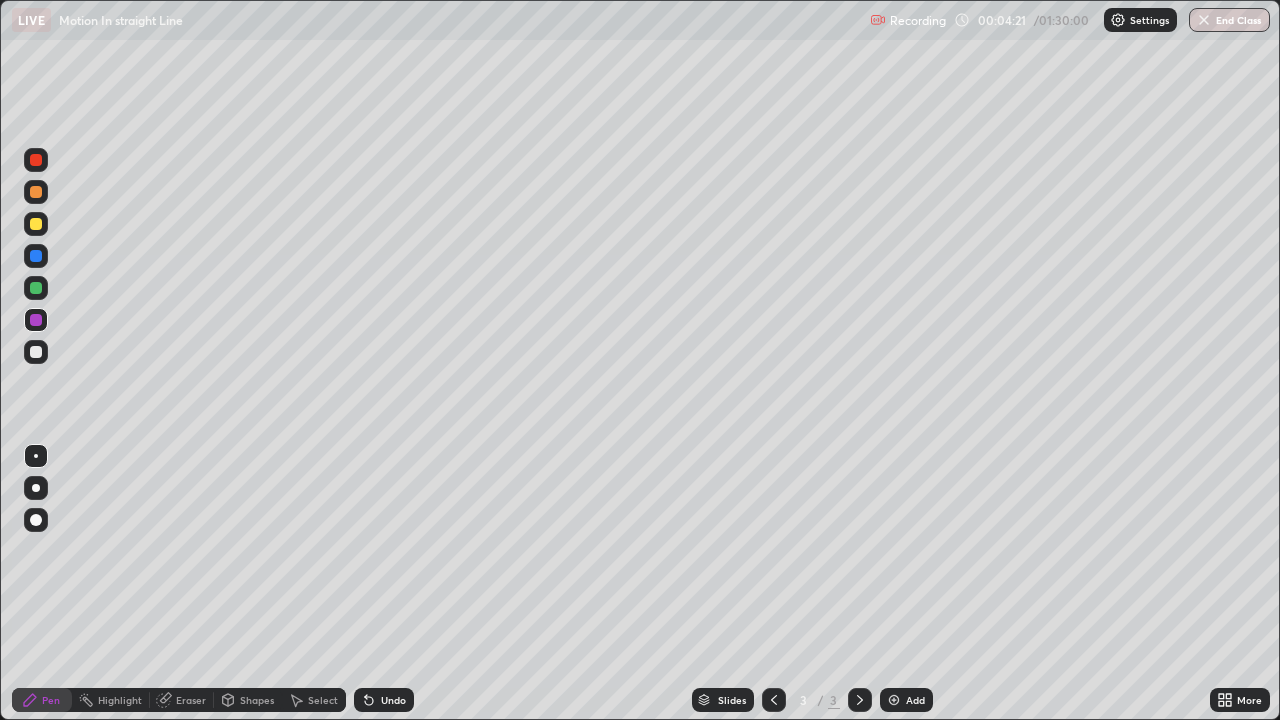 click on "Highlight" at bounding box center (120, 700) 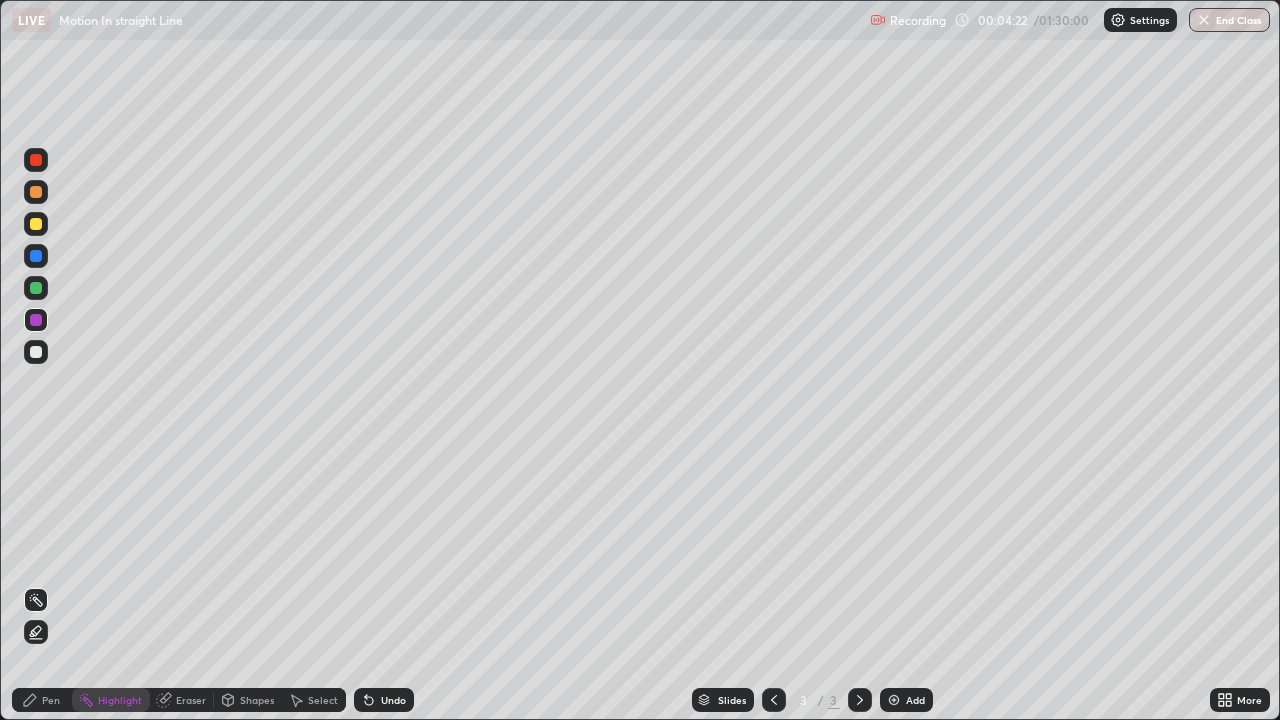 click on "Eraser" at bounding box center [191, 700] 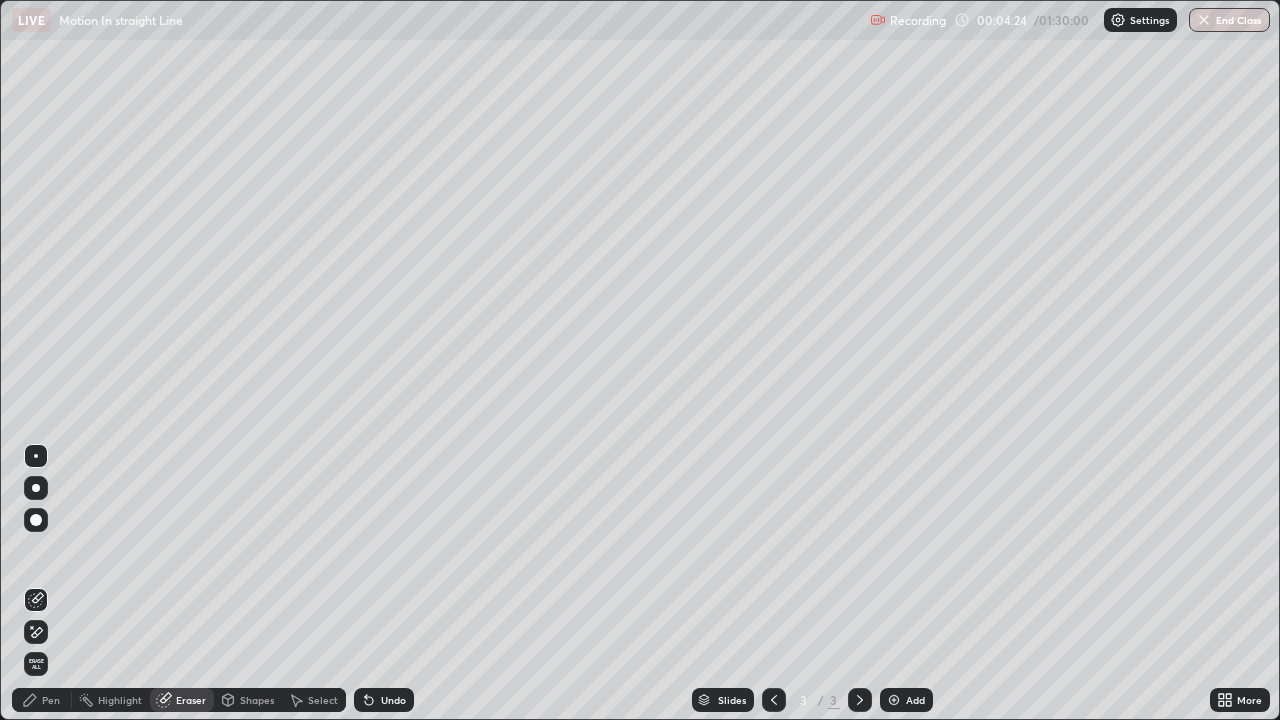 click on "Pen" at bounding box center (51, 700) 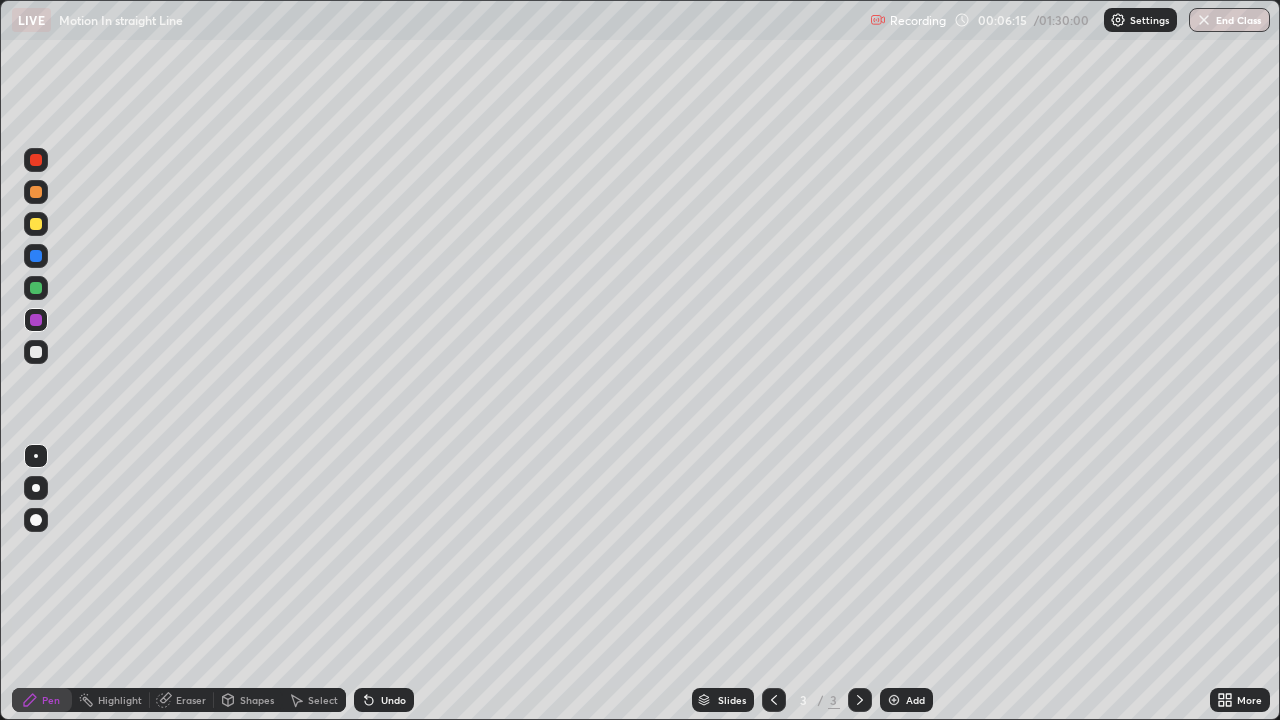 click at bounding box center (36, 352) 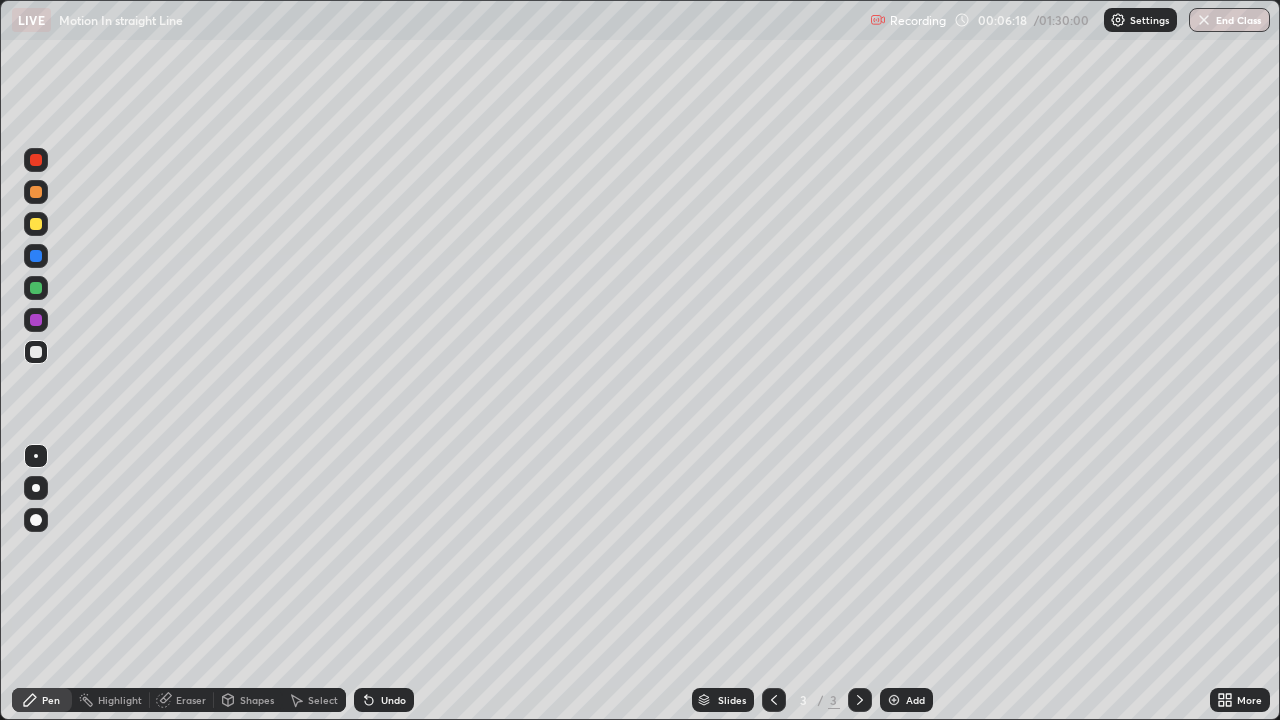 click at bounding box center [36, 352] 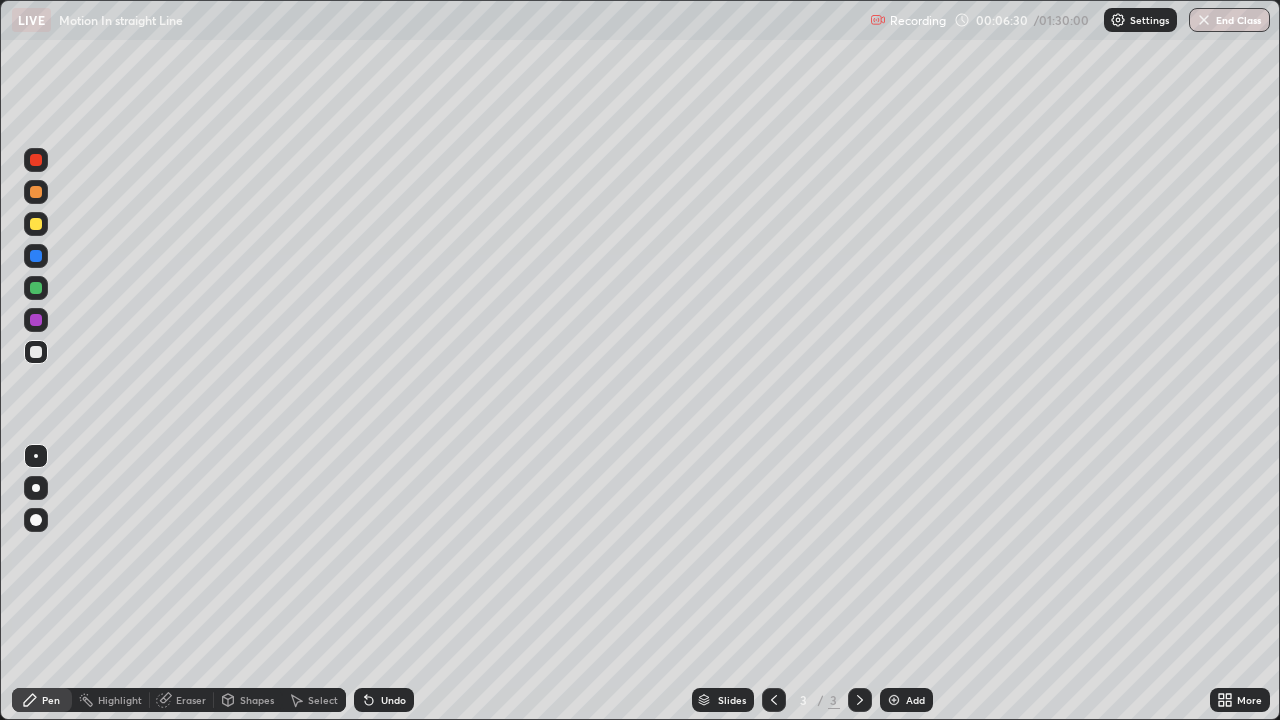 click on "Eraser" at bounding box center [191, 700] 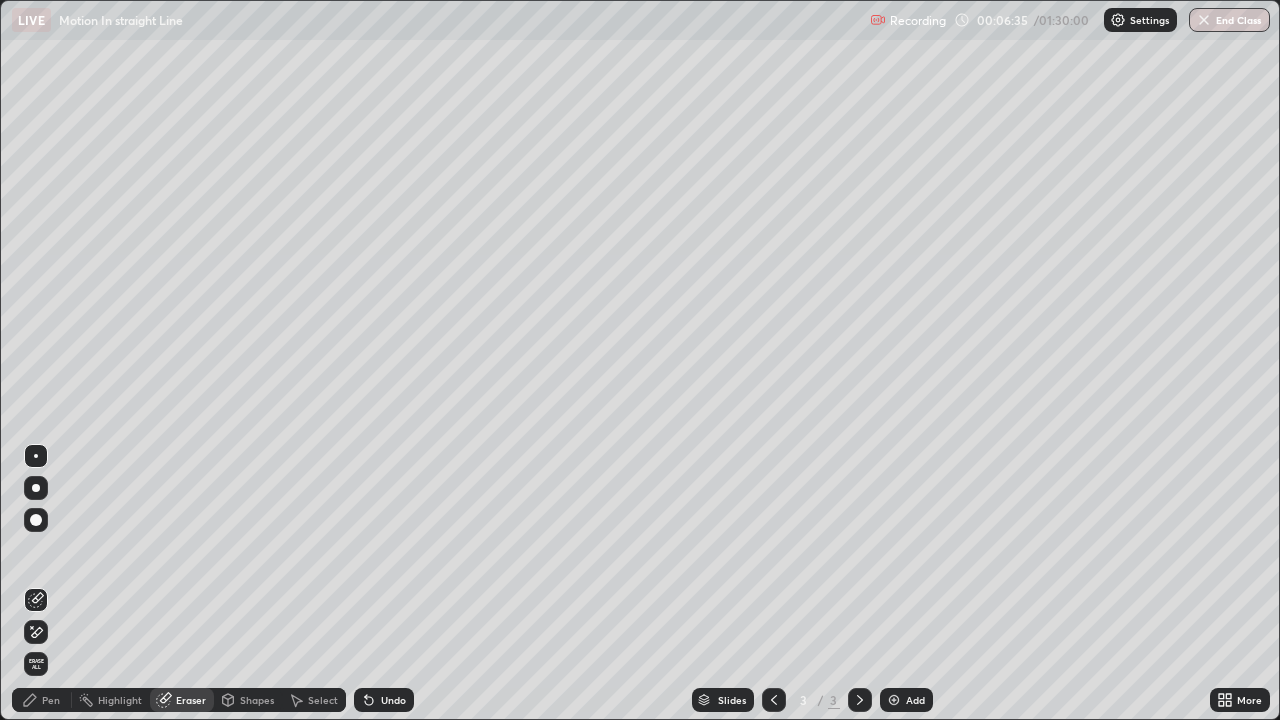 click on "Pen" at bounding box center [51, 700] 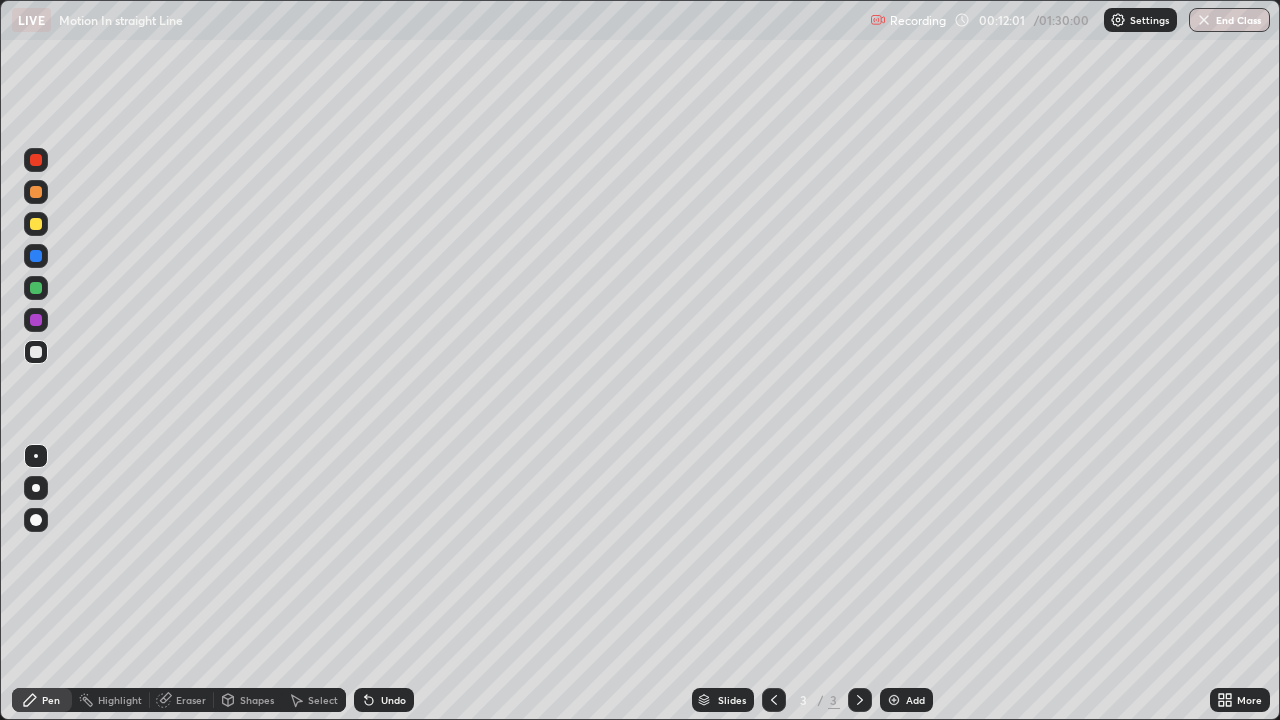 click at bounding box center (894, 700) 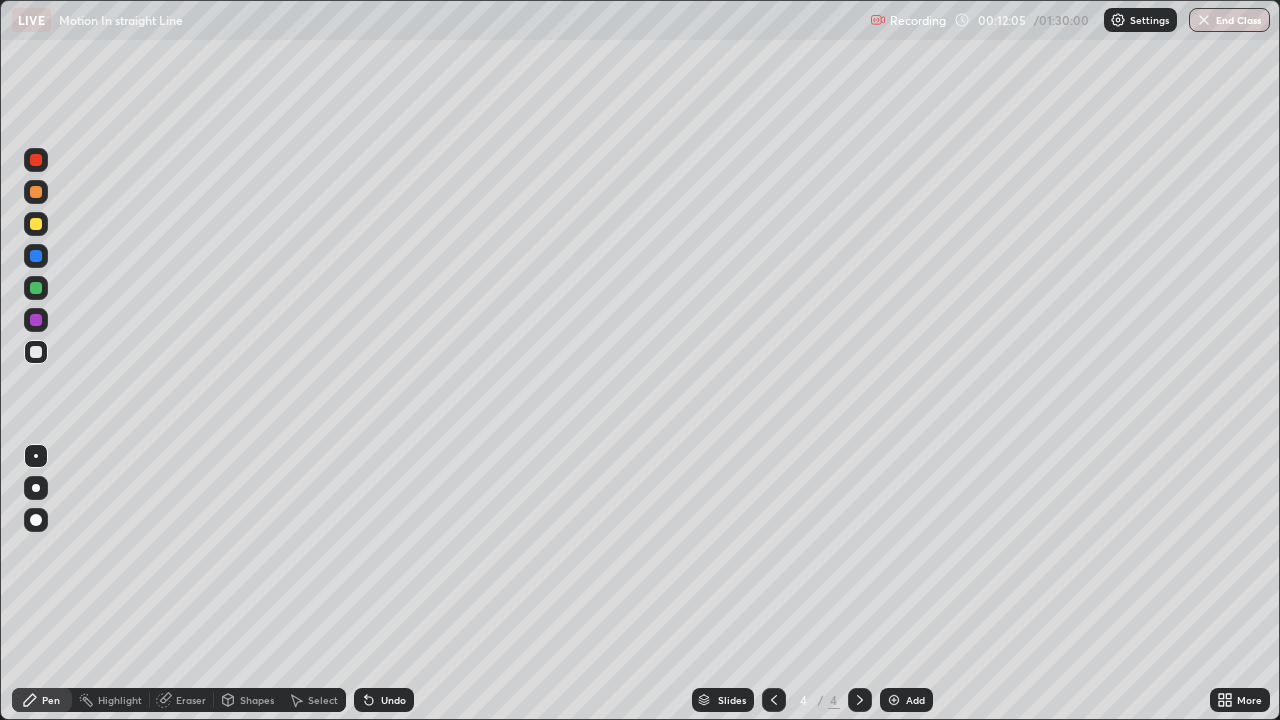 click at bounding box center (36, 488) 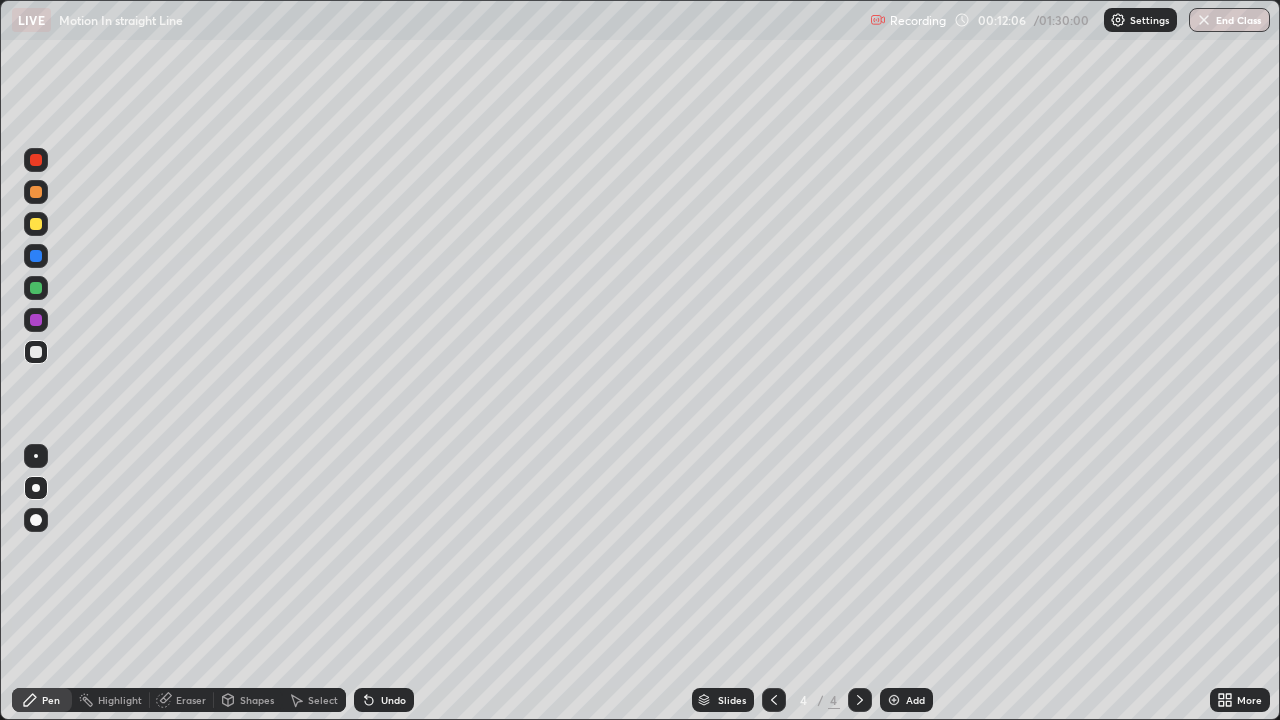 click at bounding box center (36, 224) 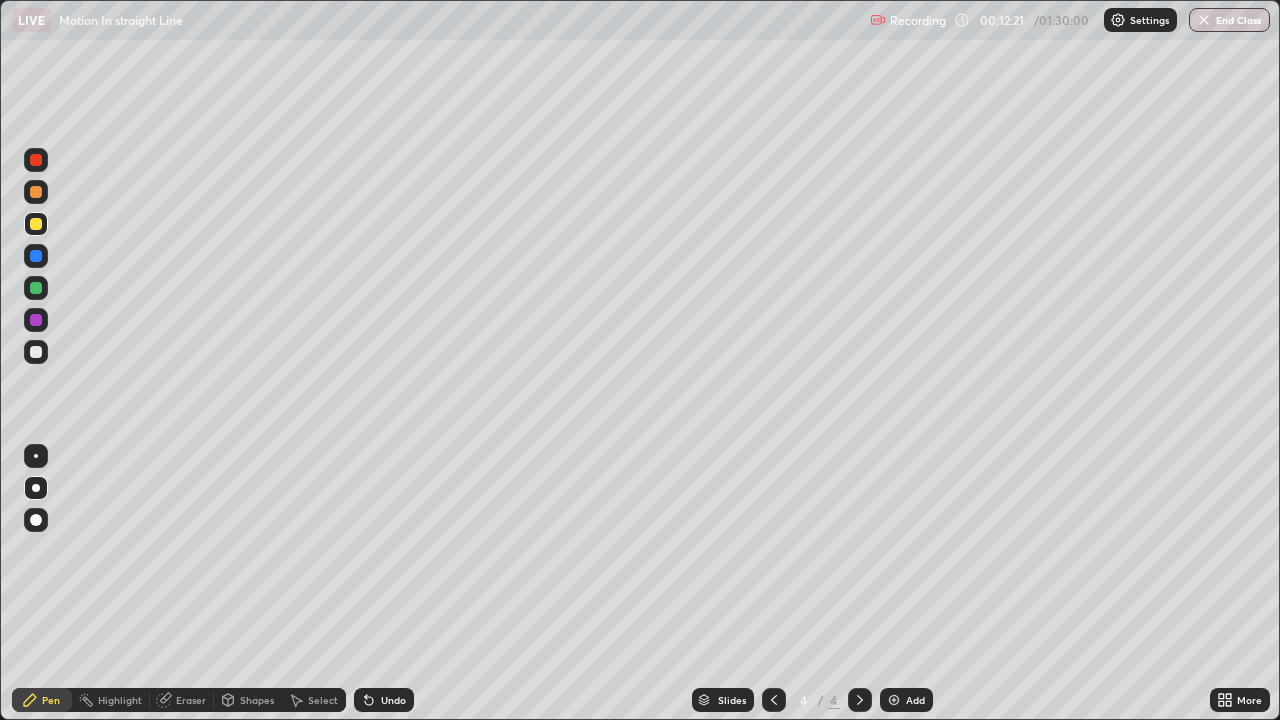 click at bounding box center [36, 352] 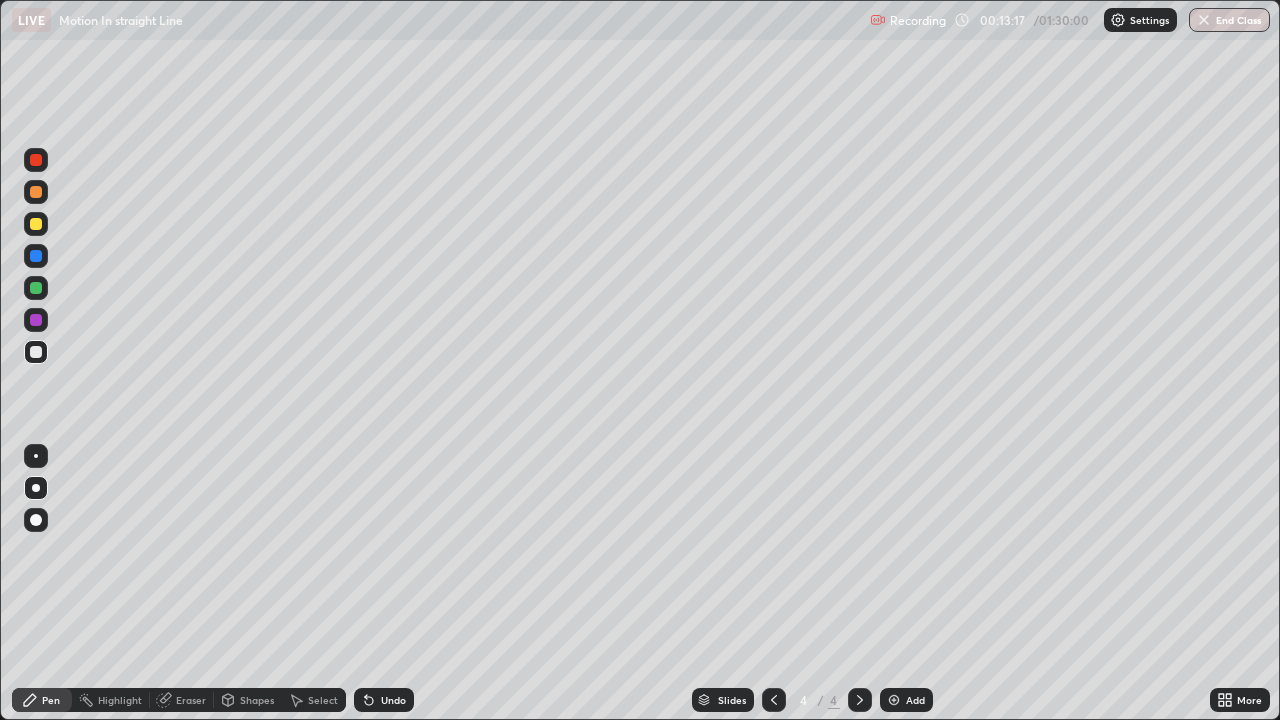 click at bounding box center [36, 456] 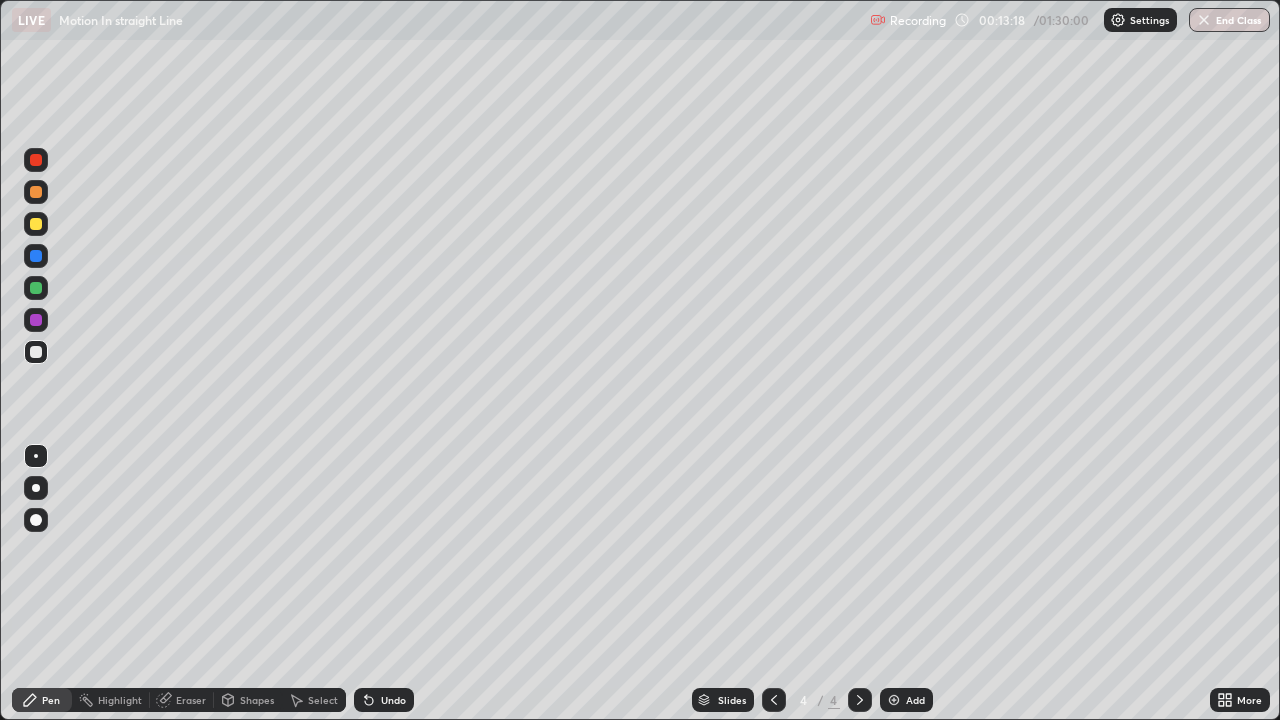 click at bounding box center [36, 352] 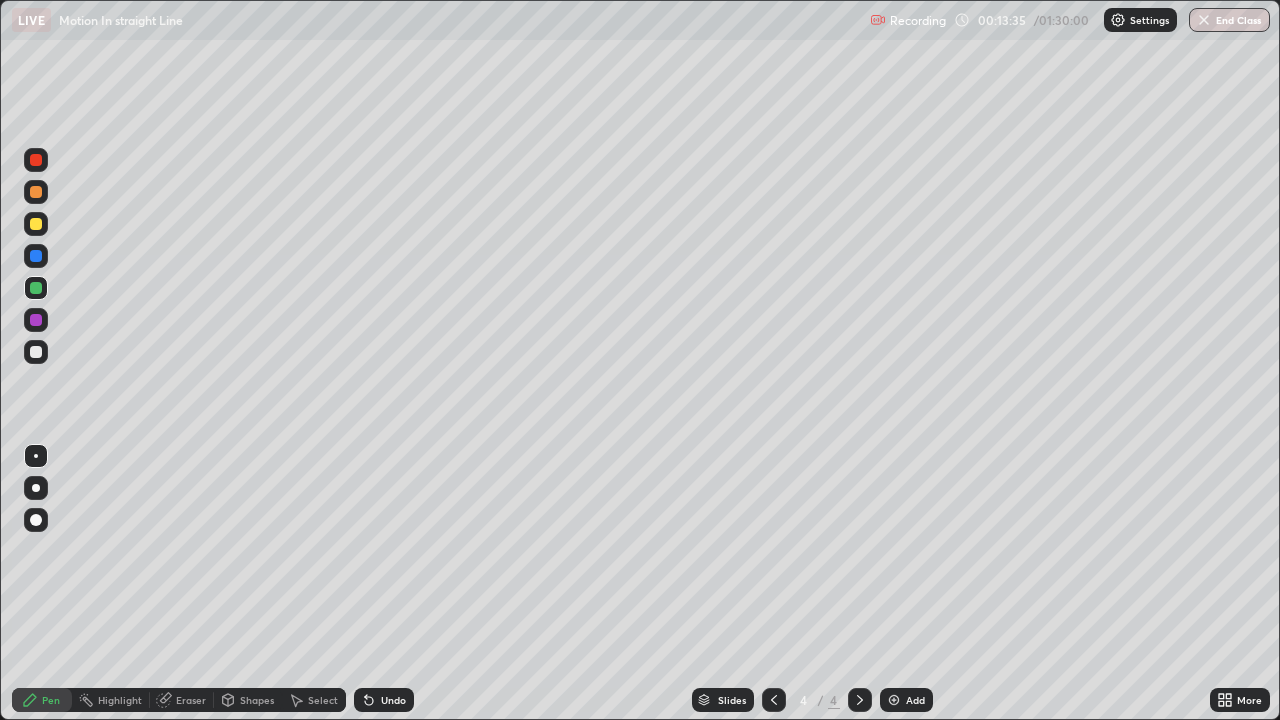 click at bounding box center [36, 352] 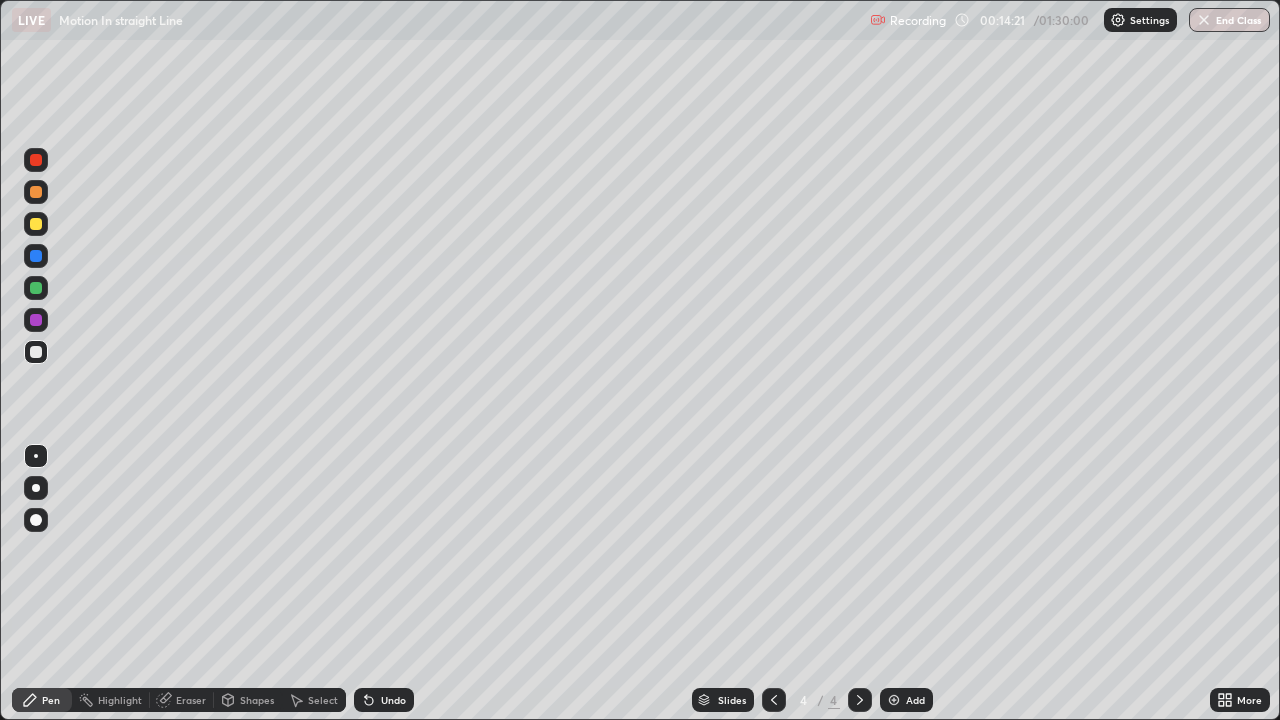 click on "Shapes" at bounding box center [257, 700] 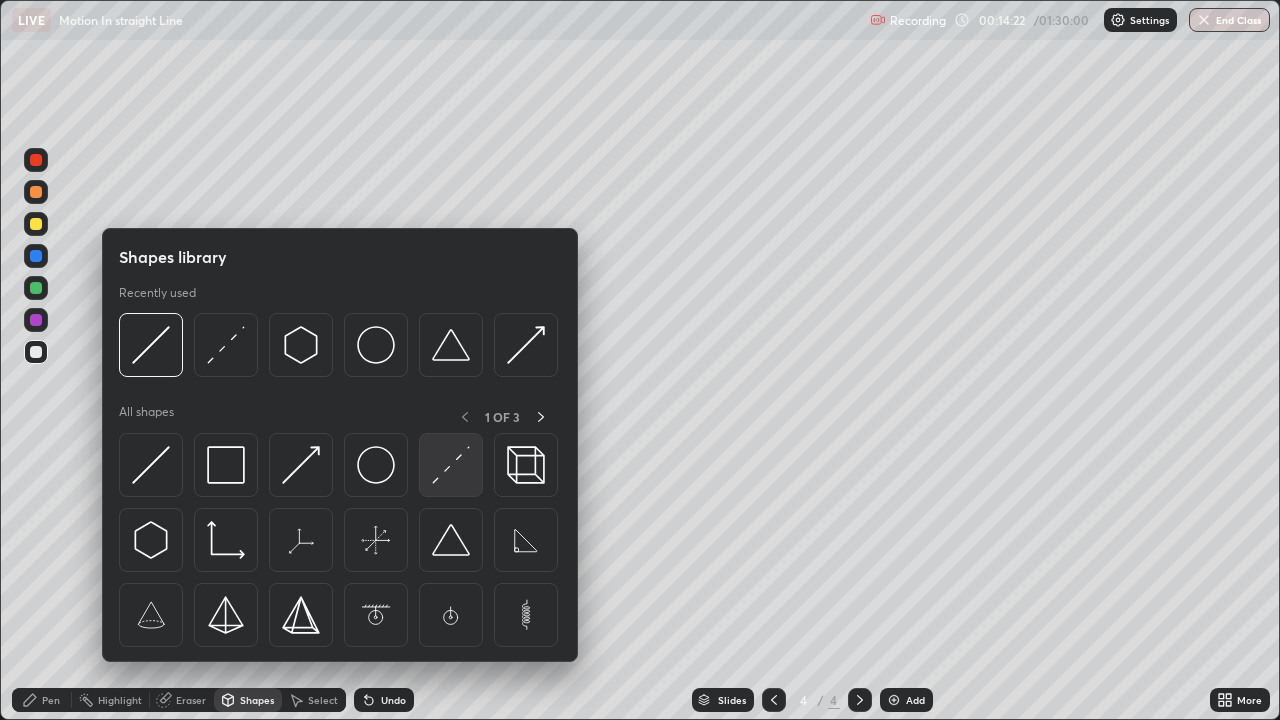 click at bounding box center [451, 465] 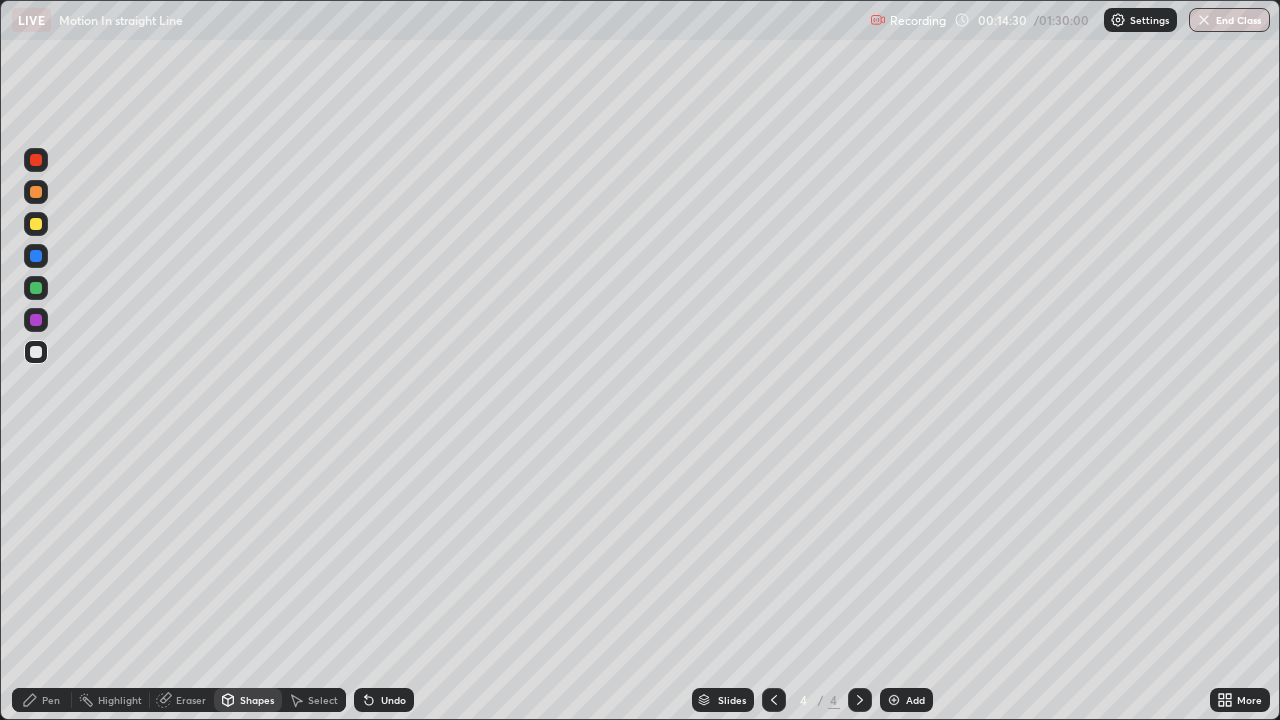 click at bounding box center [36, 288] 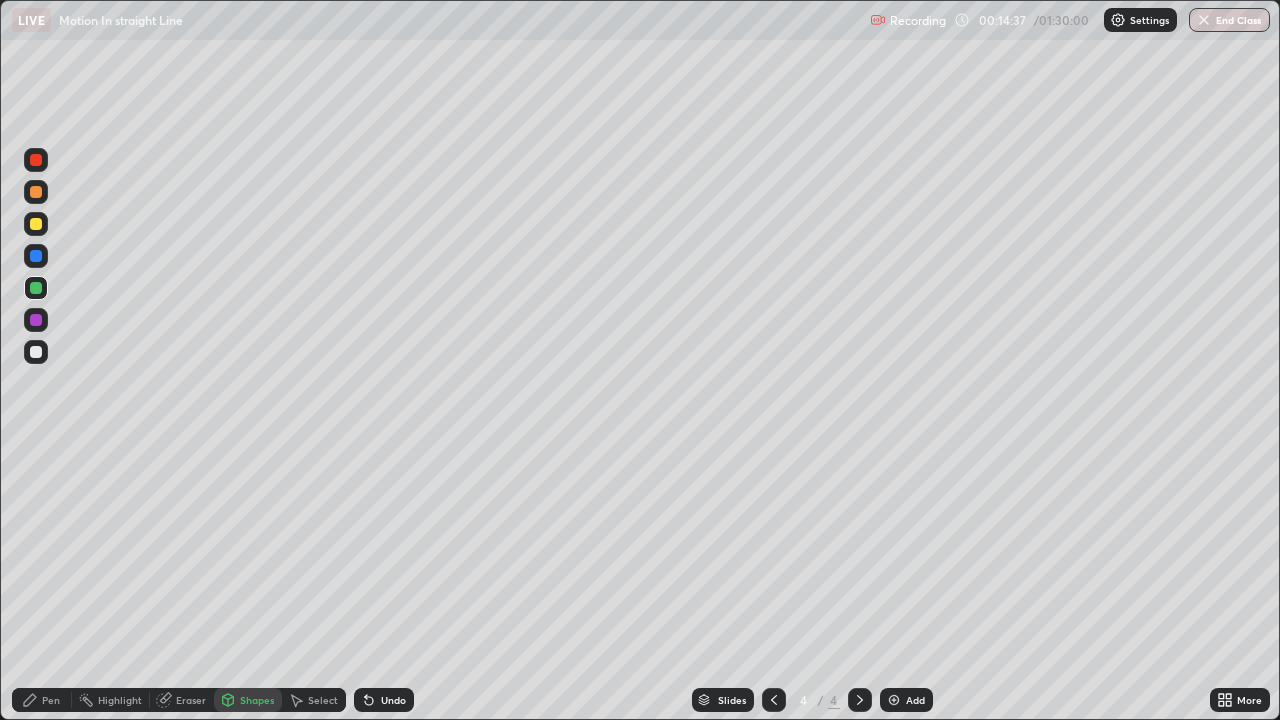 click on "Pen" at bounding box center (51, 700) 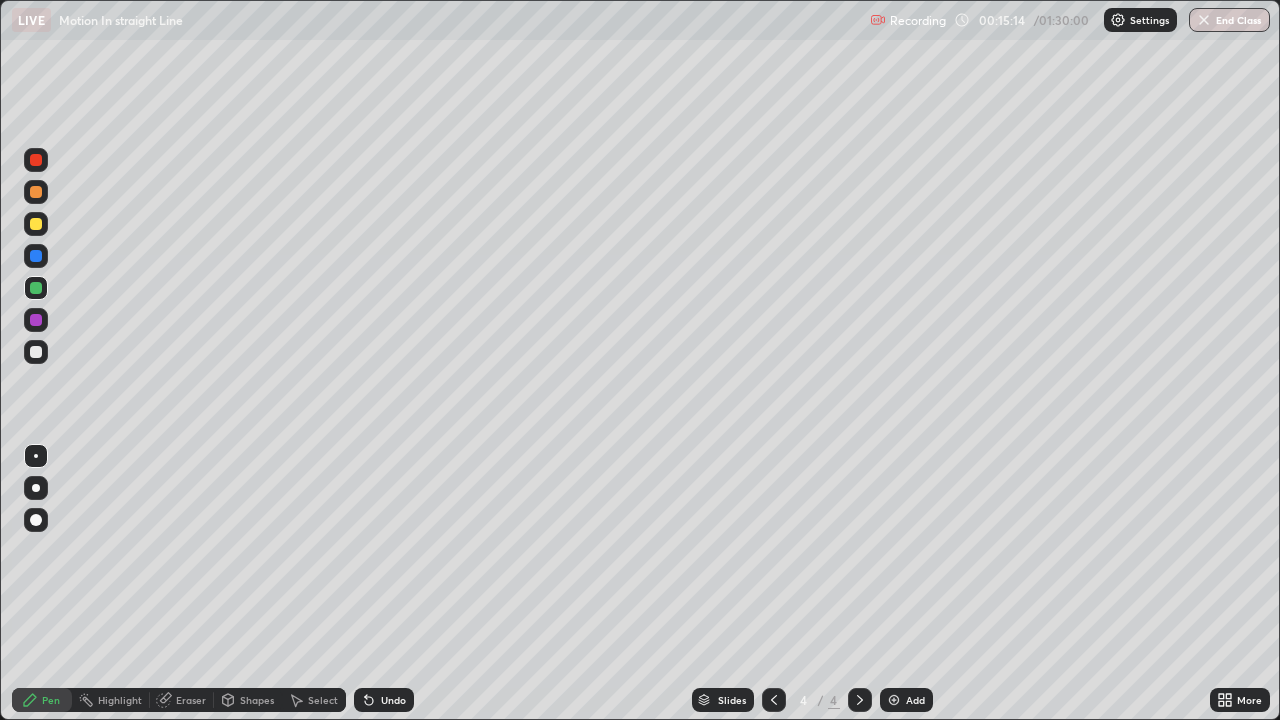 click at bounding box center (36, 488) 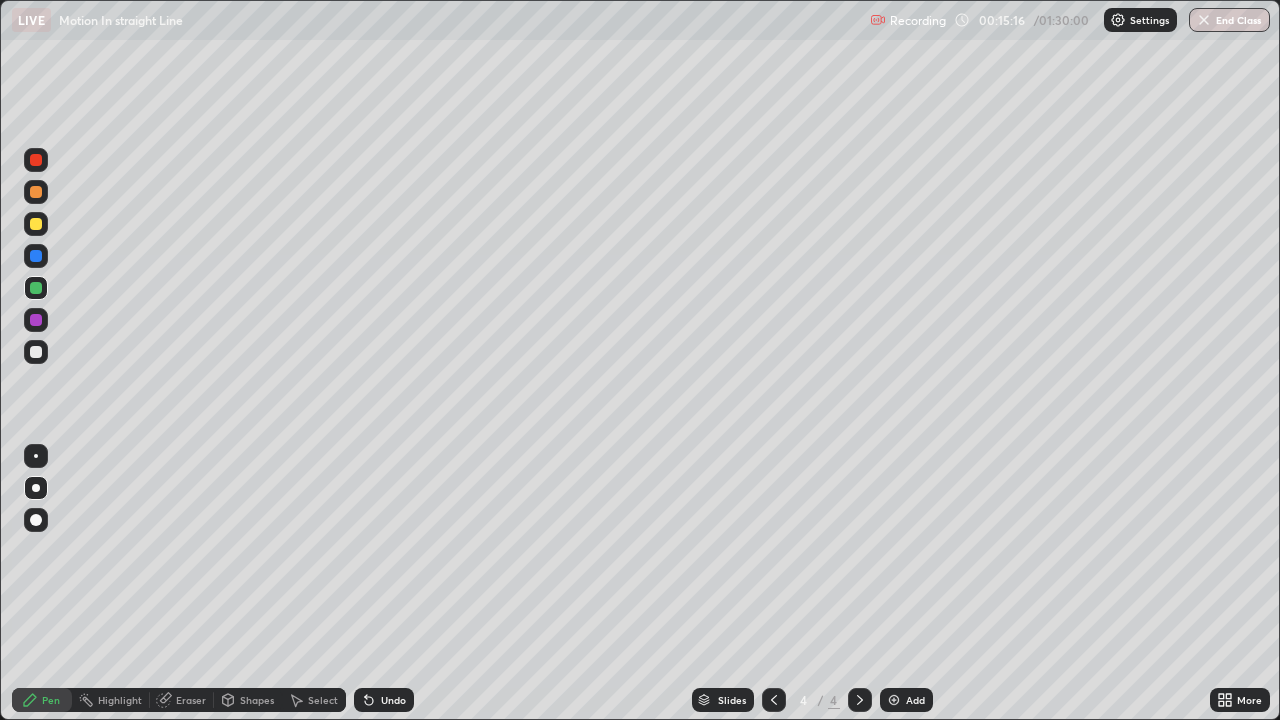 click at bounding box center [36, 352] 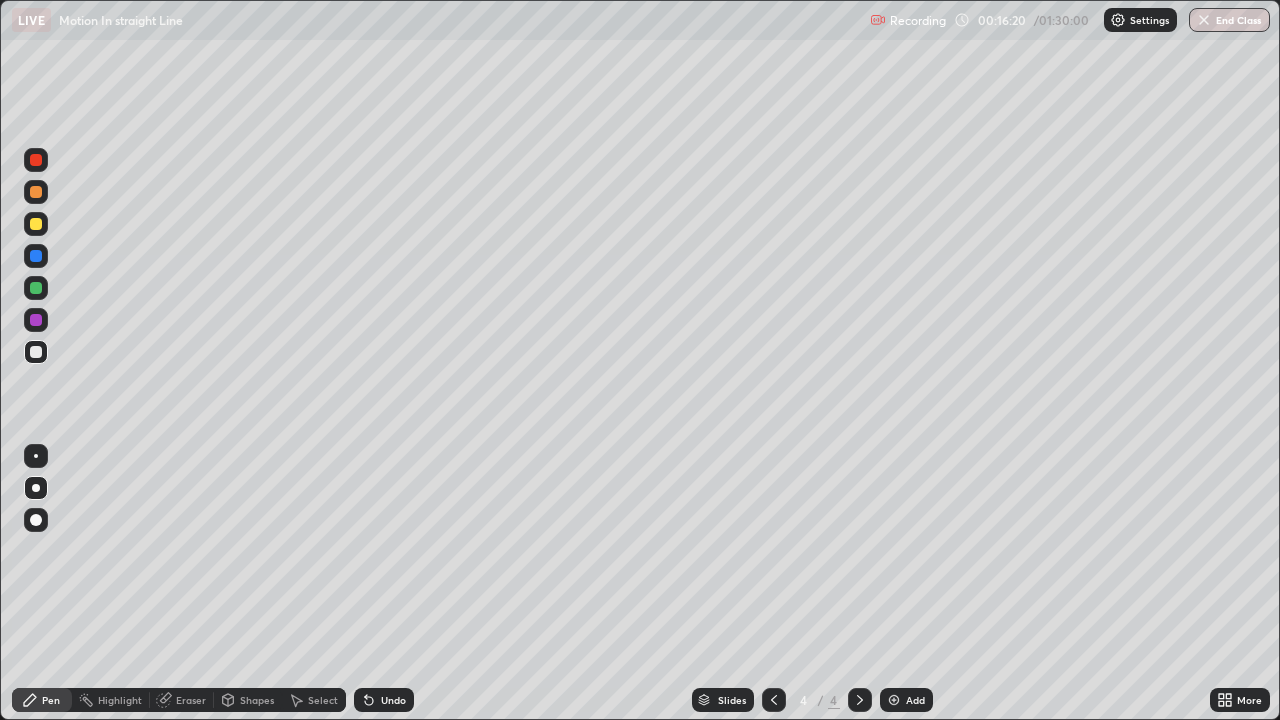 click at bounding box center (36, 288) 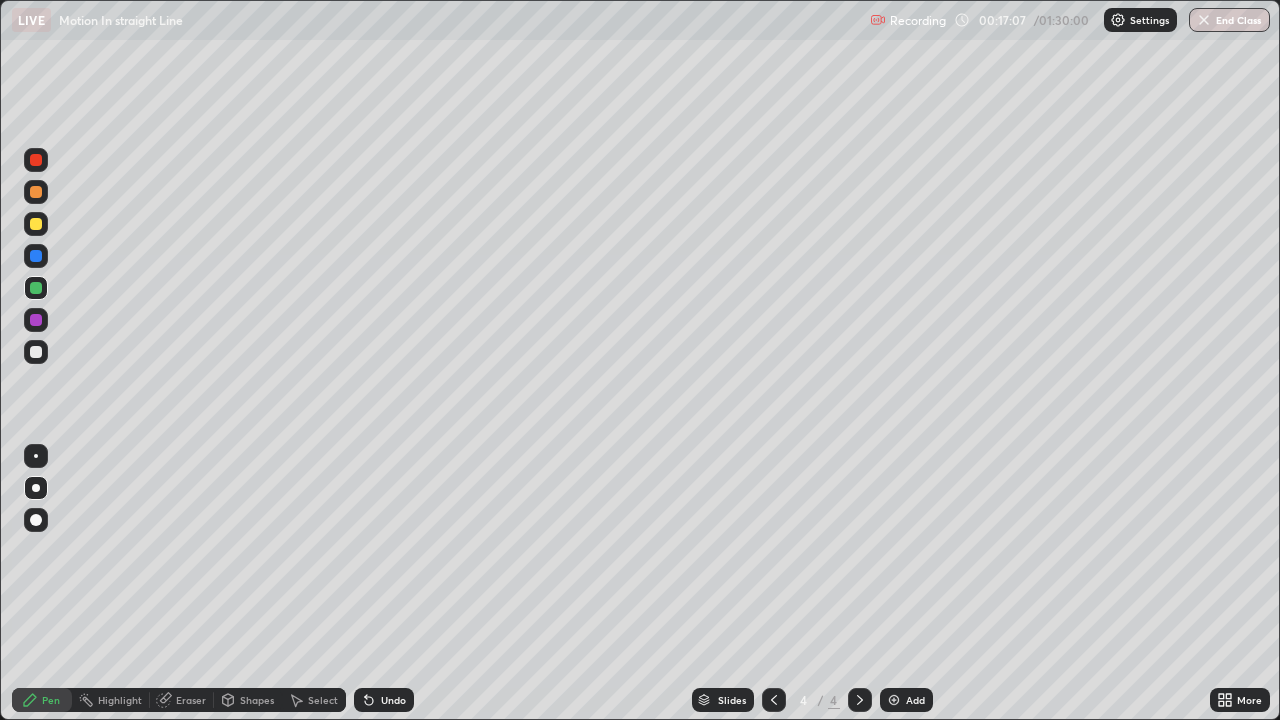 click on "Select" at bounding box center (323, 700) 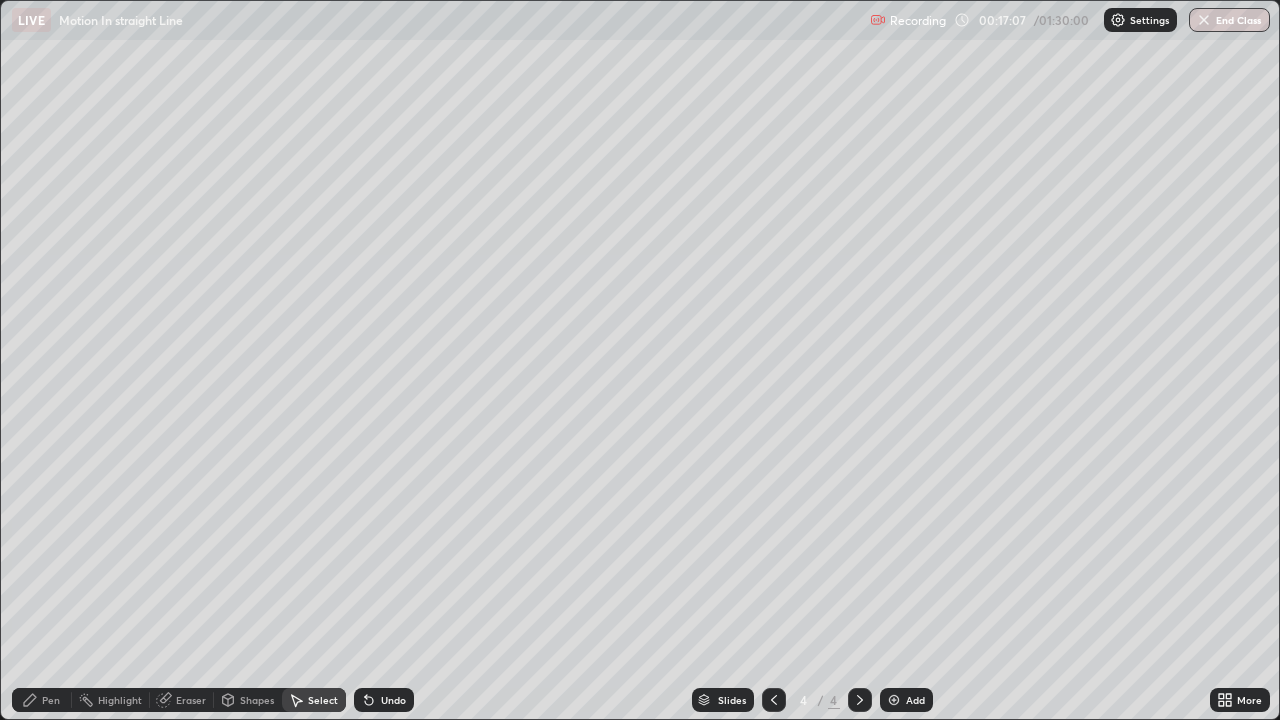click on "Shapes" at bounding box center [257, 700] 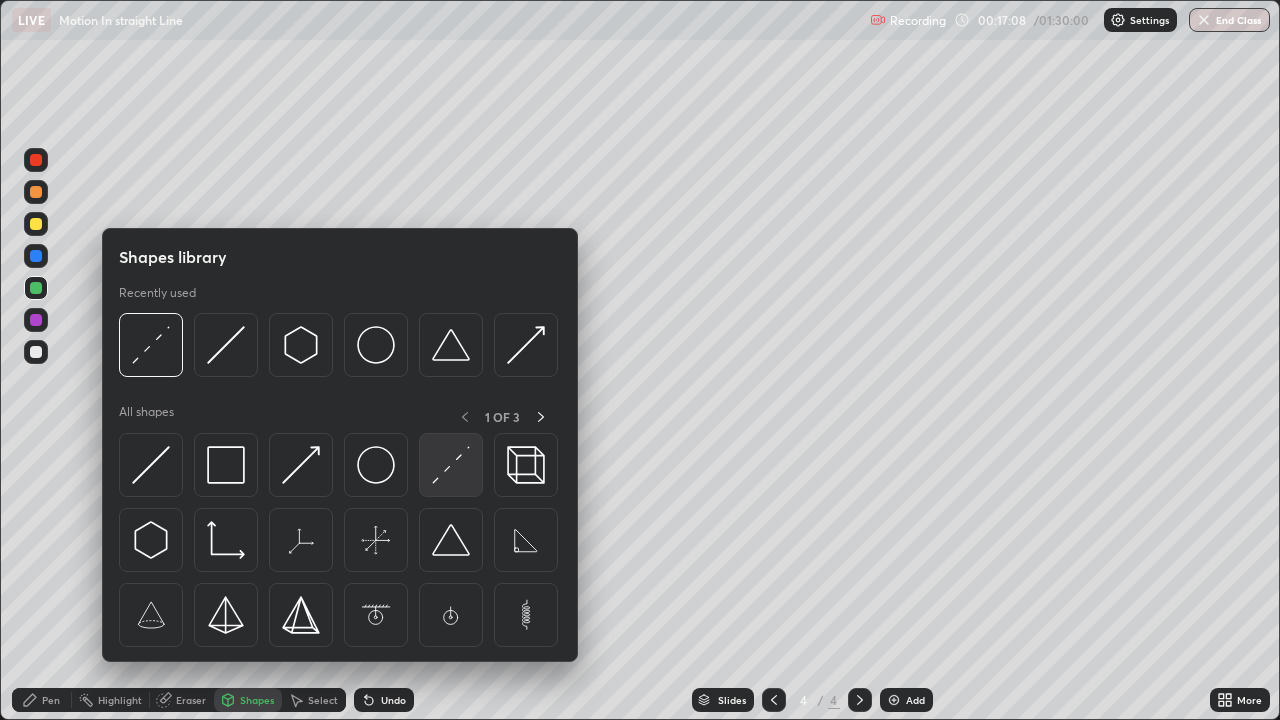click at bounding box center [451, 465] 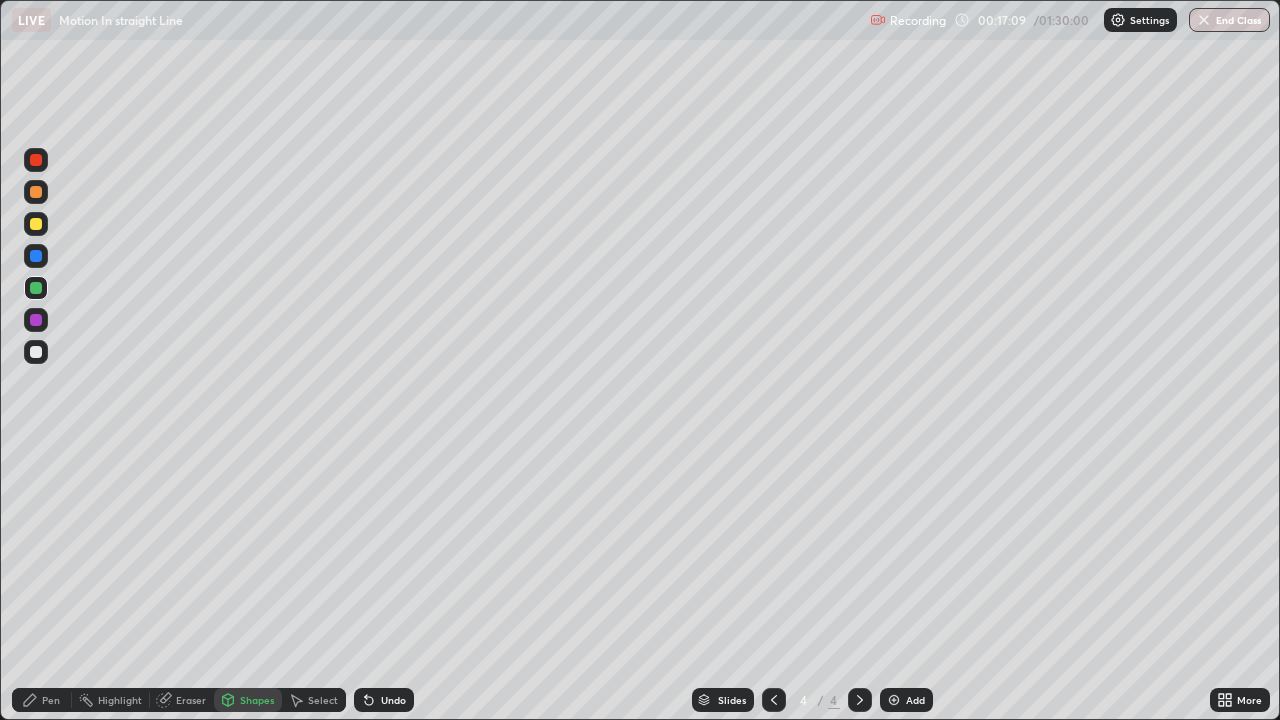 click at bounding box center (36, 352) 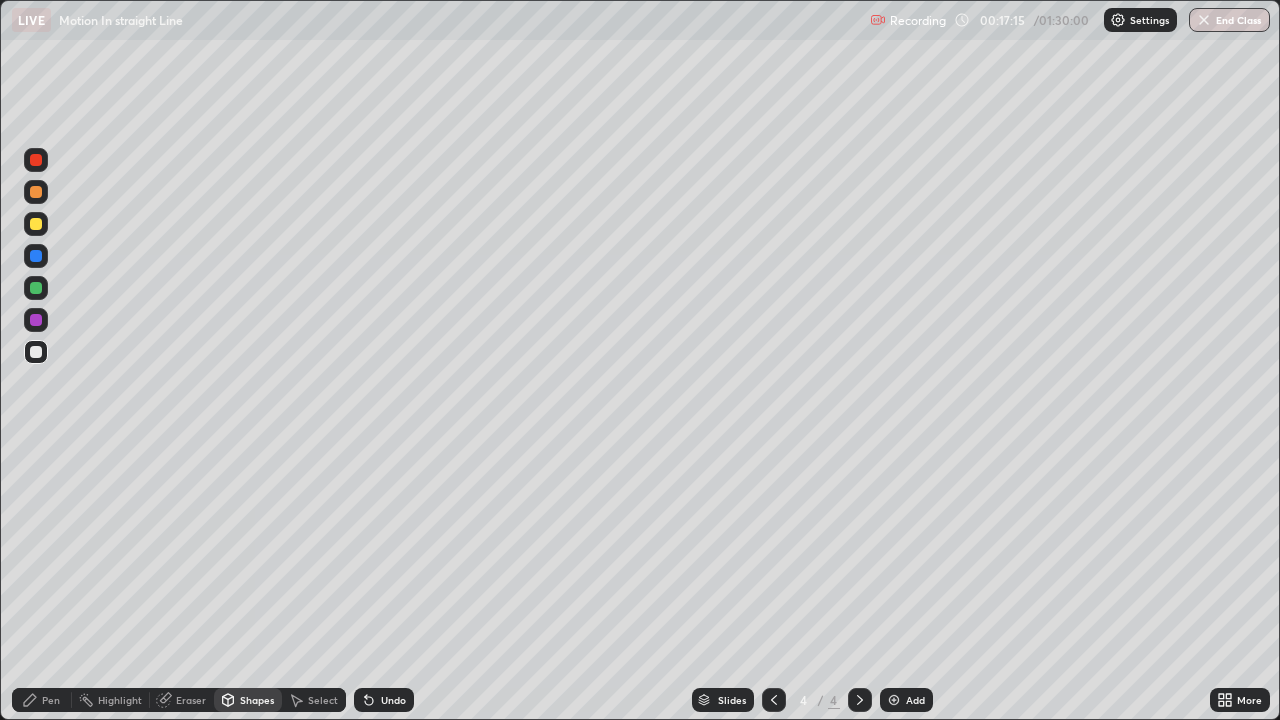 click on "Pen" at bounding box center (51, 700) 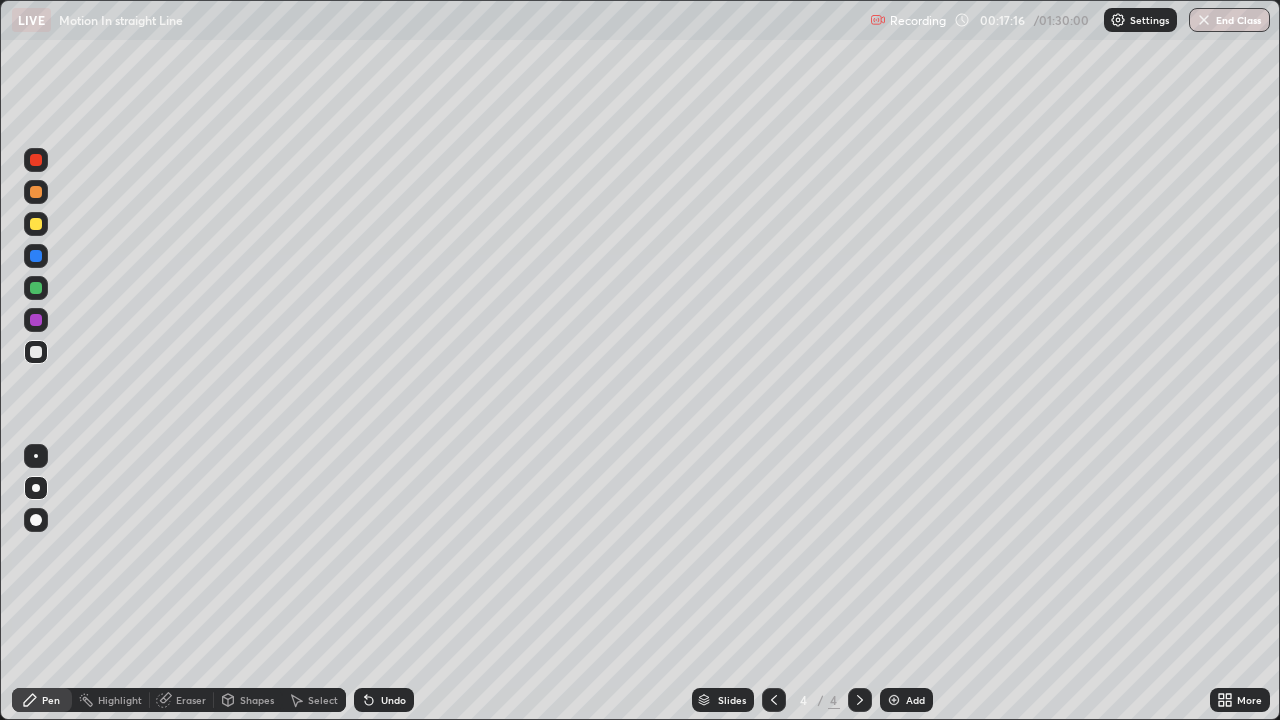 click at bounding box center (36, 224) 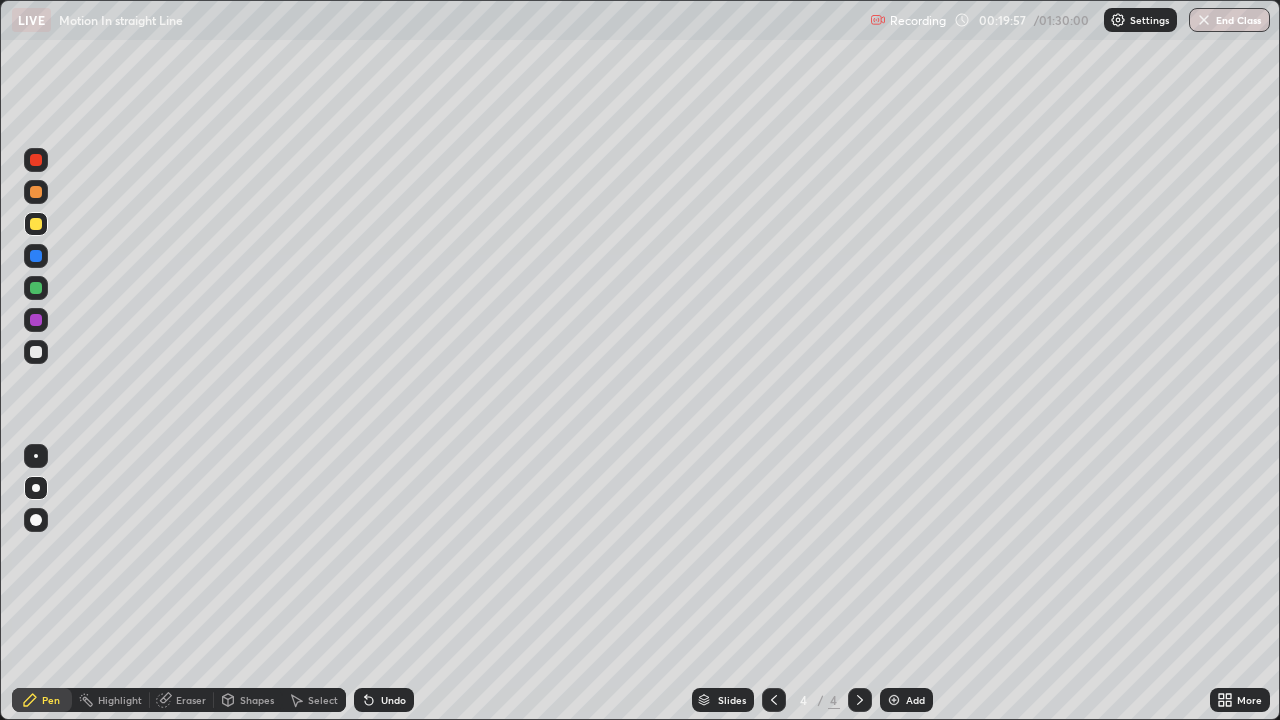 click at bounding box center (36, 192) 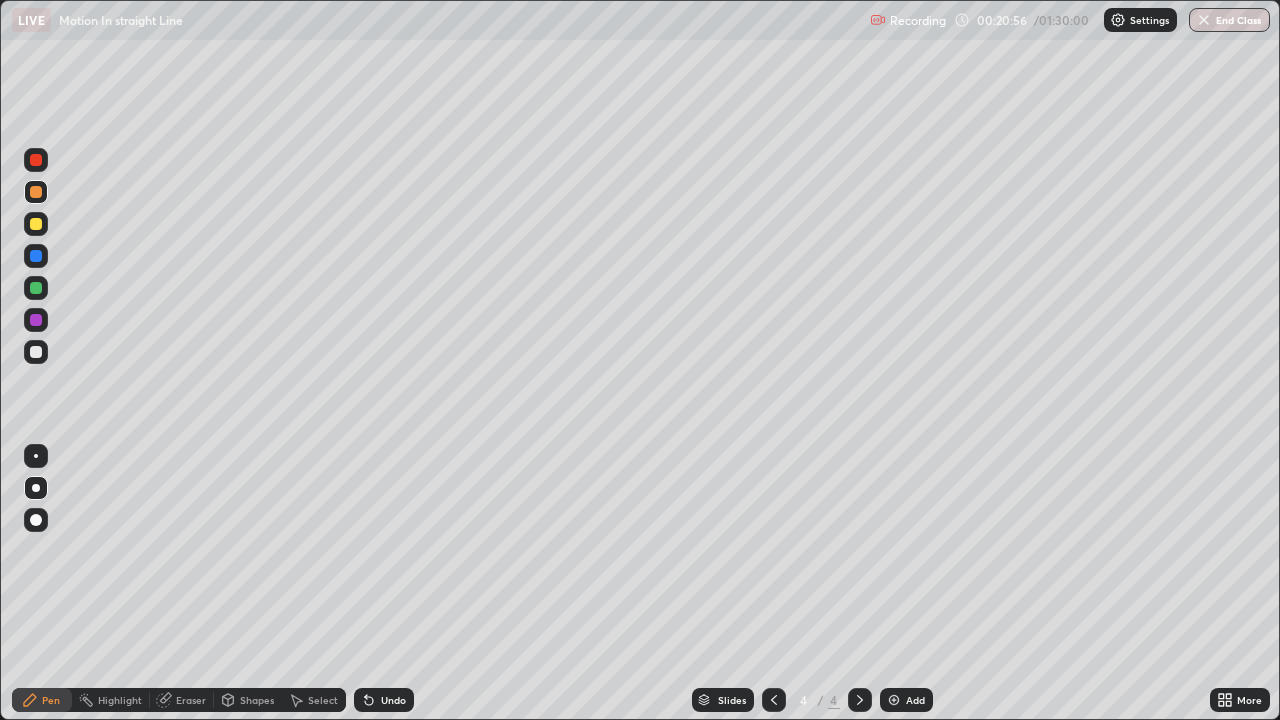 click at bounding box center [36, 352] 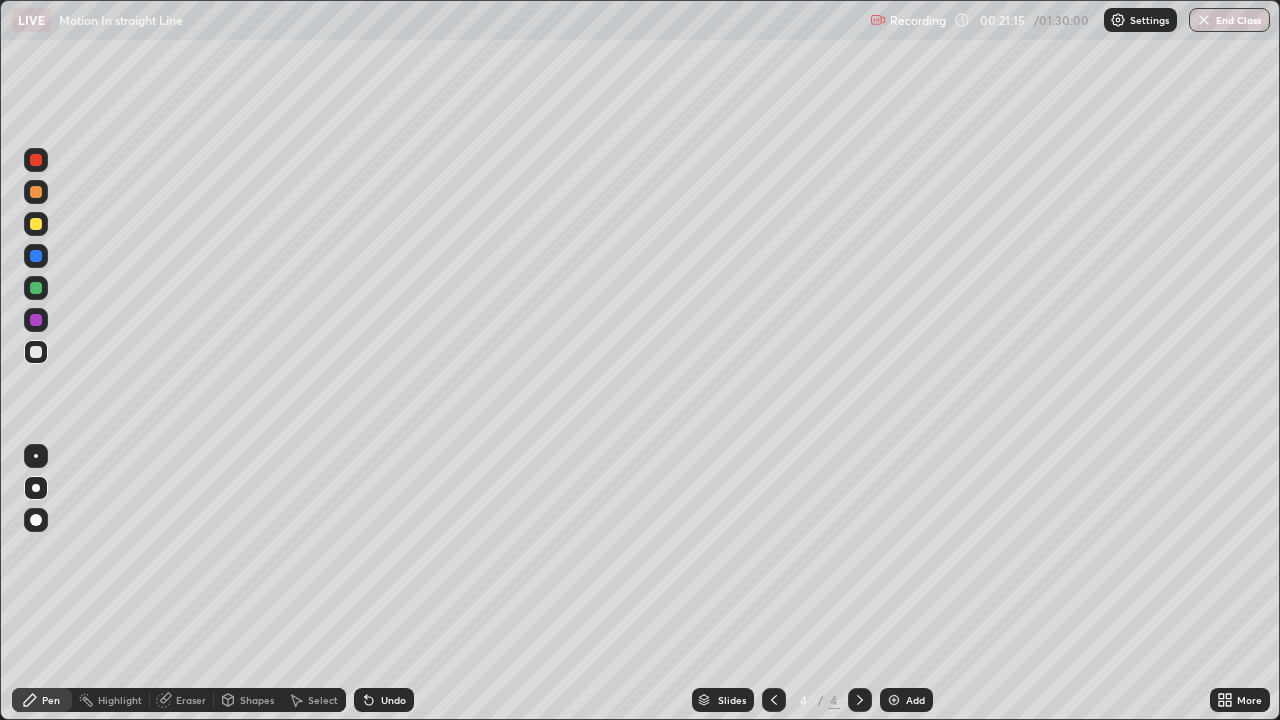 click at bounding box center [36, 288] 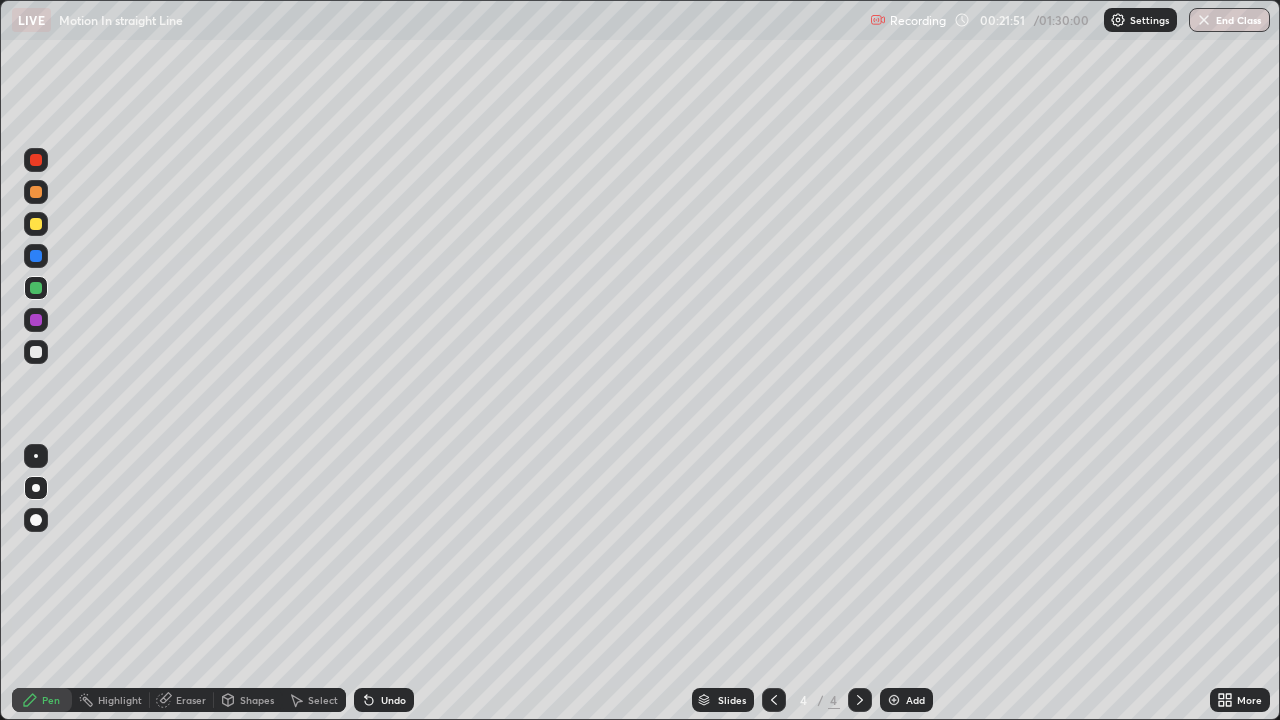 click on "Select" at bounding box center [323, 700] 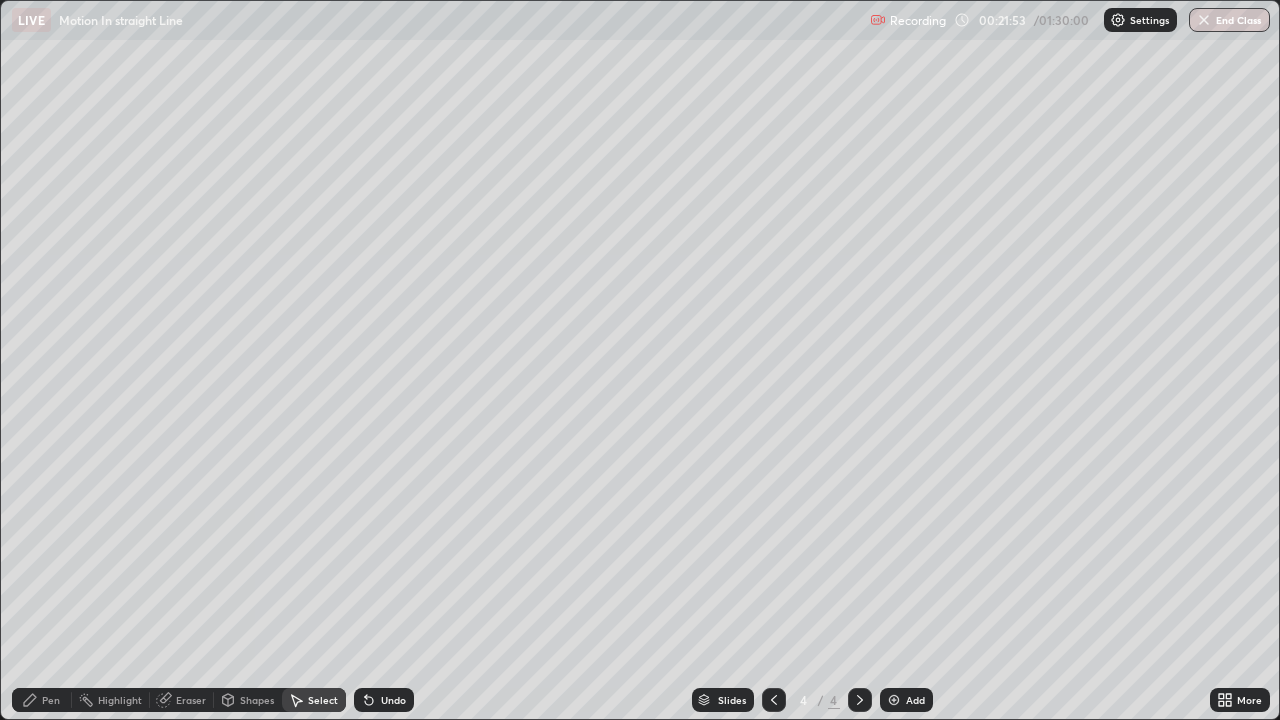 click on "Shapes" at bounding box center [257, 700] 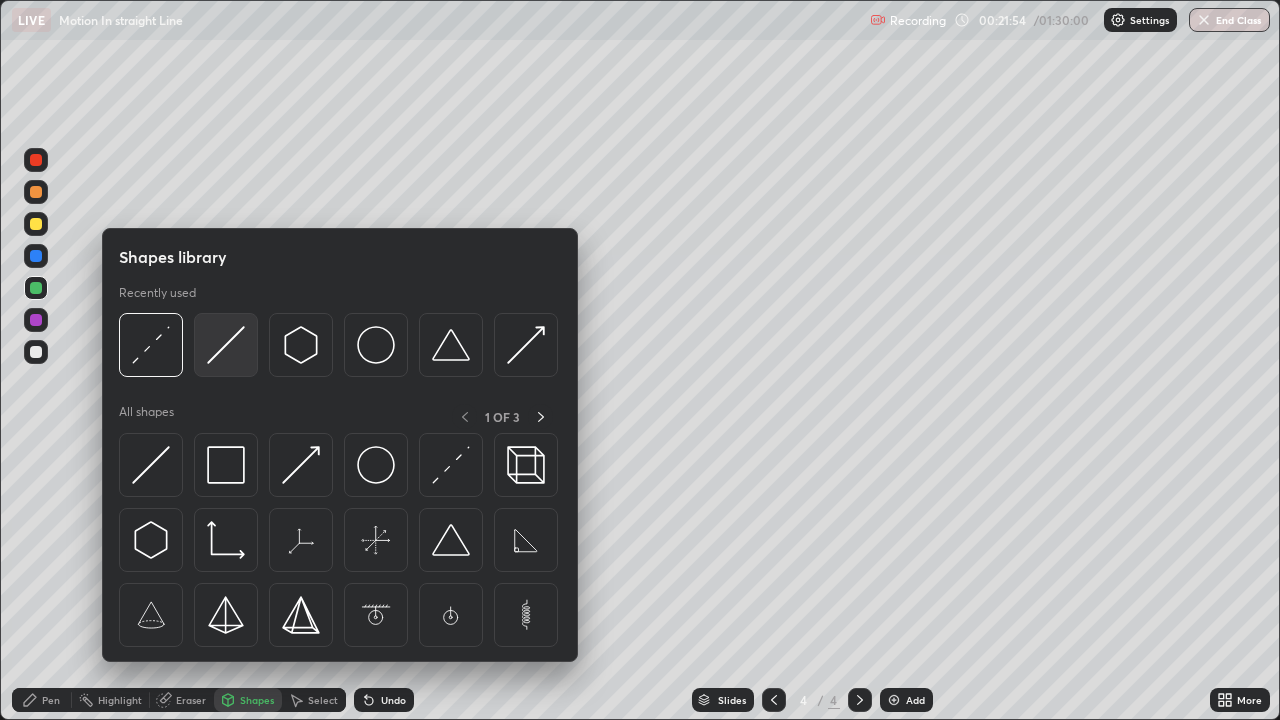 click at bounding box center (226, 345) 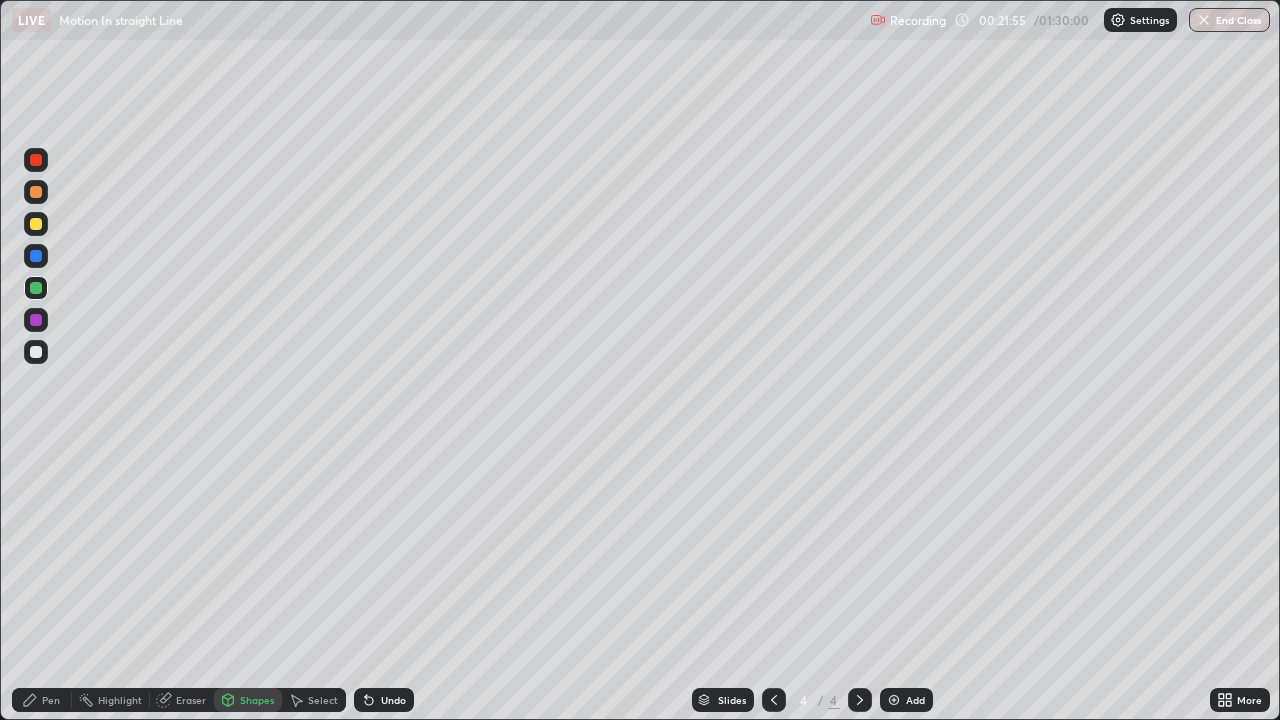 click at bounding box center (36, 320) 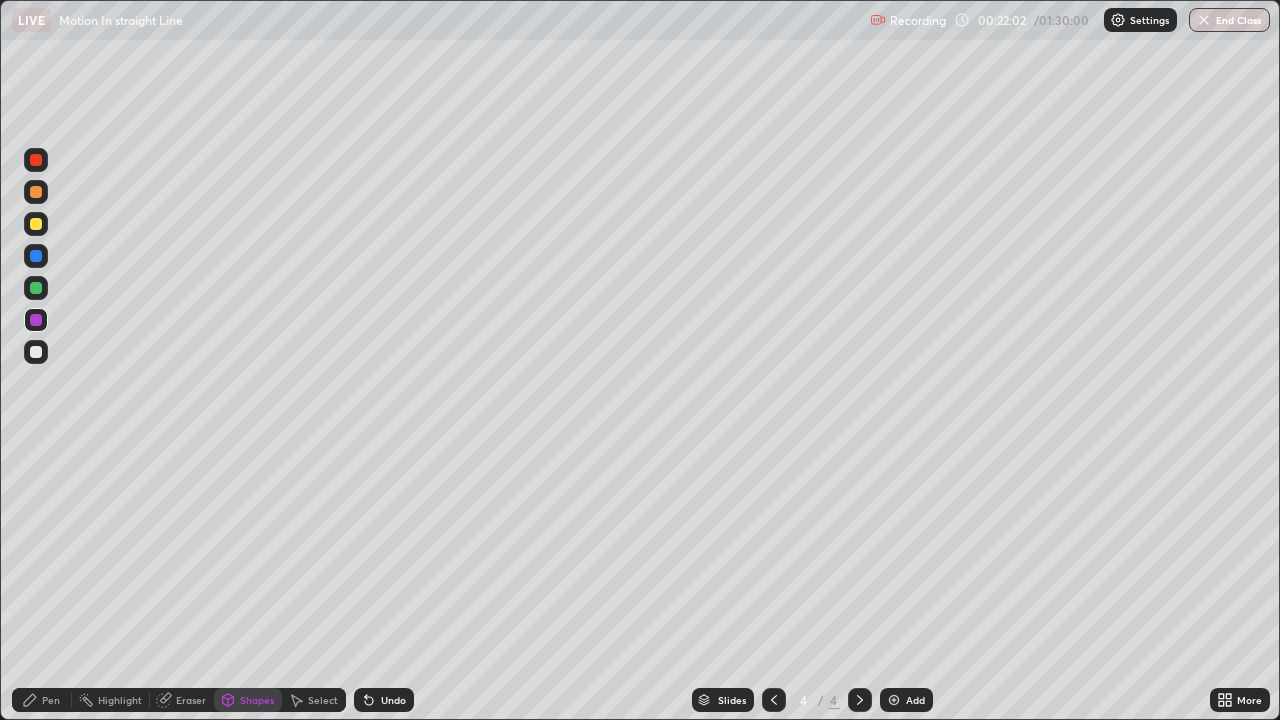 click on "Select" at bounding box center [323, 700] 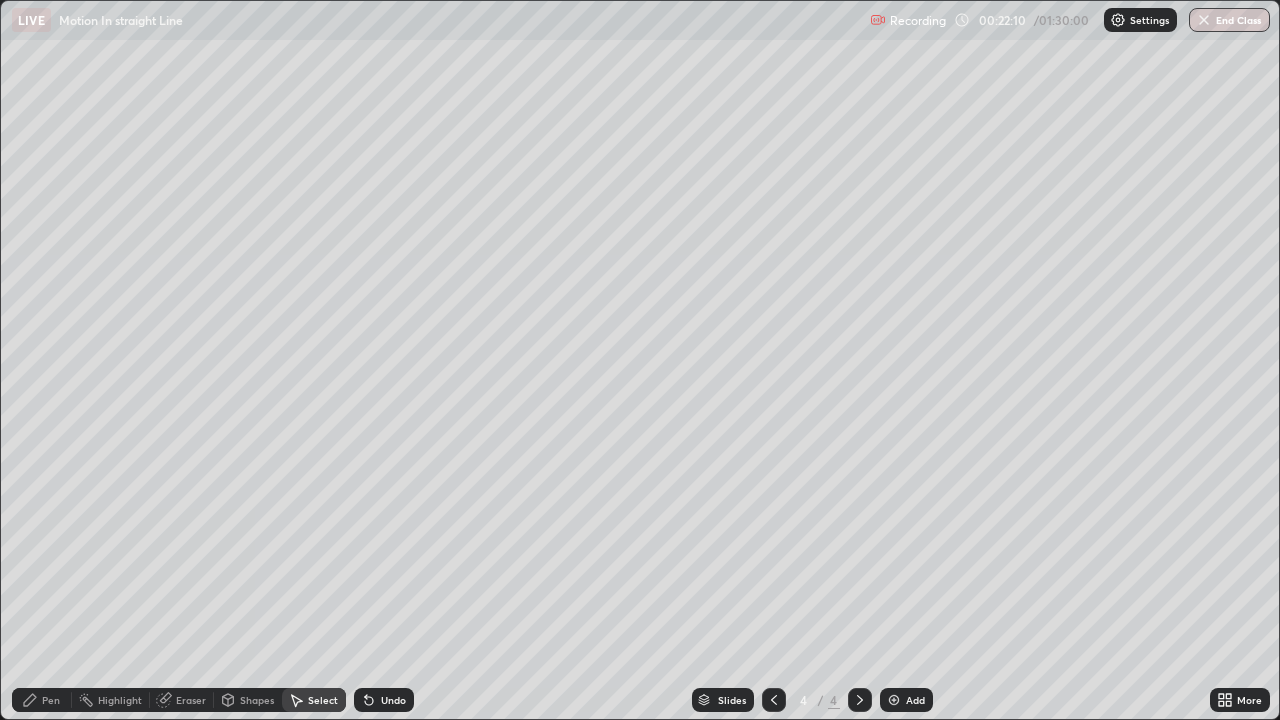 click on "Pen" at bounding box center (51, 700) 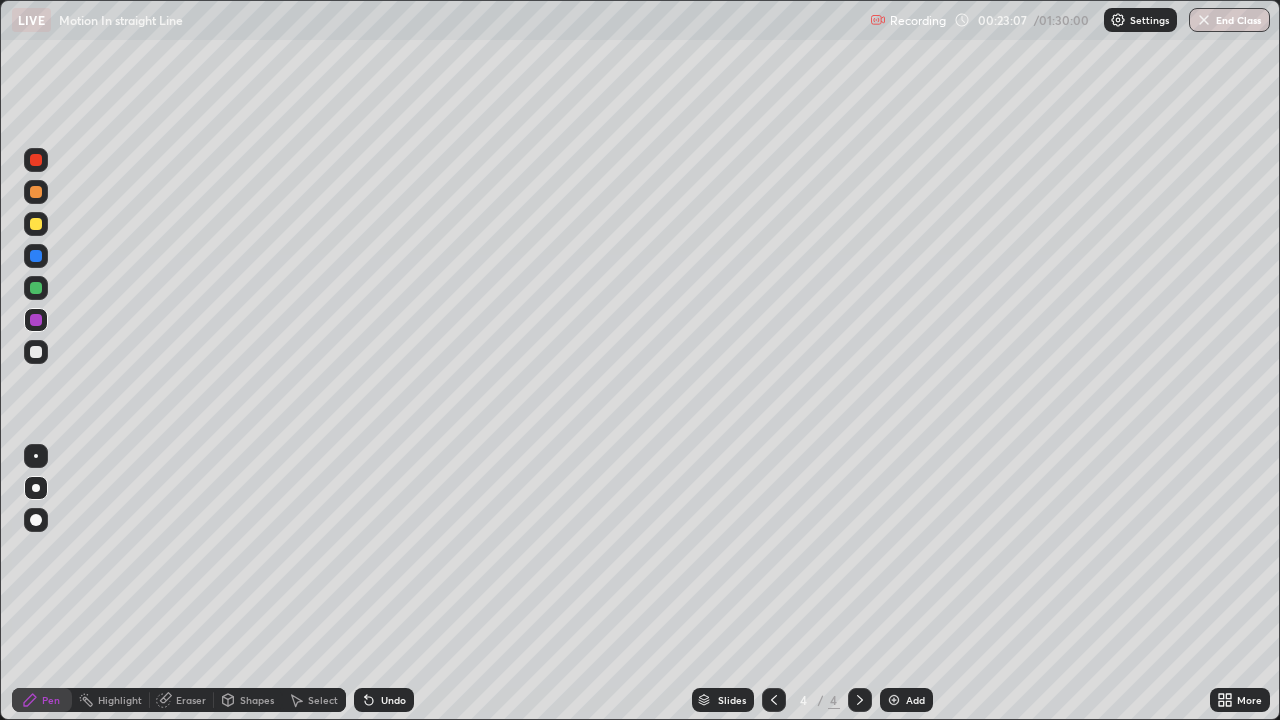 click at bounding box center [36, 320] 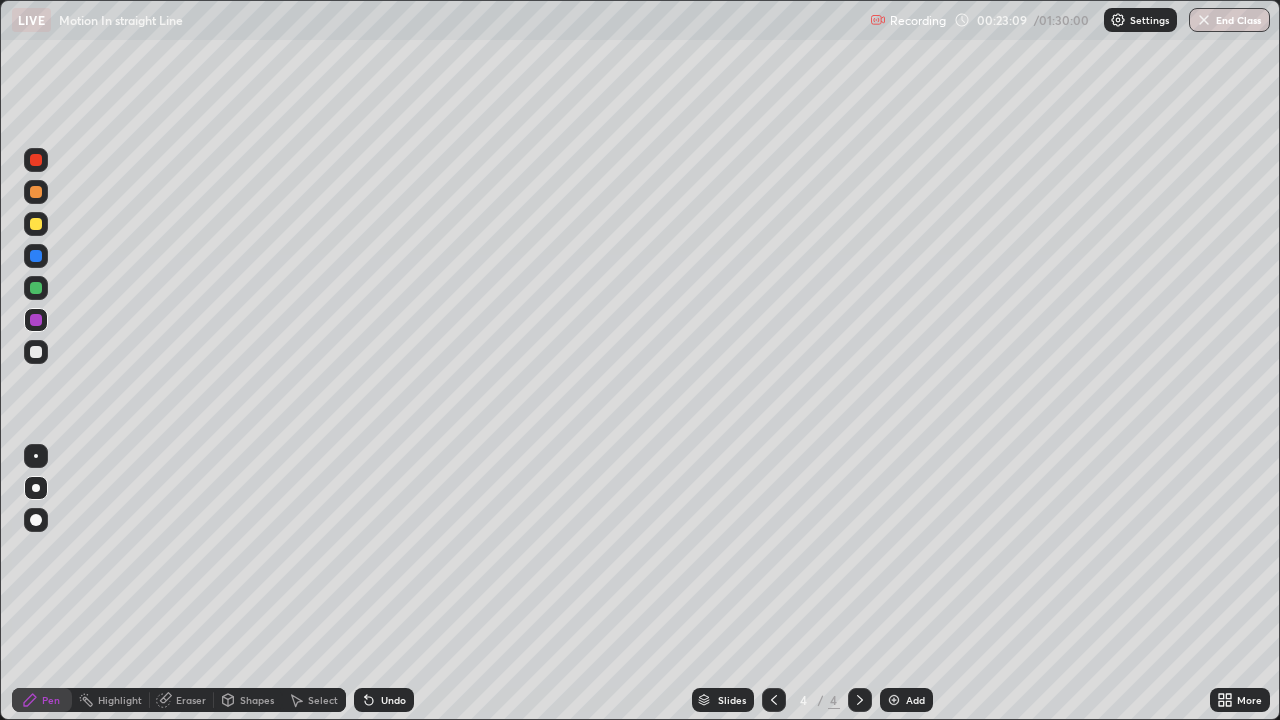 click on "Shapes" at bounding box center [257, 700] 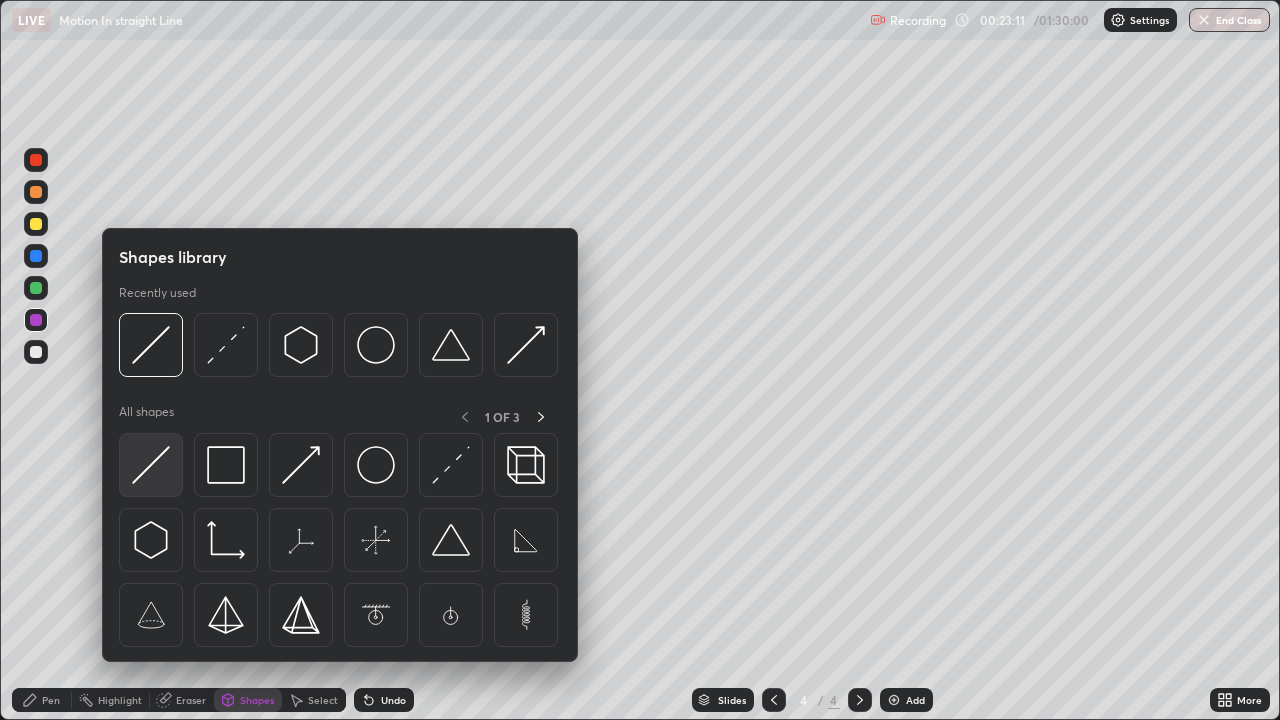 click at bounding box center [151, 465] 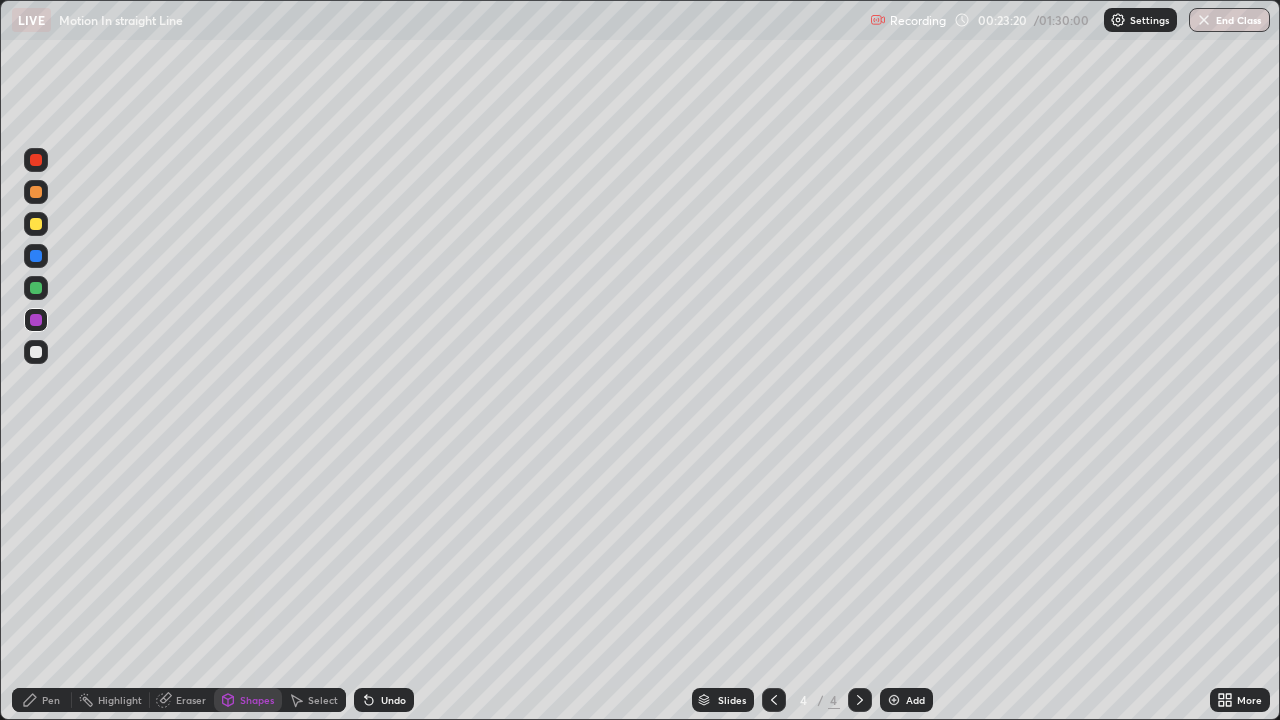 click on "Pen" at bounding box center (51, 700) 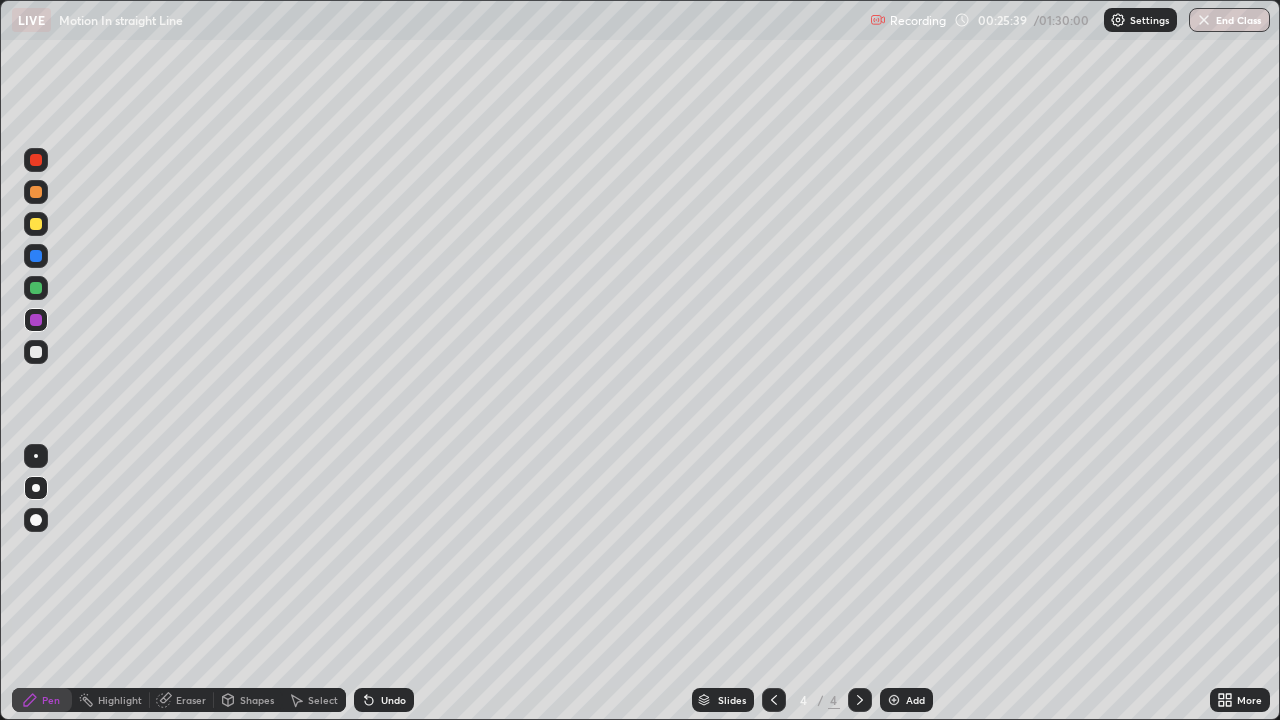 click at bounding box center (894, 700) 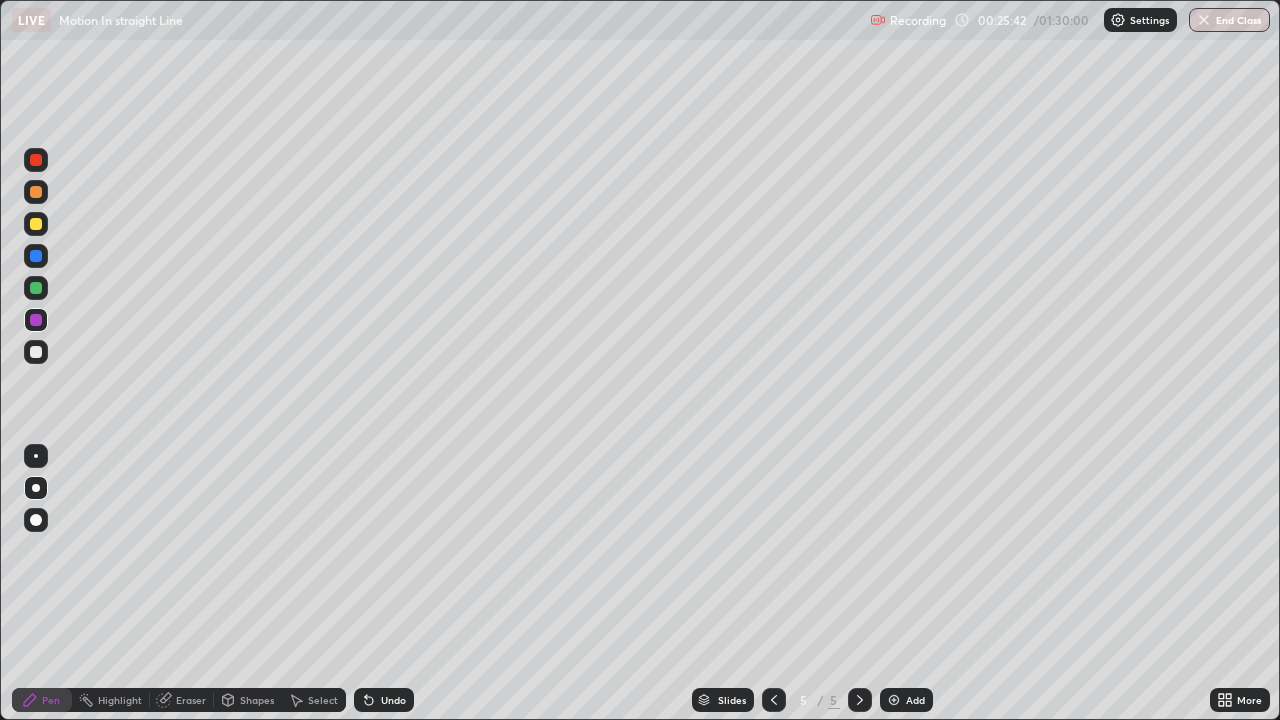 click 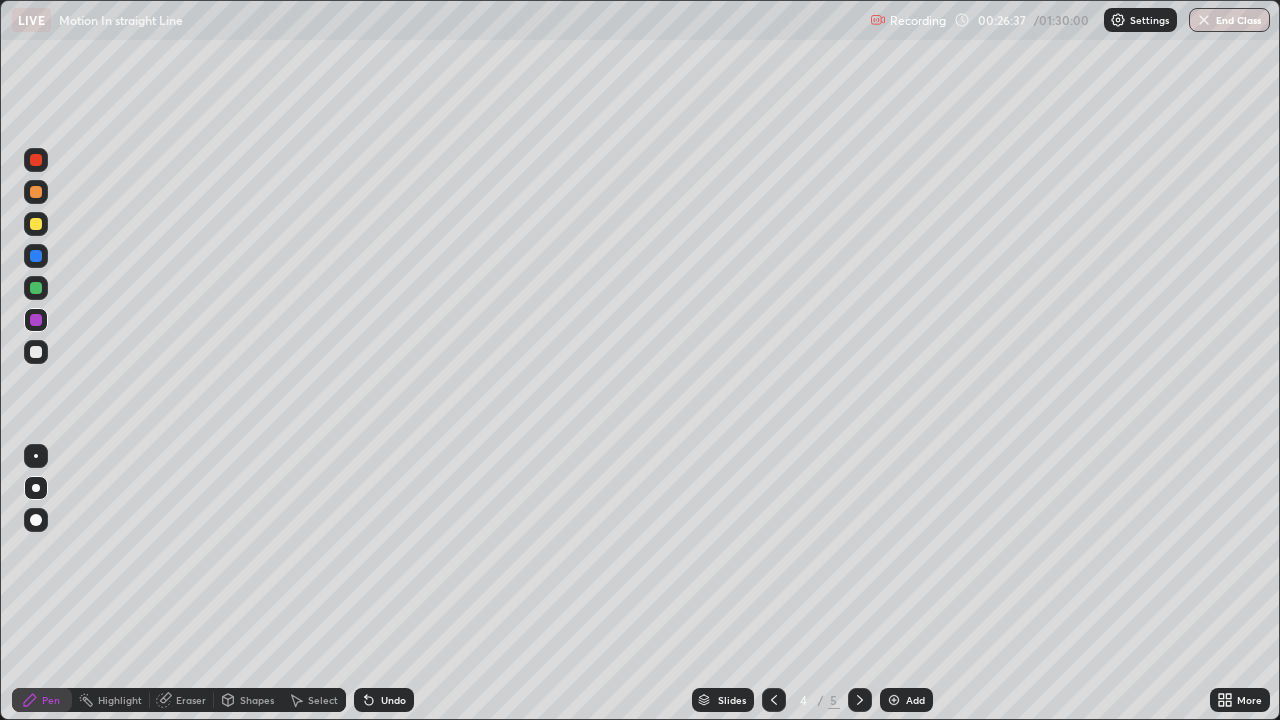 click 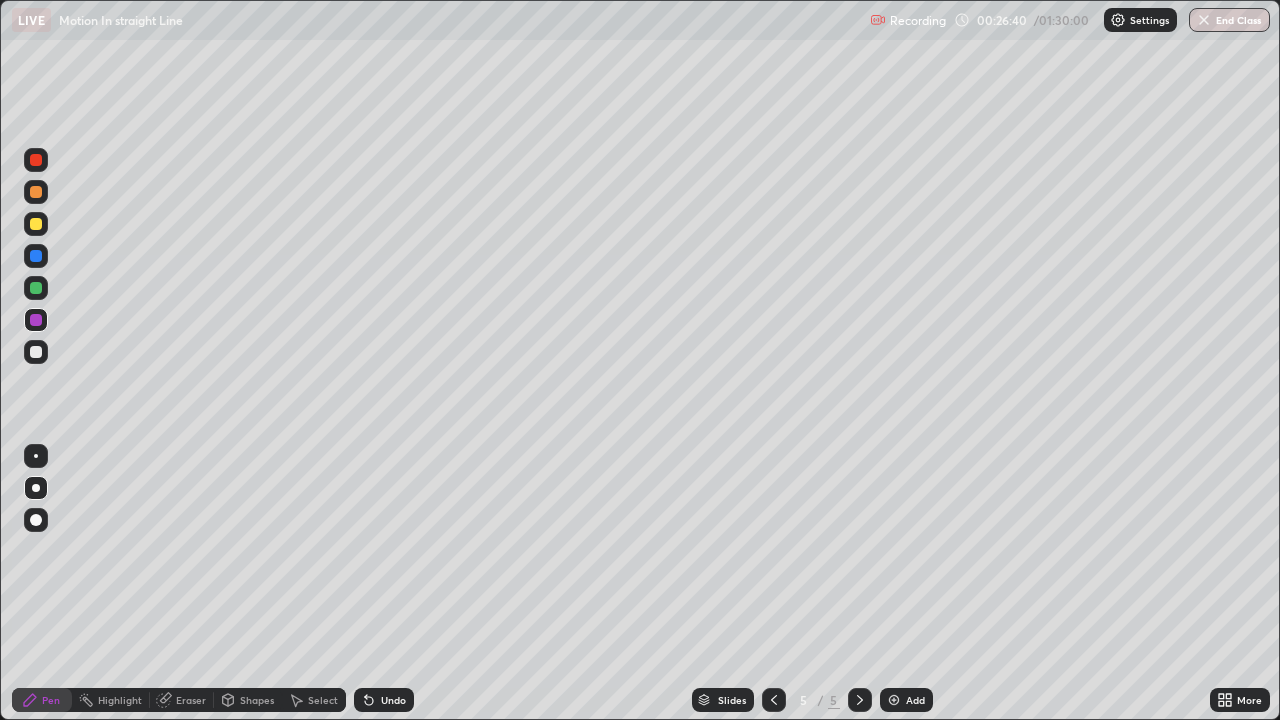 click at bounding box center (36, 352) 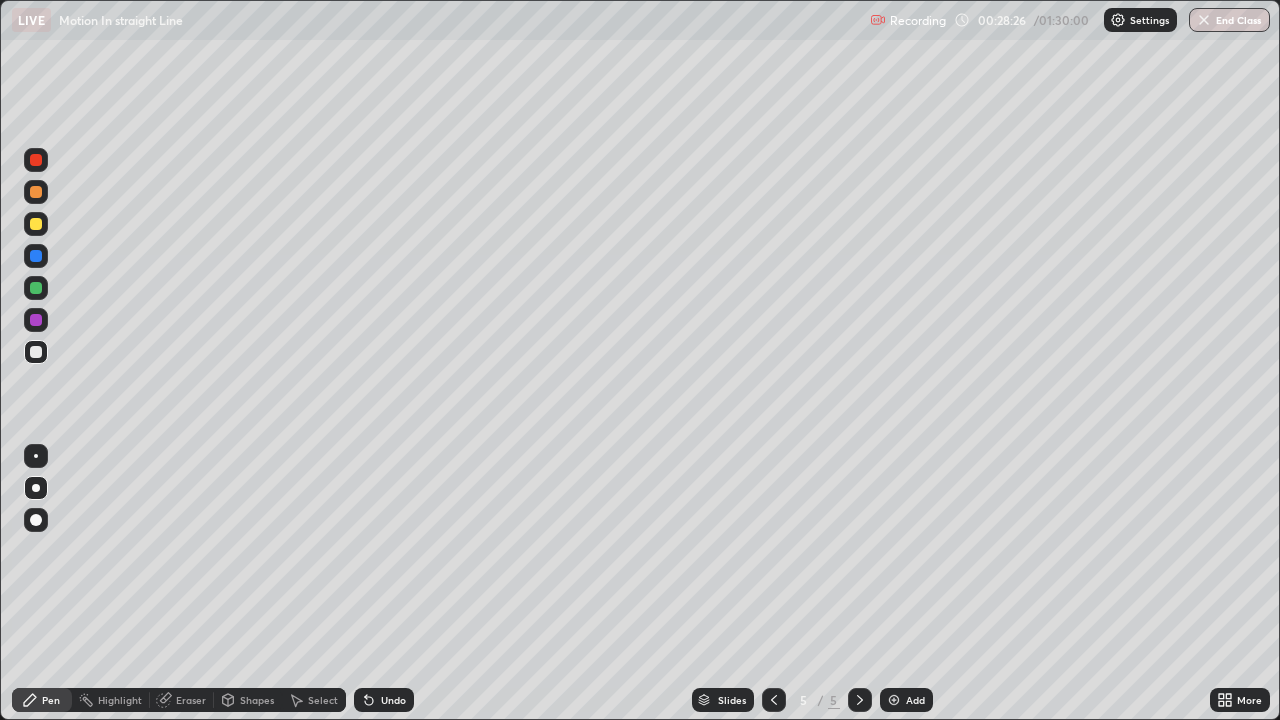 click at bounding box center [36, 320] 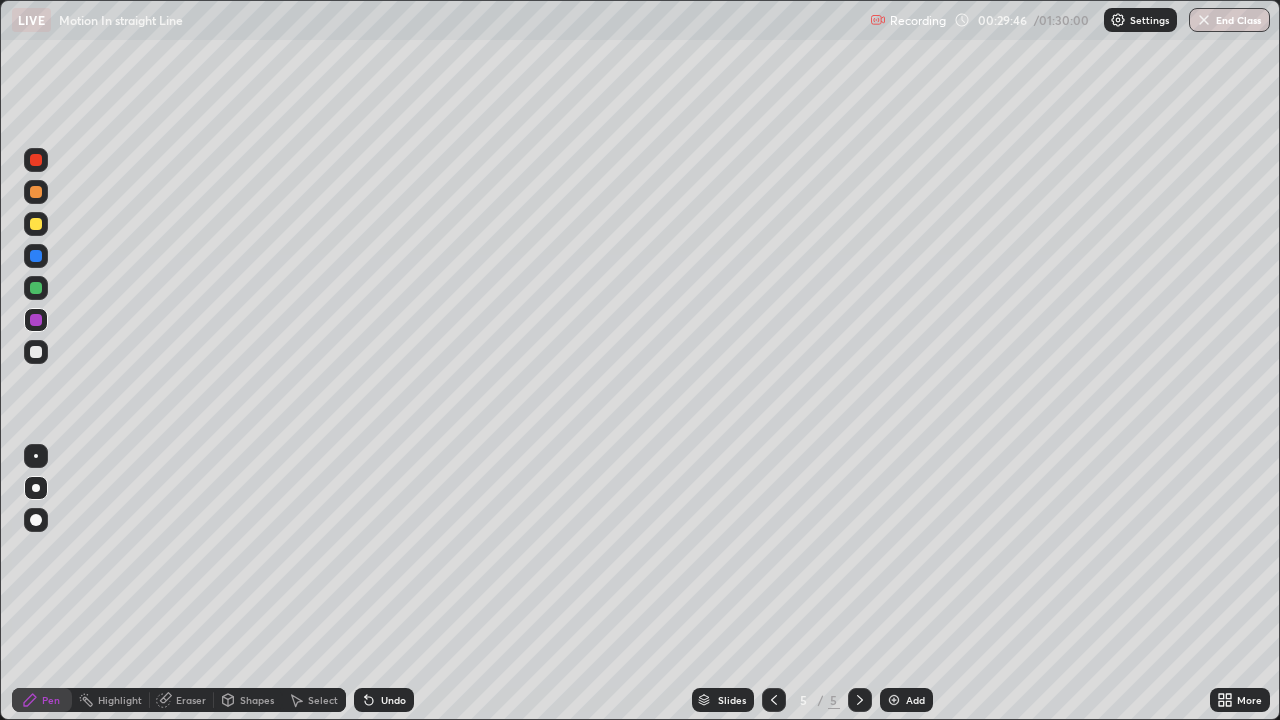 click at bounding box center (36, 288) 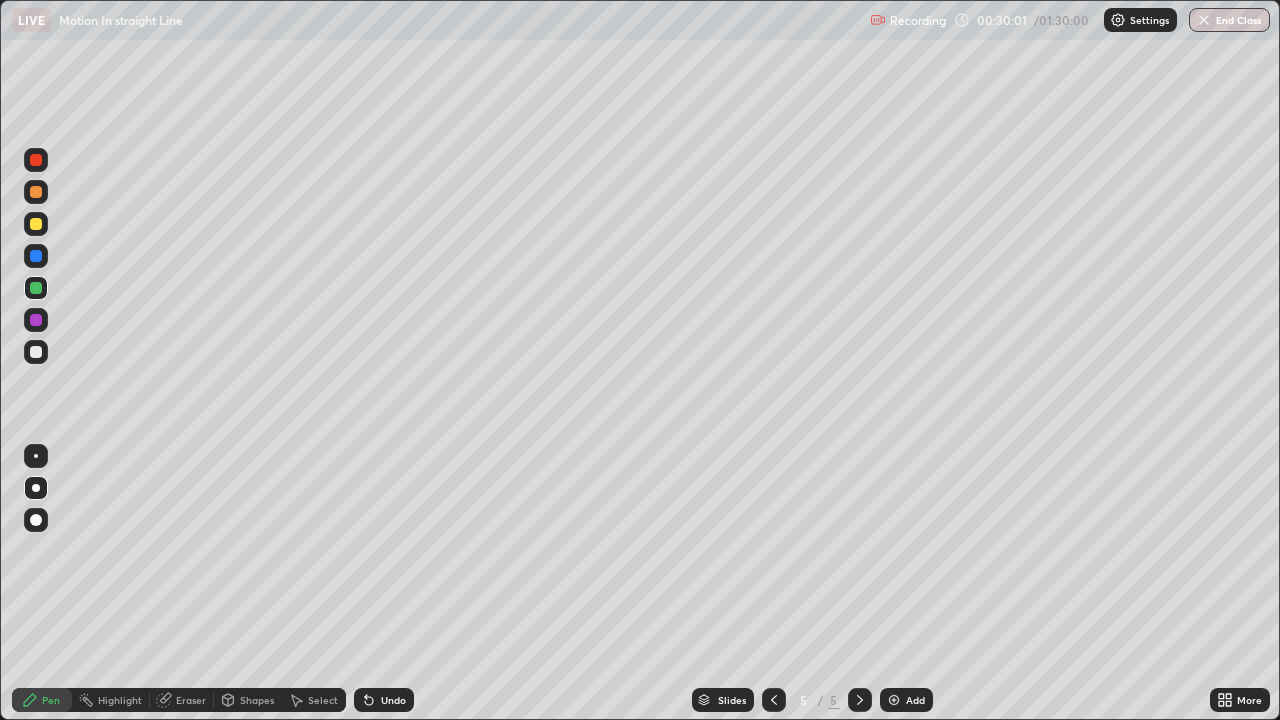 click at bounding box center [36, 352] 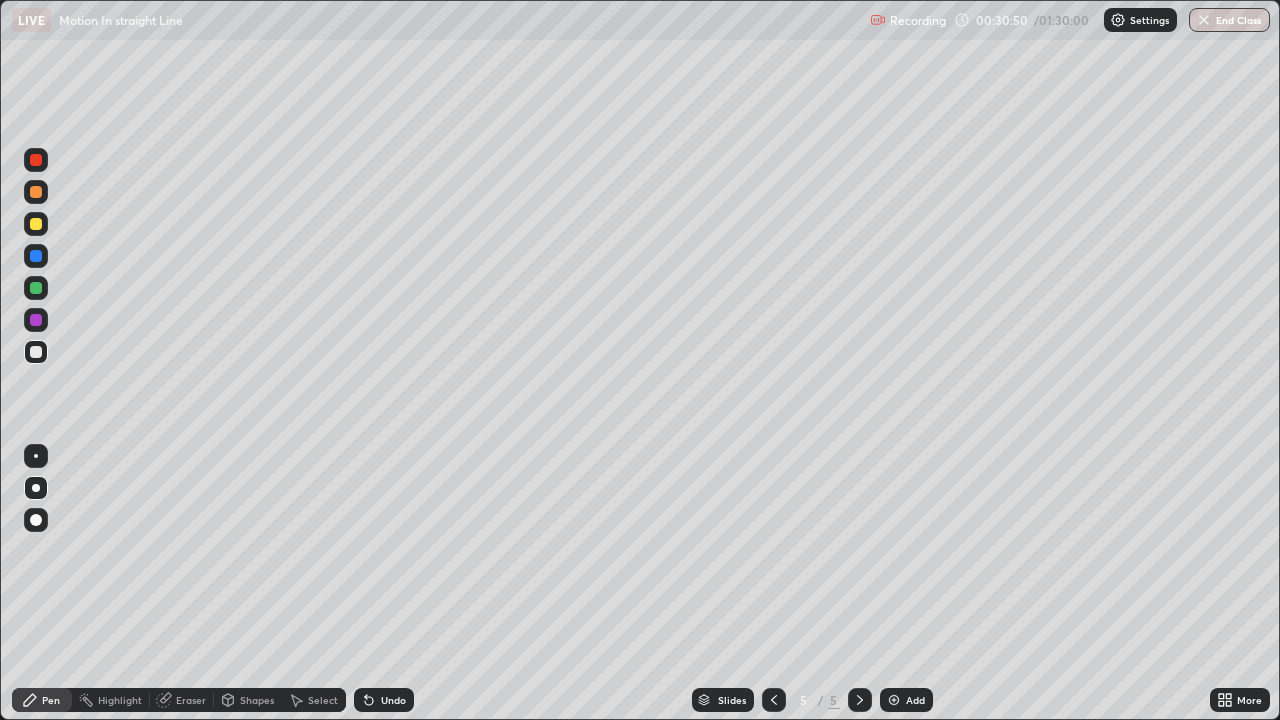 click at bounding box center (774, 700) 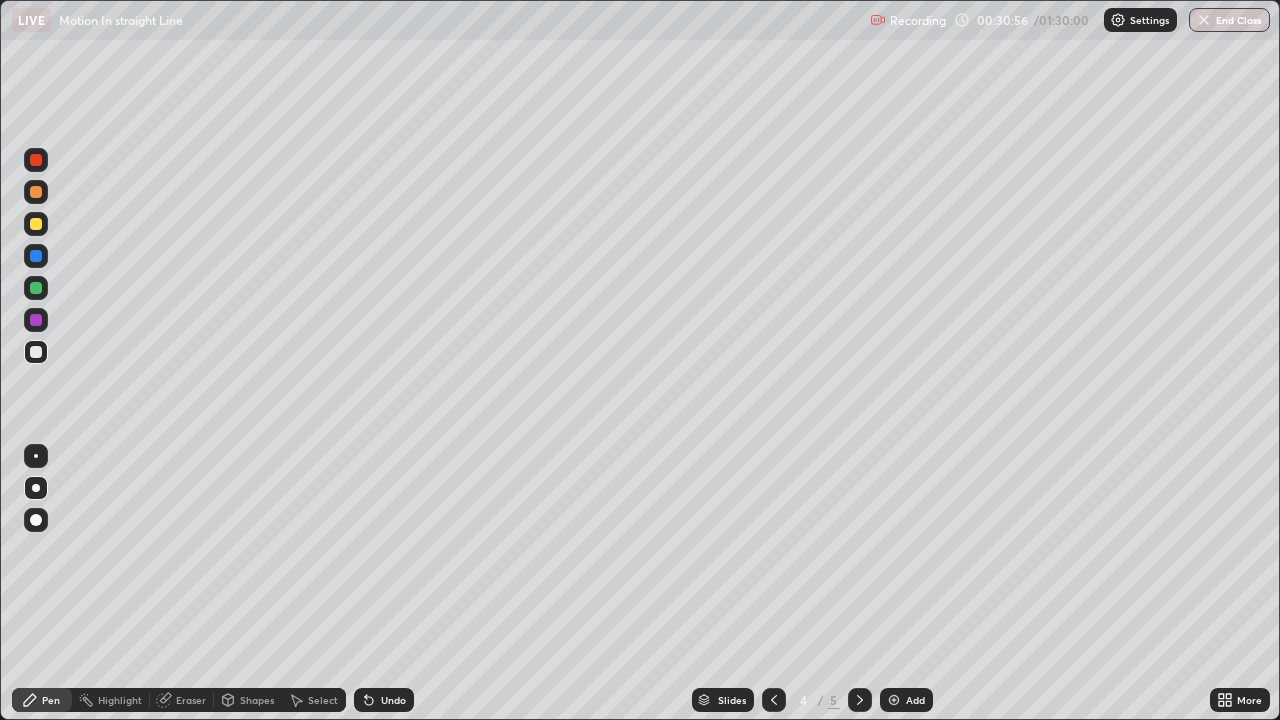 click 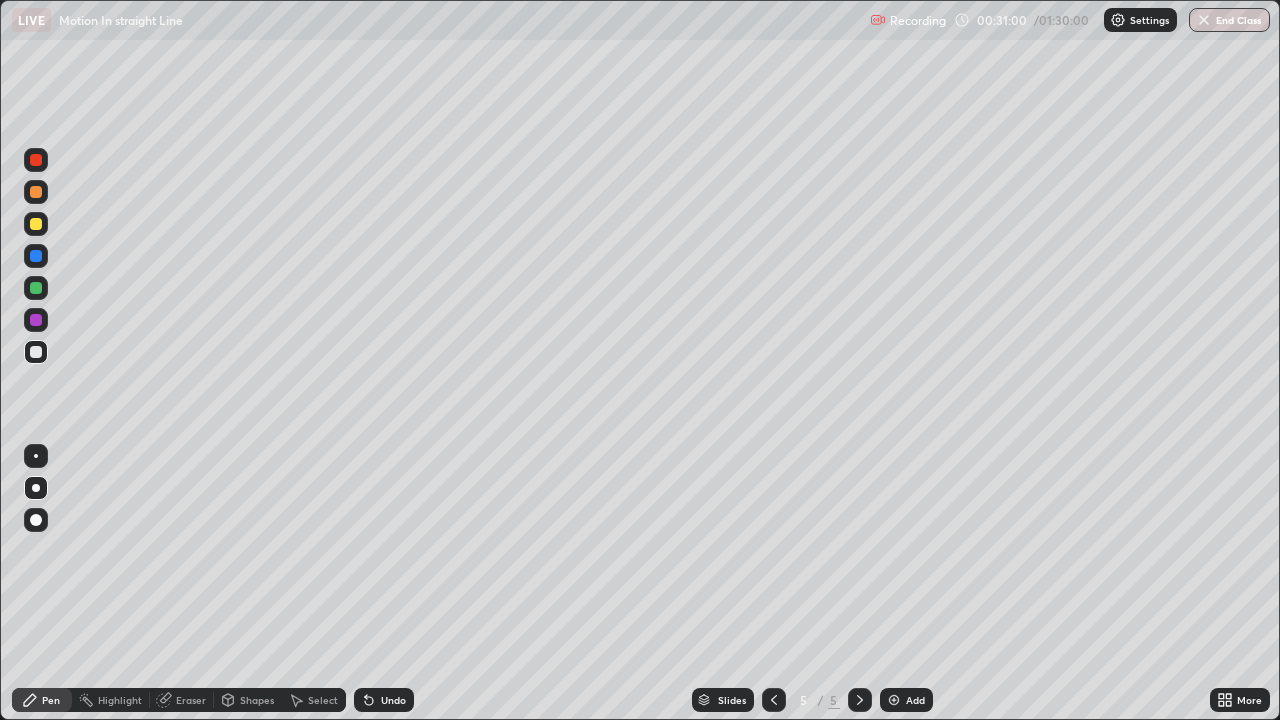 click at bounding box center (36, 224) 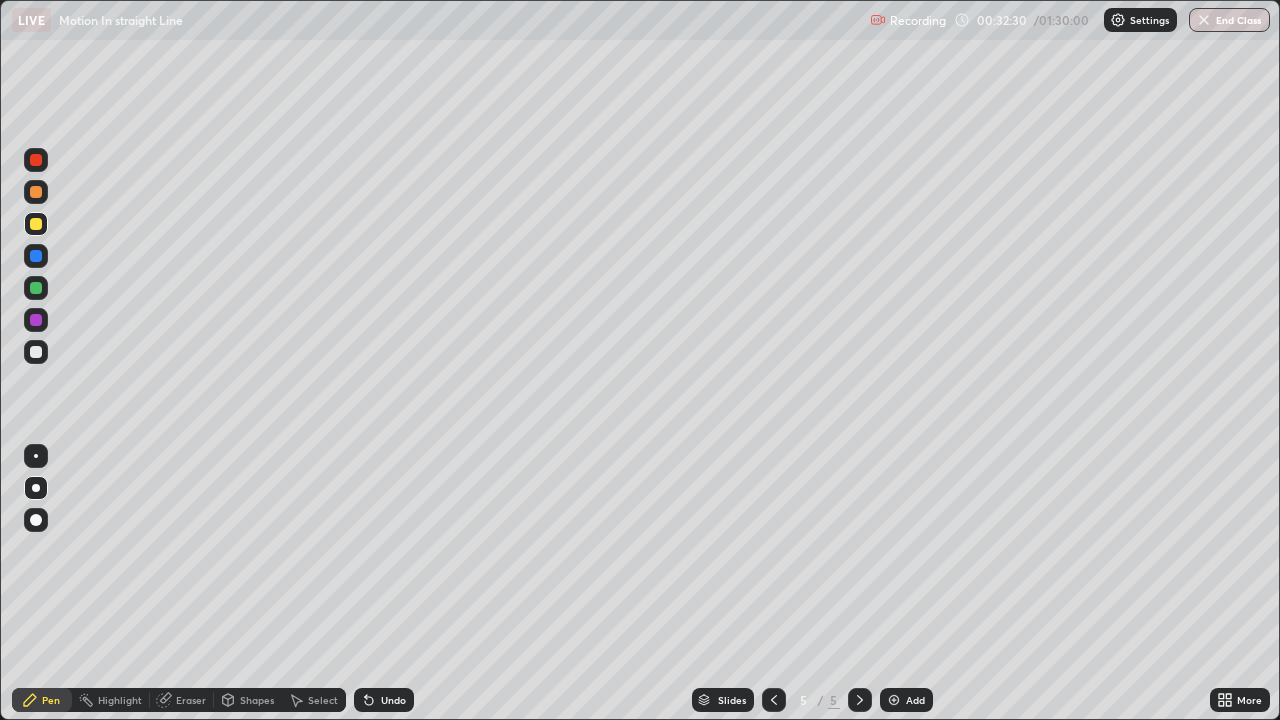 click at bounding box center (894, 700) 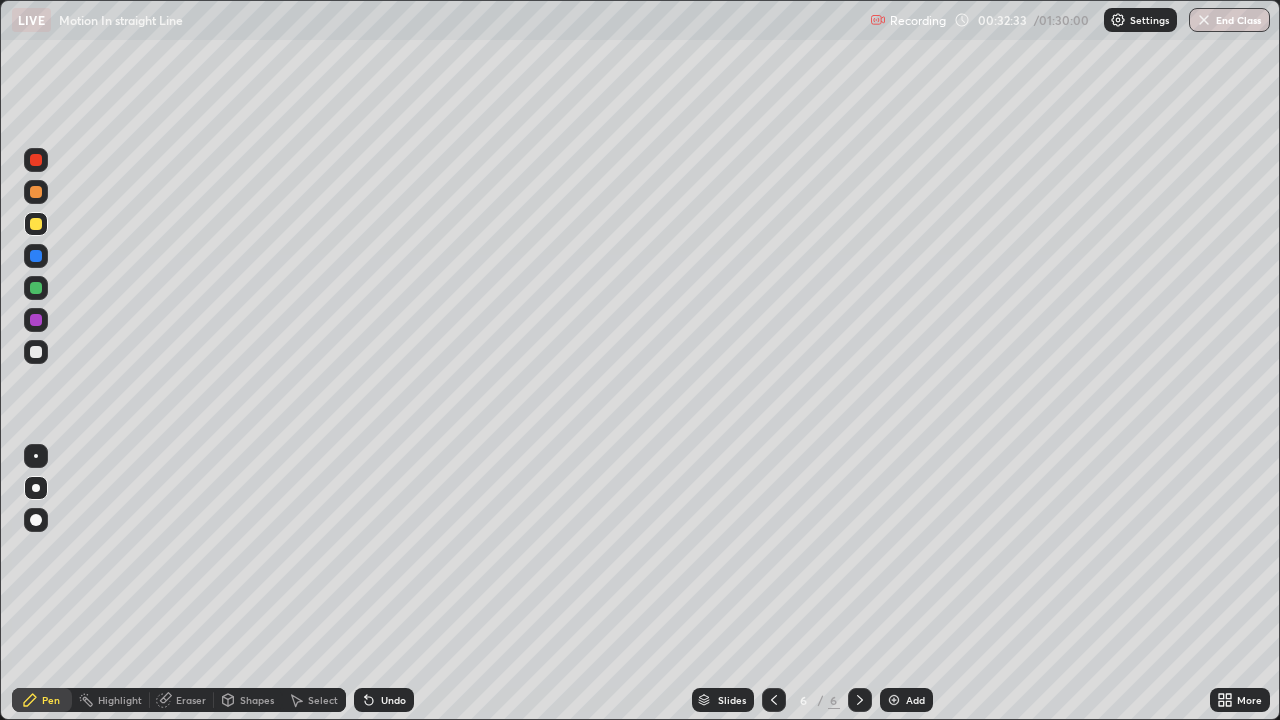 click at bounding box center [36, 224] 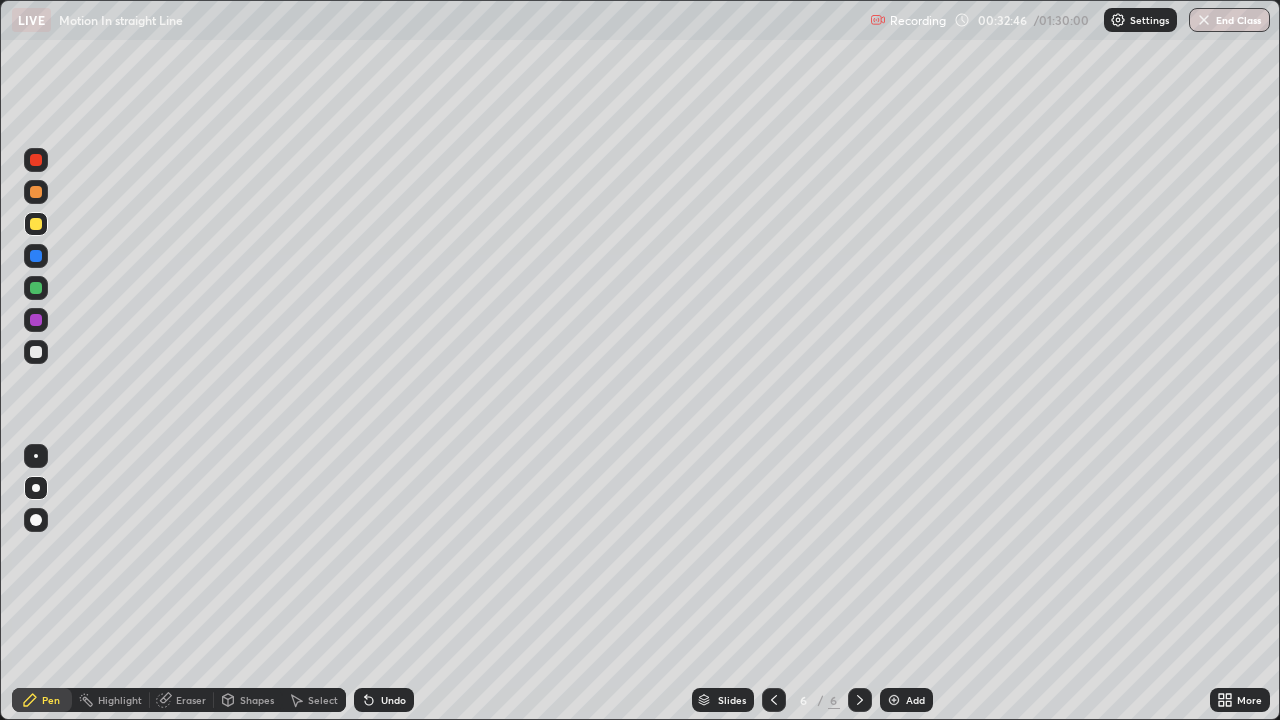click 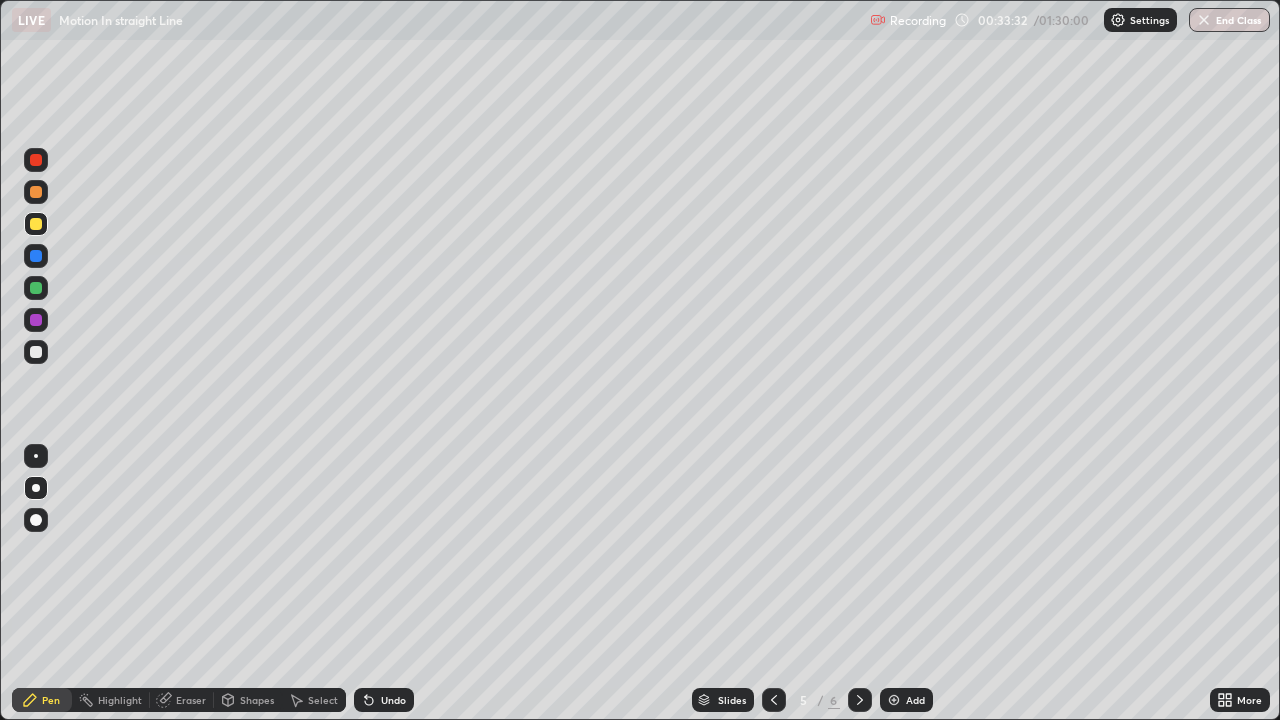 click 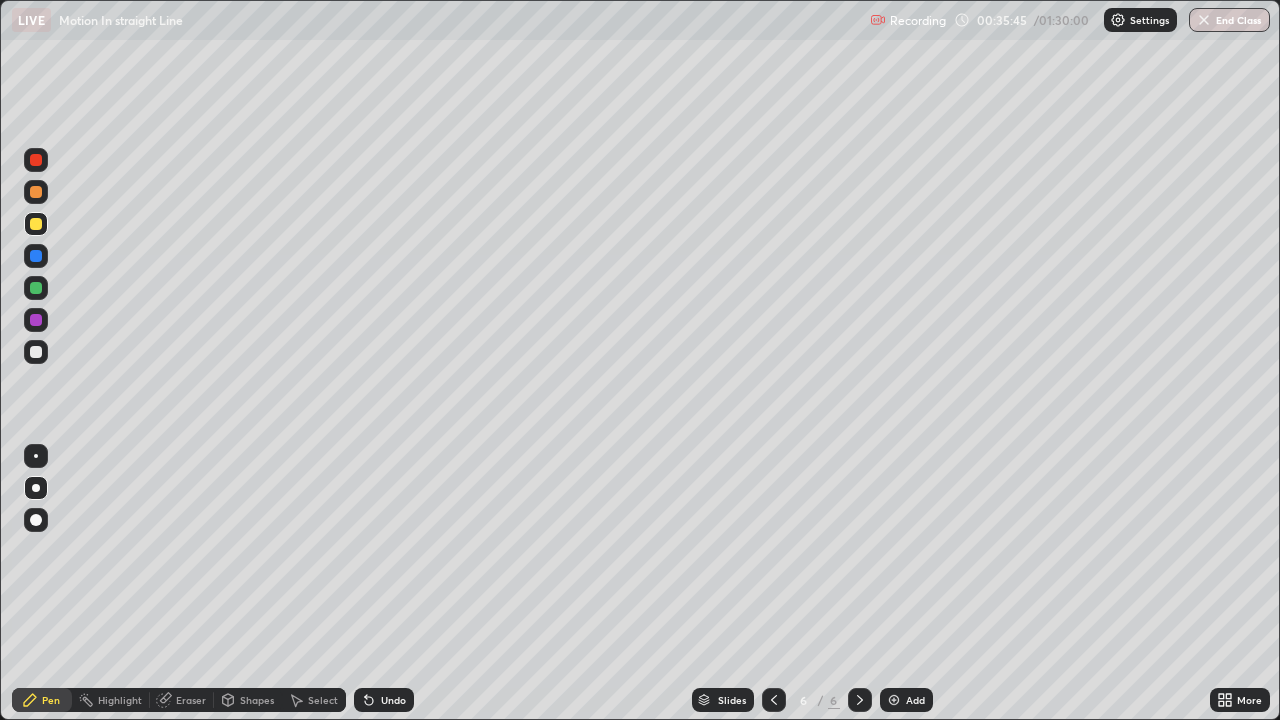 click 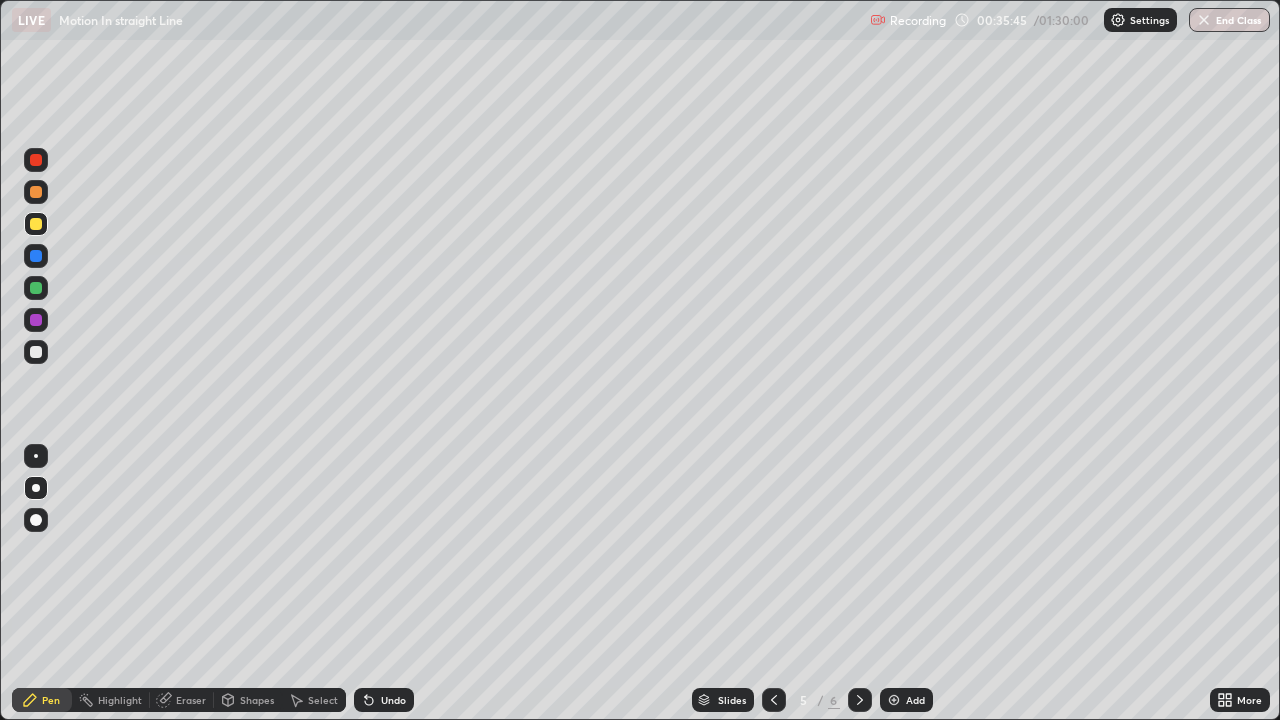 click 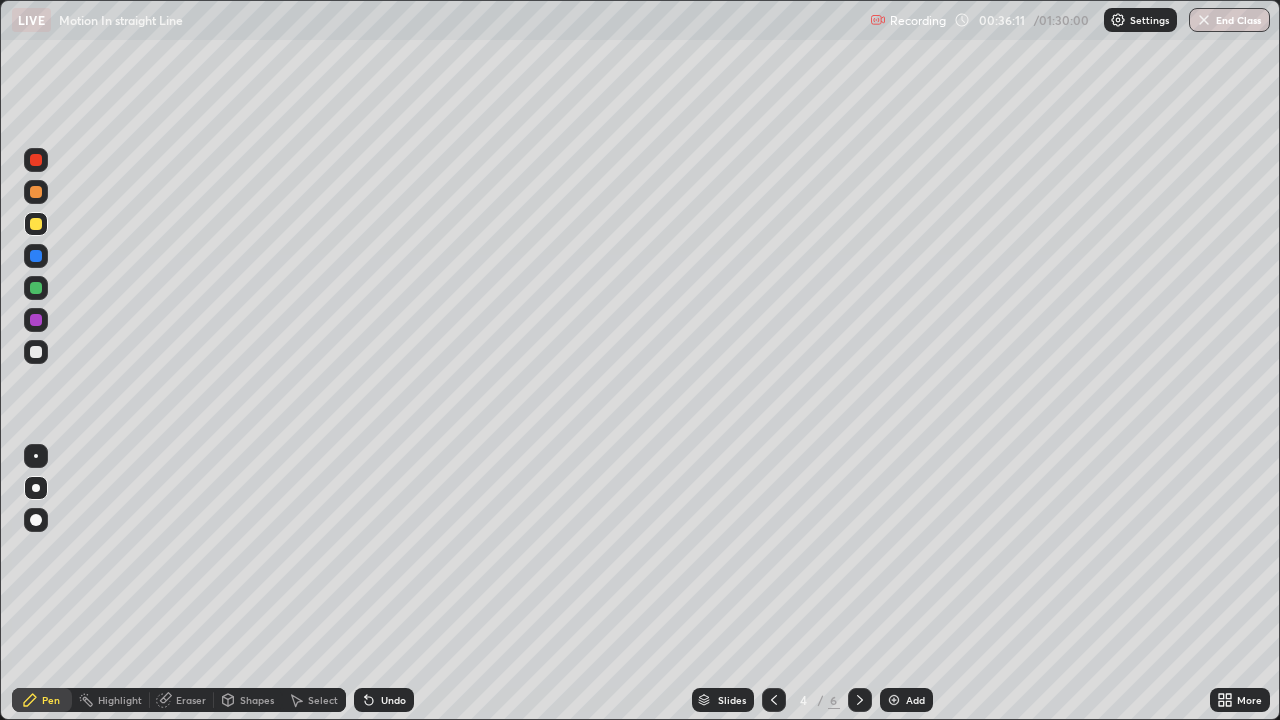 click 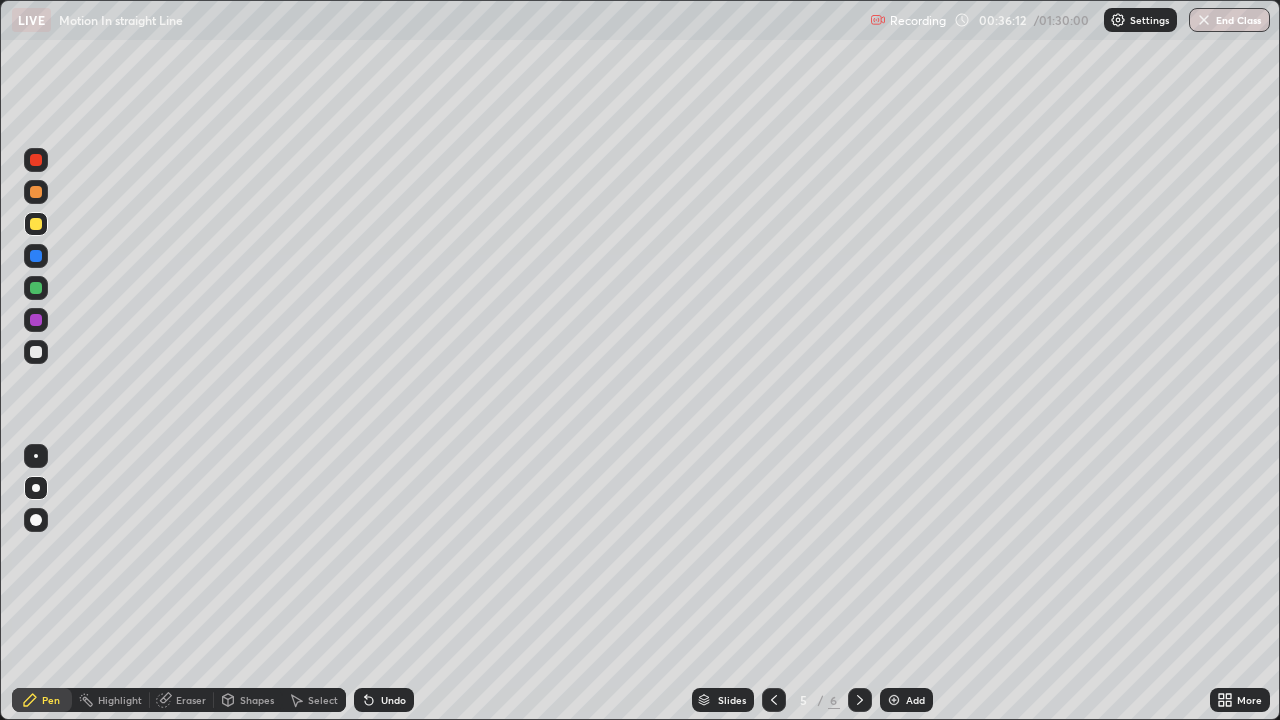 click 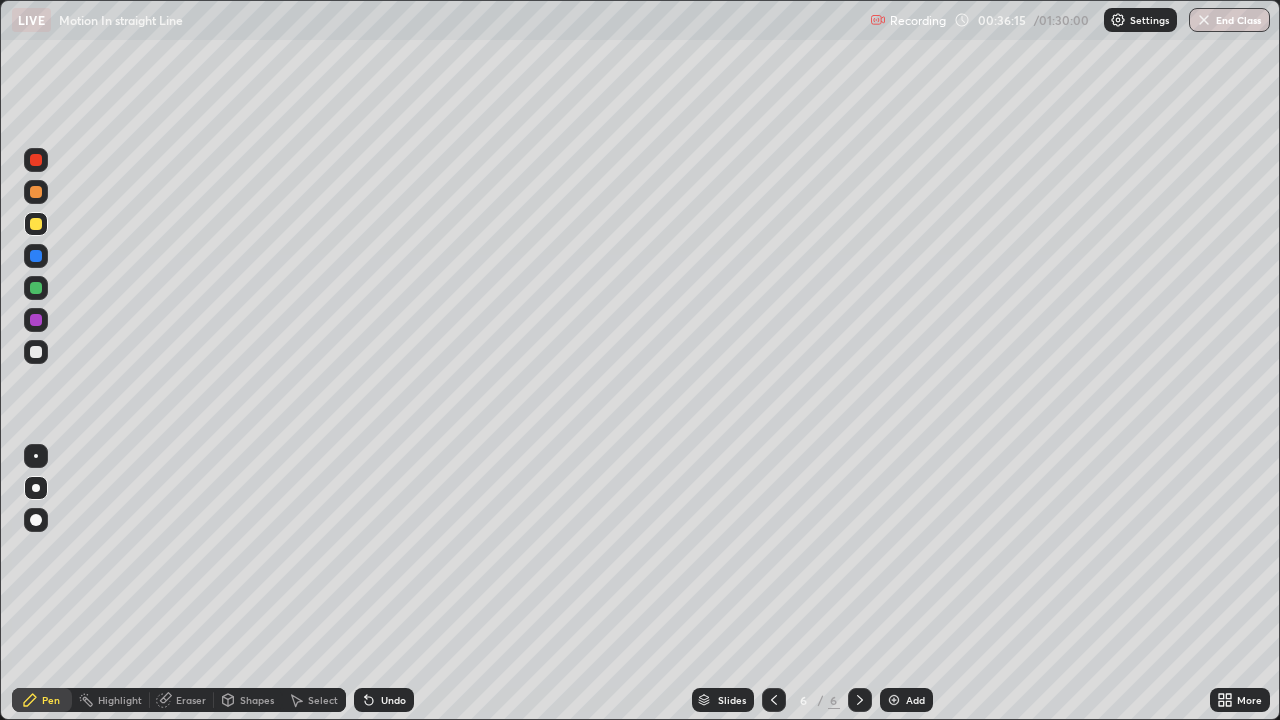 click at bounding box center (36, 488) 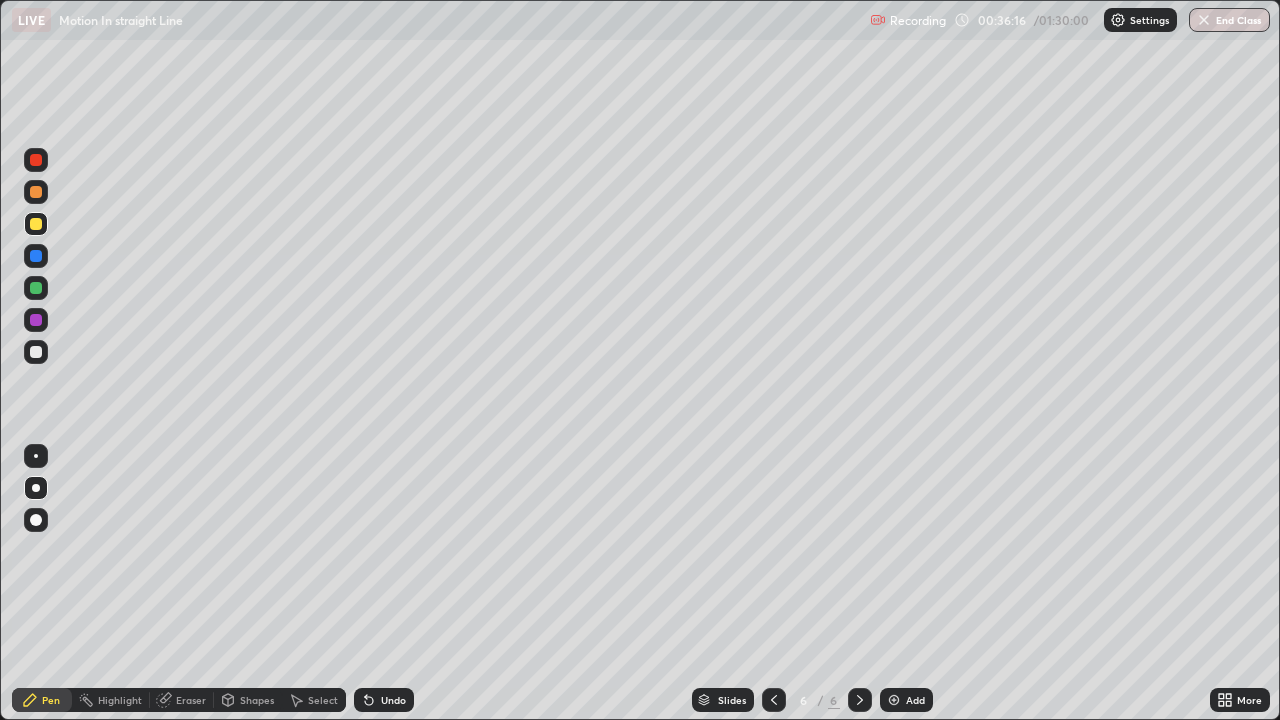 click at bounding box center (36, 352) 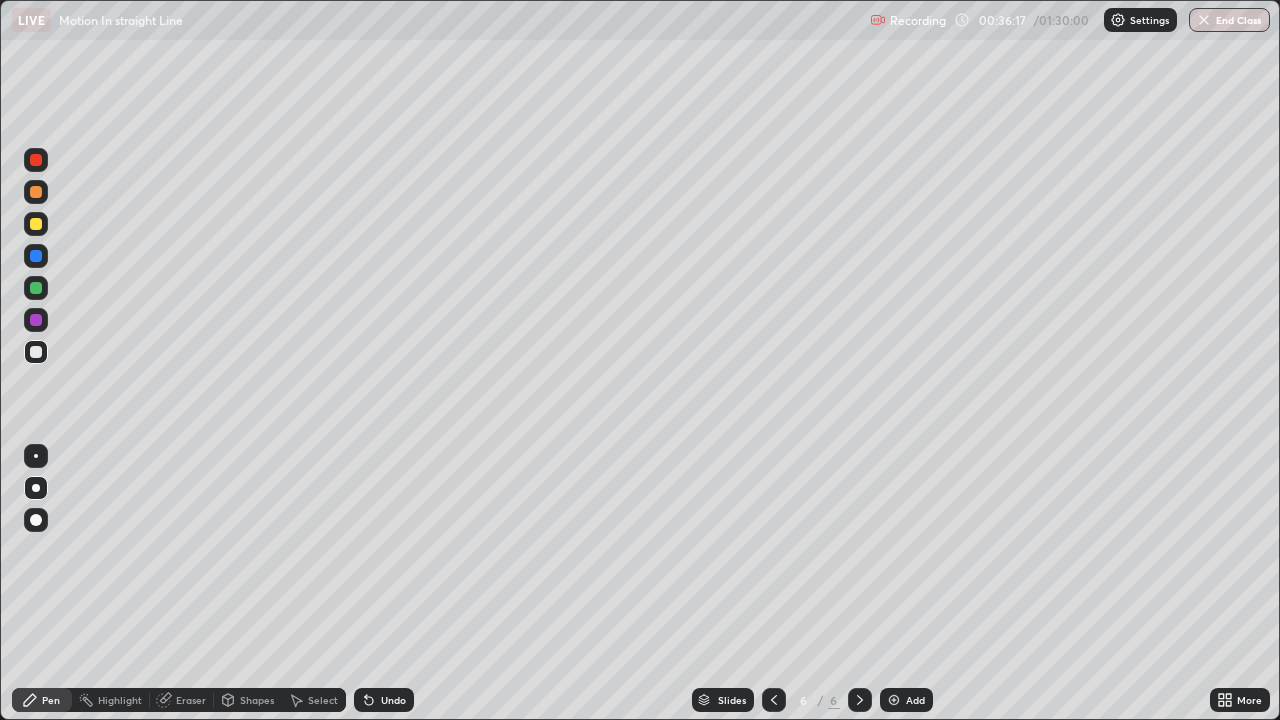 click at bounding box center [36, 456] 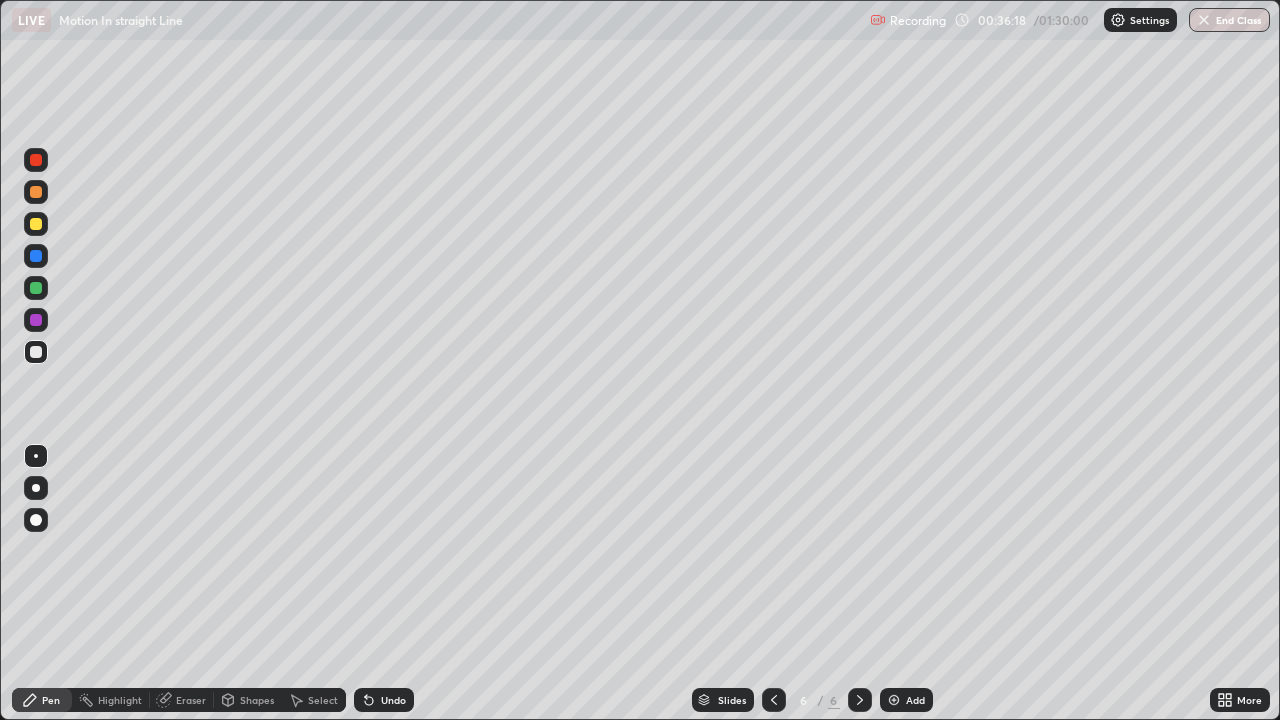 click at bounding box center [36, 352] 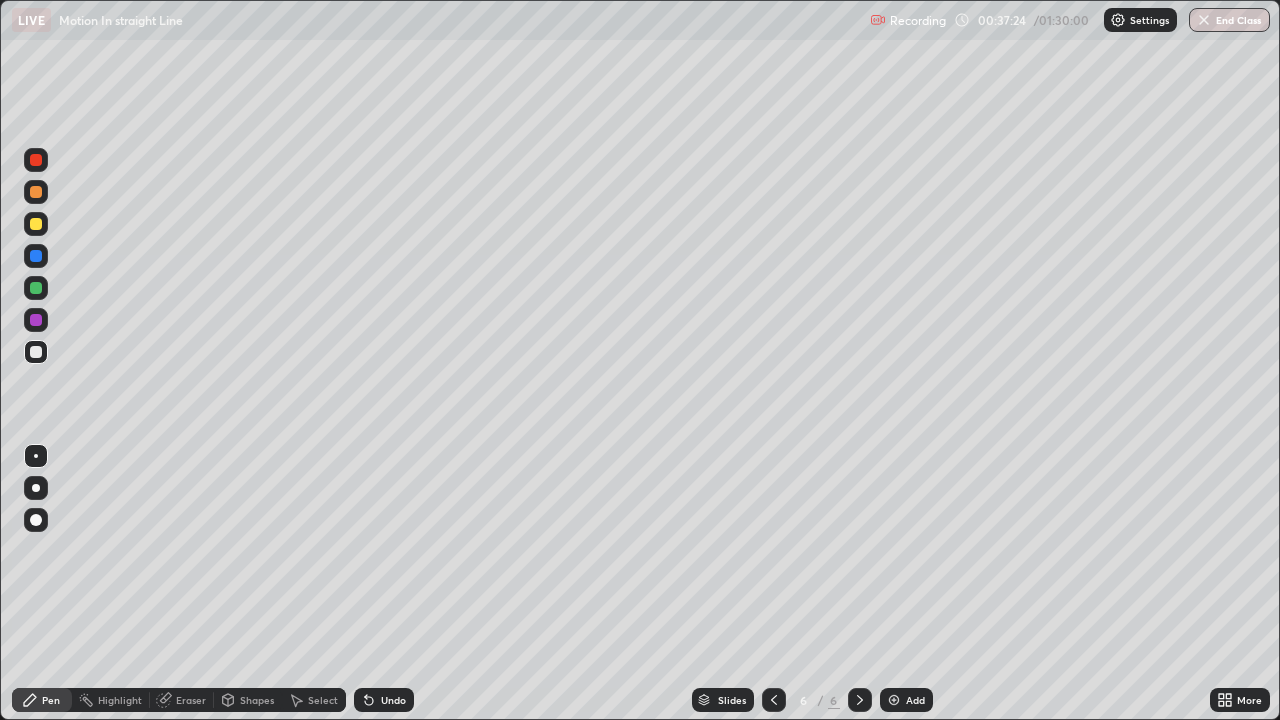 click on "Eraser" at bounding box center (182, 700) 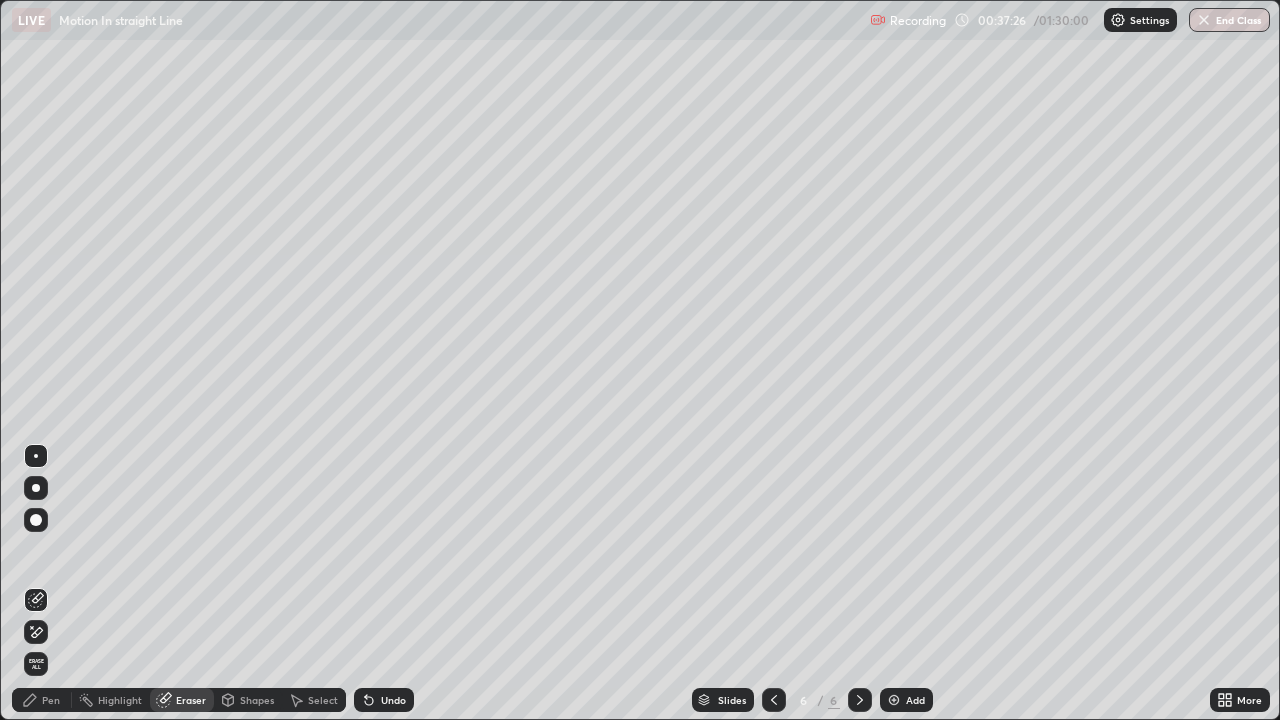 click 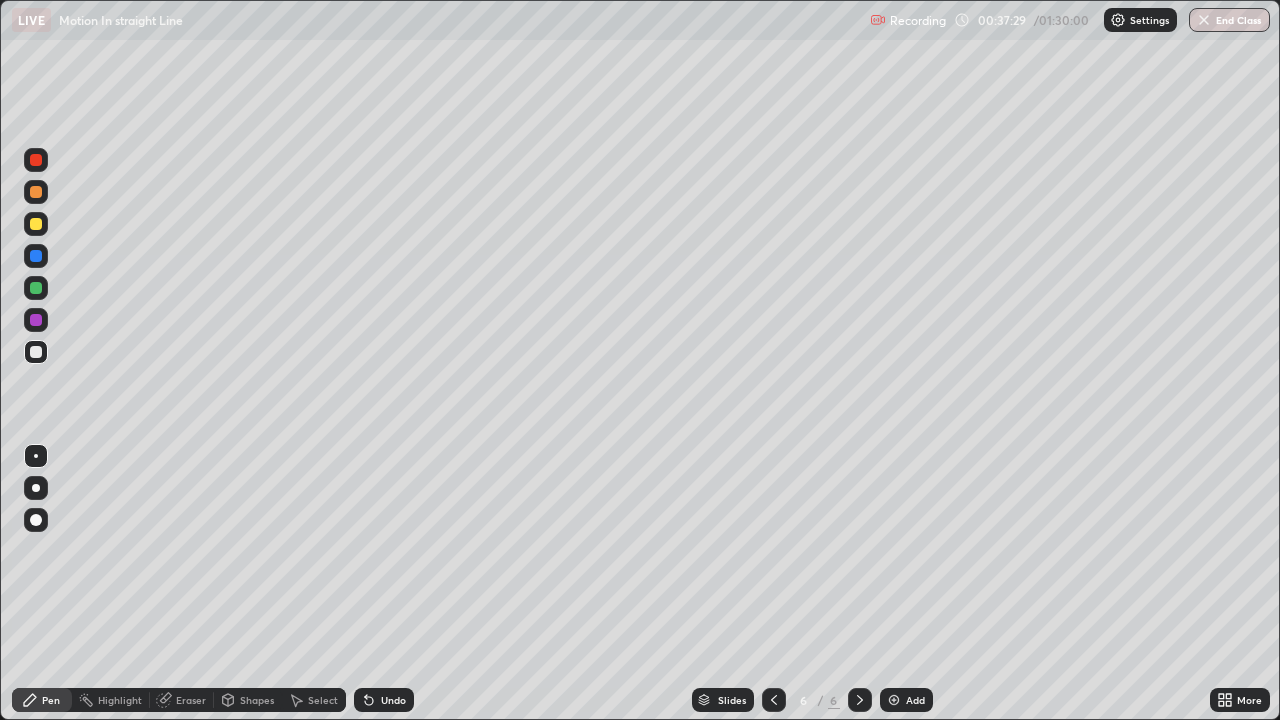 click on "Pen" at bounding box center (51, 700) 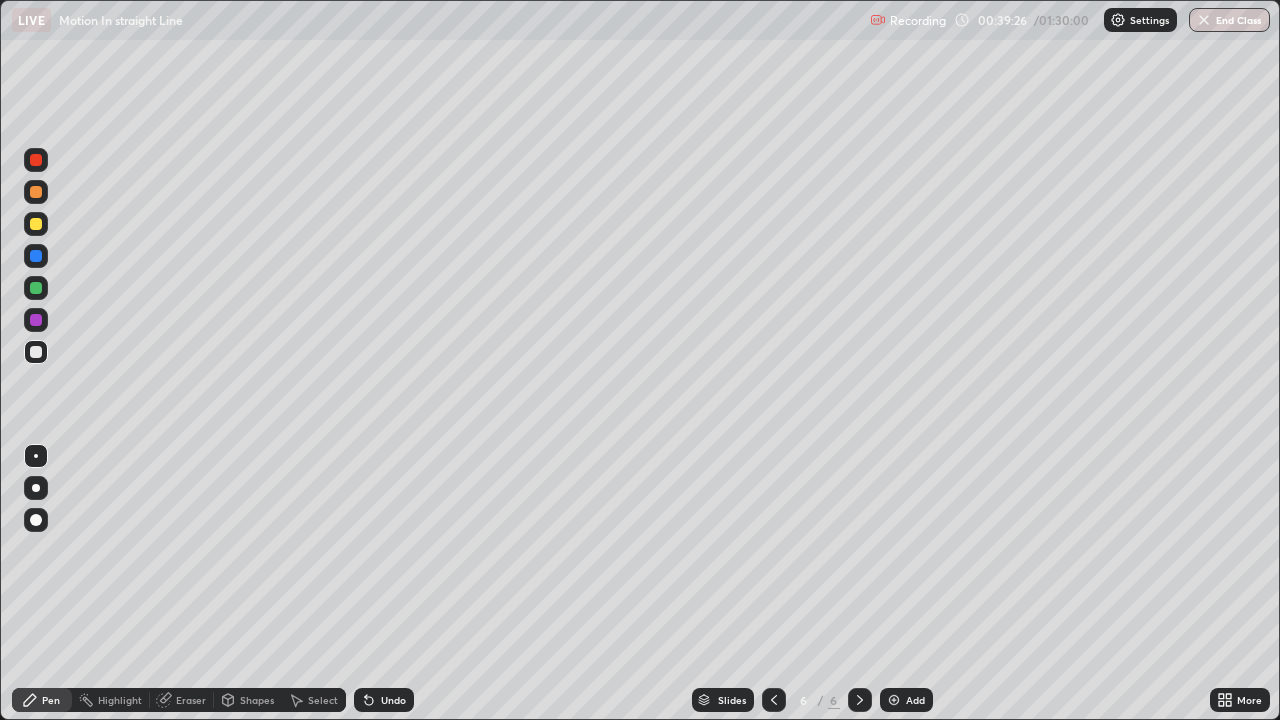 click on "Eraser" at bounding box center (191, 700) 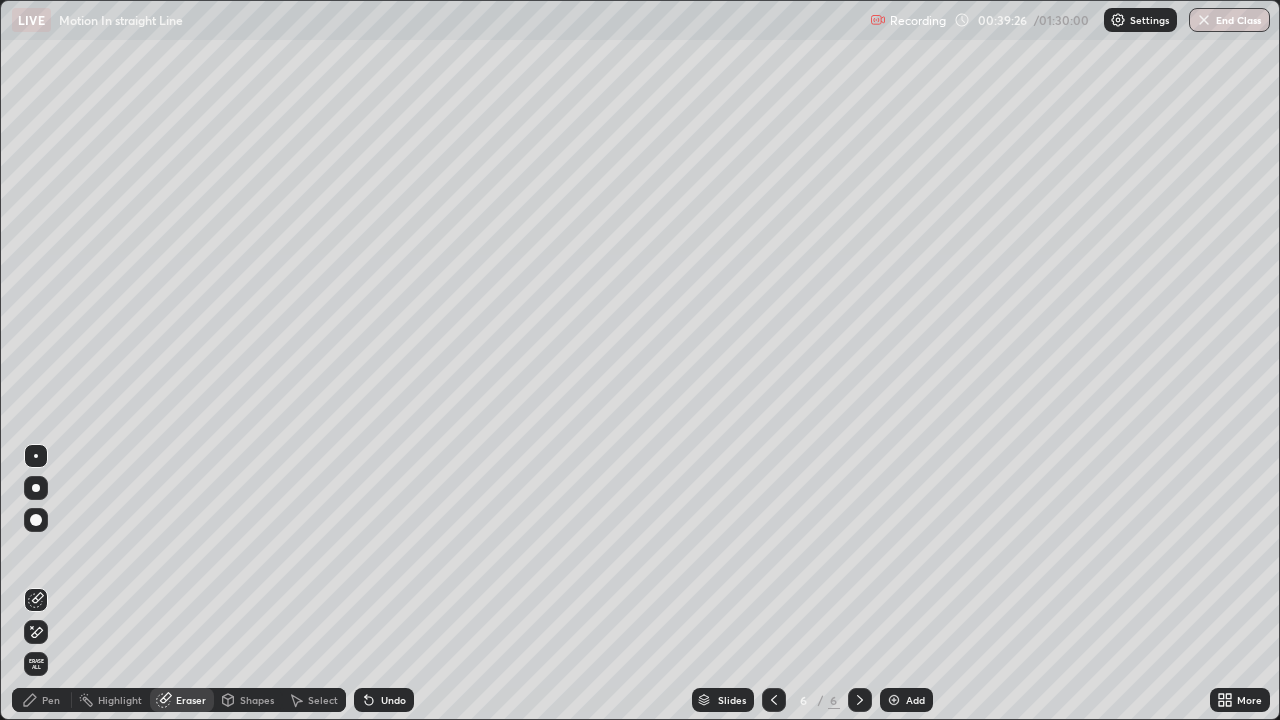 click on "Eraser" at bounding box center [191, 700] 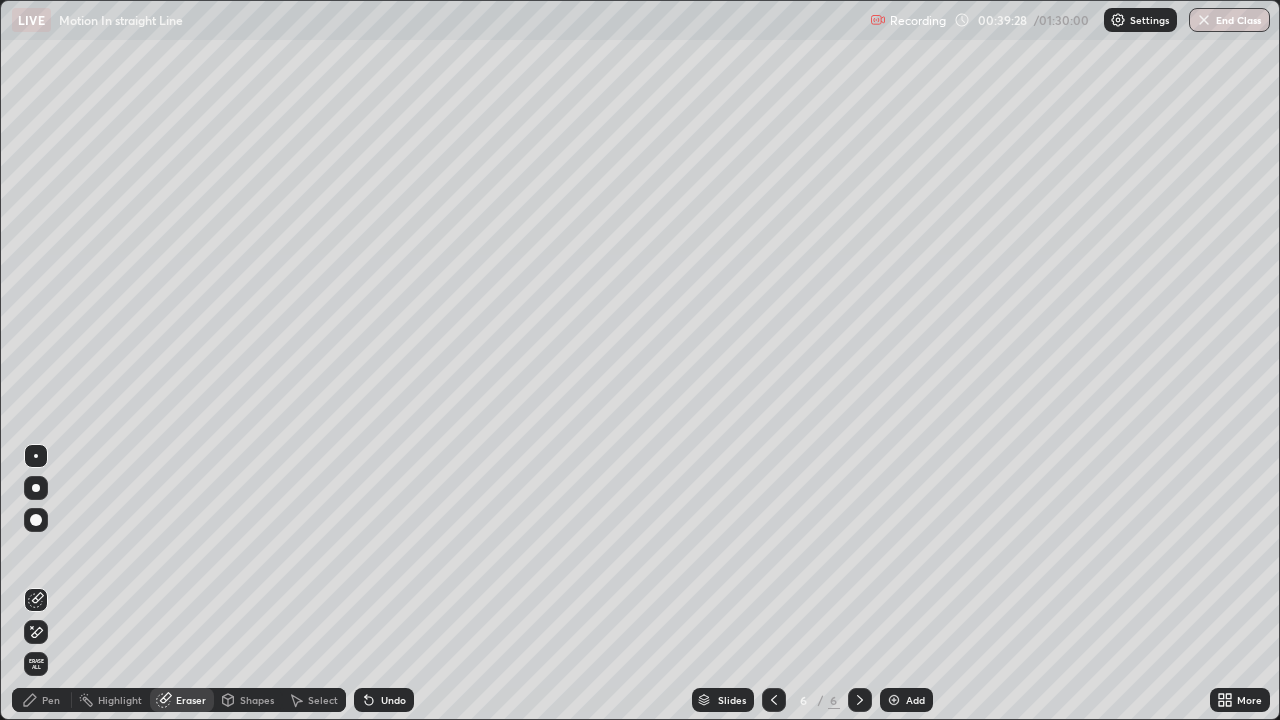 click on "Erase all" at bounding box center [36, 664] 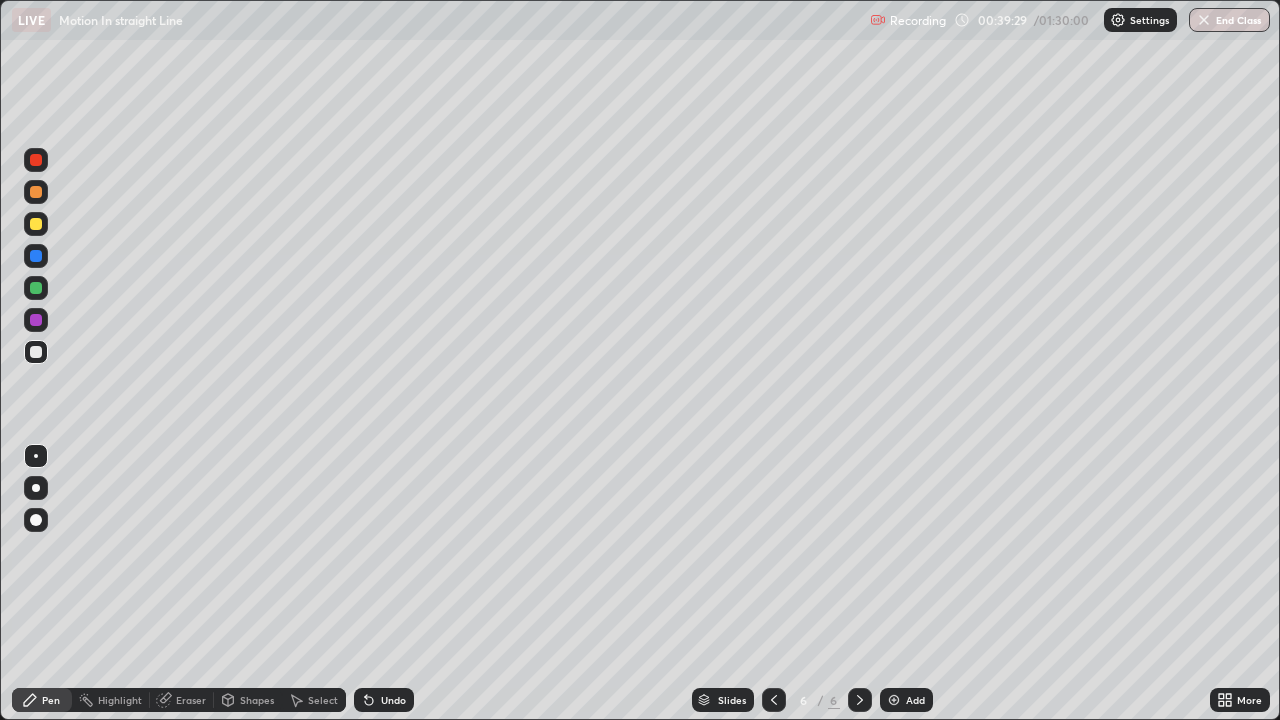 click on "Pen" at bounding box center (51, 700) 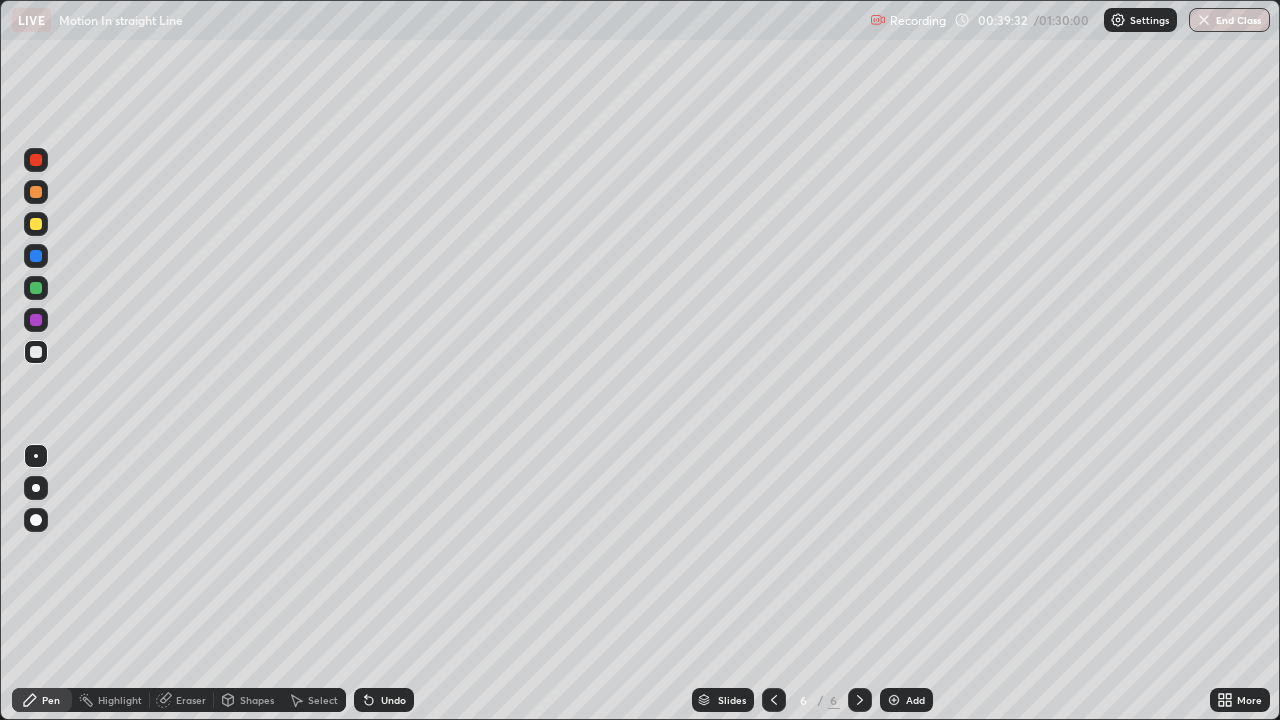 click 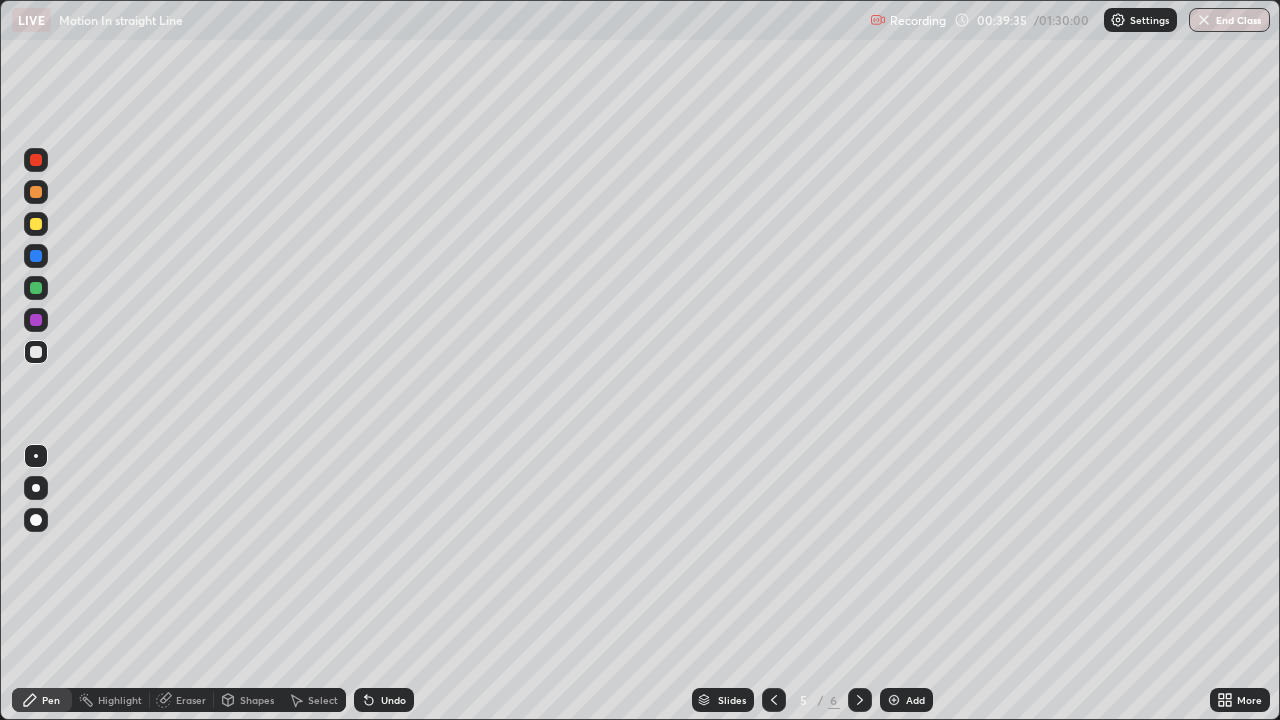 click 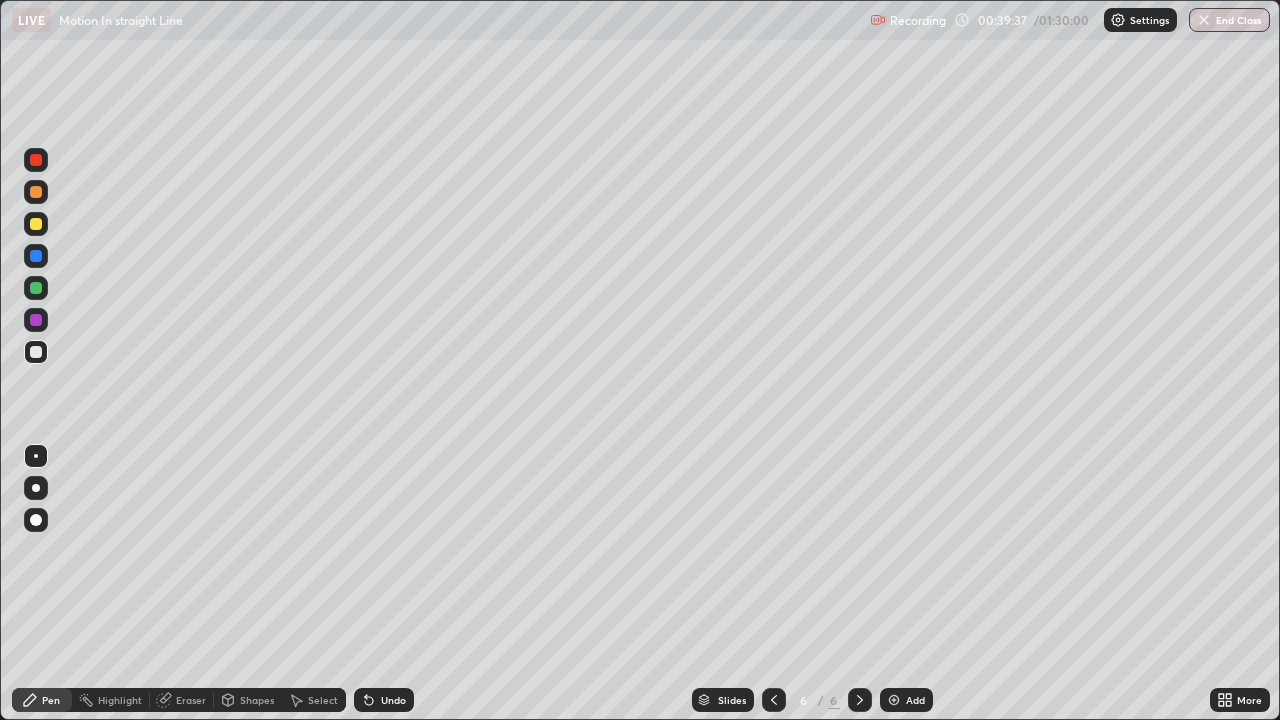 click 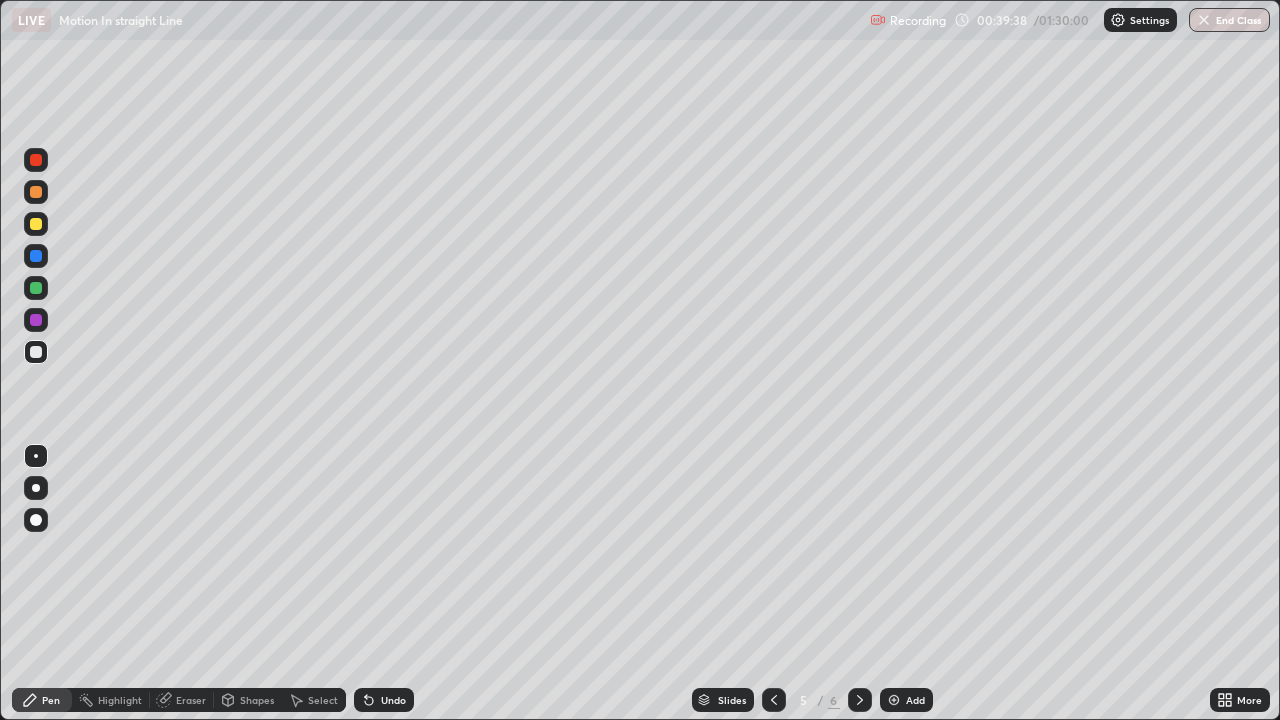 click 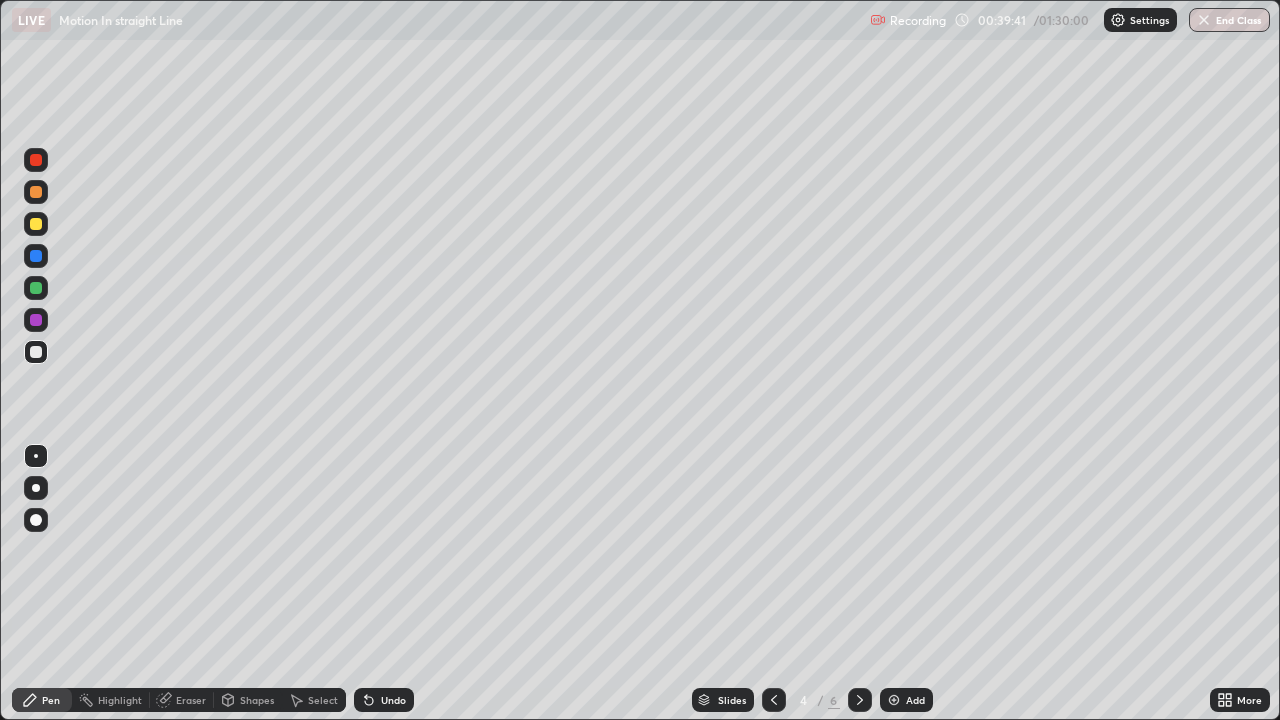 click 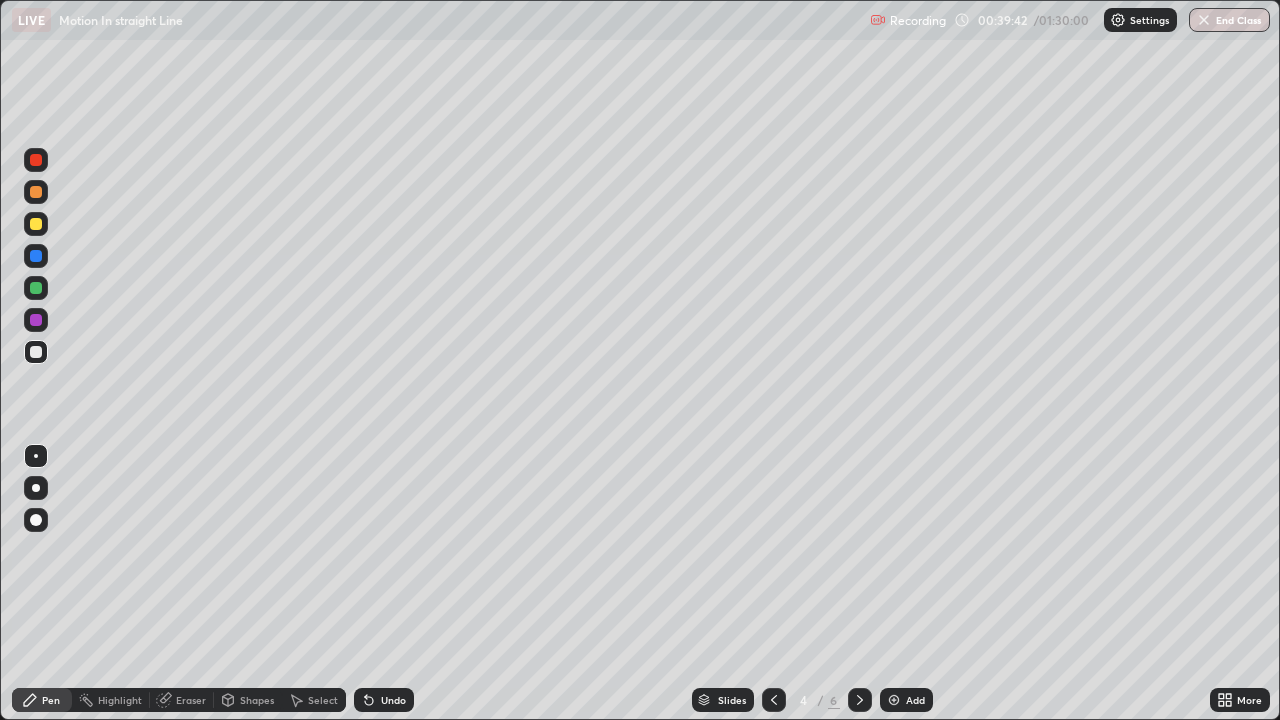 click 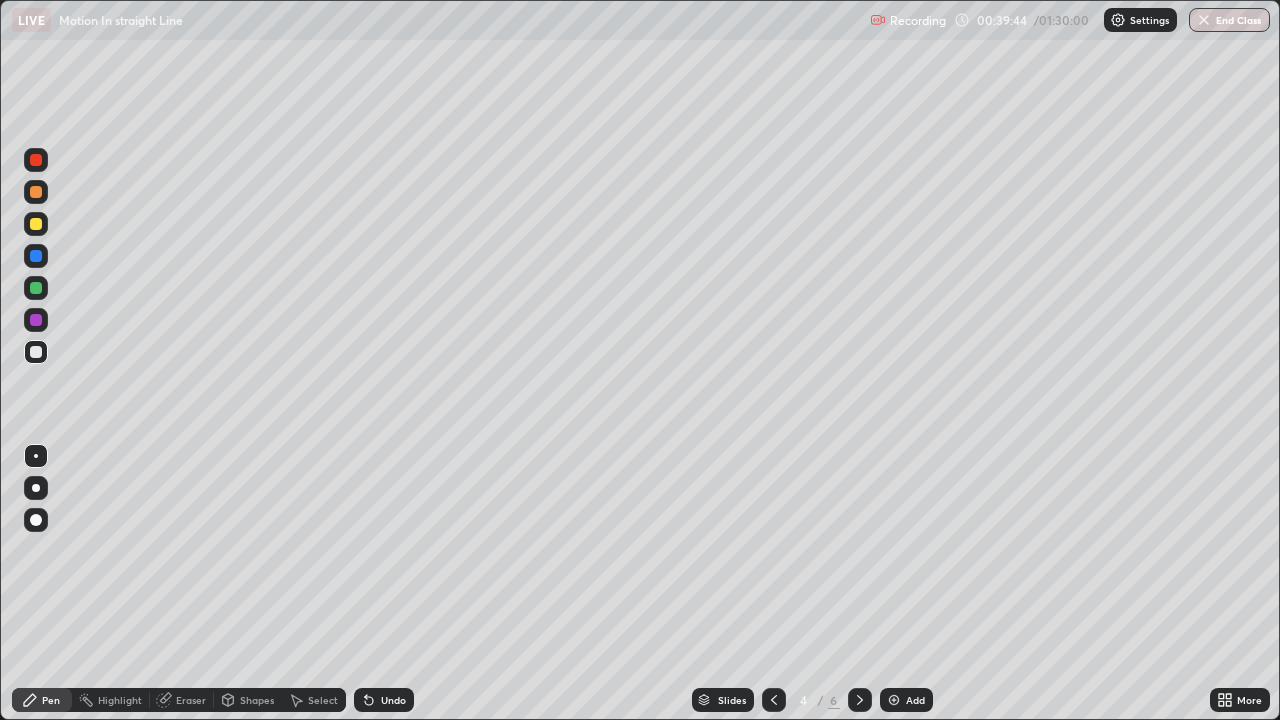 click 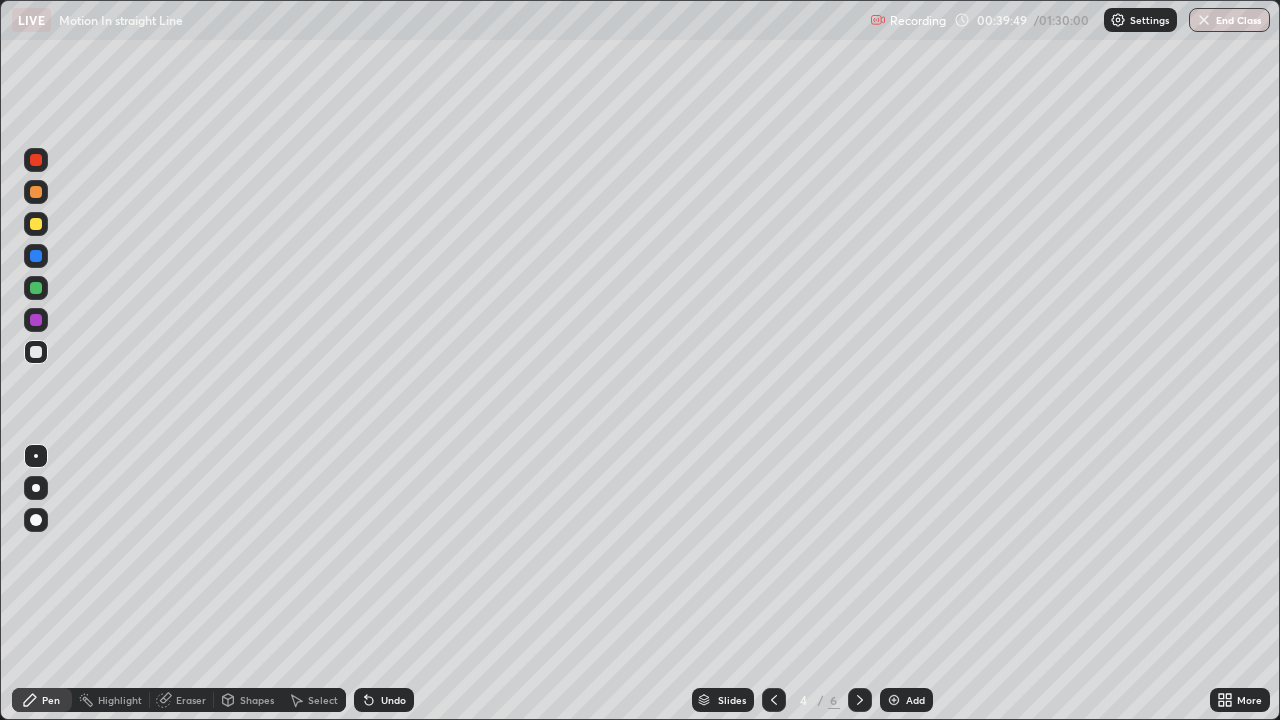 click 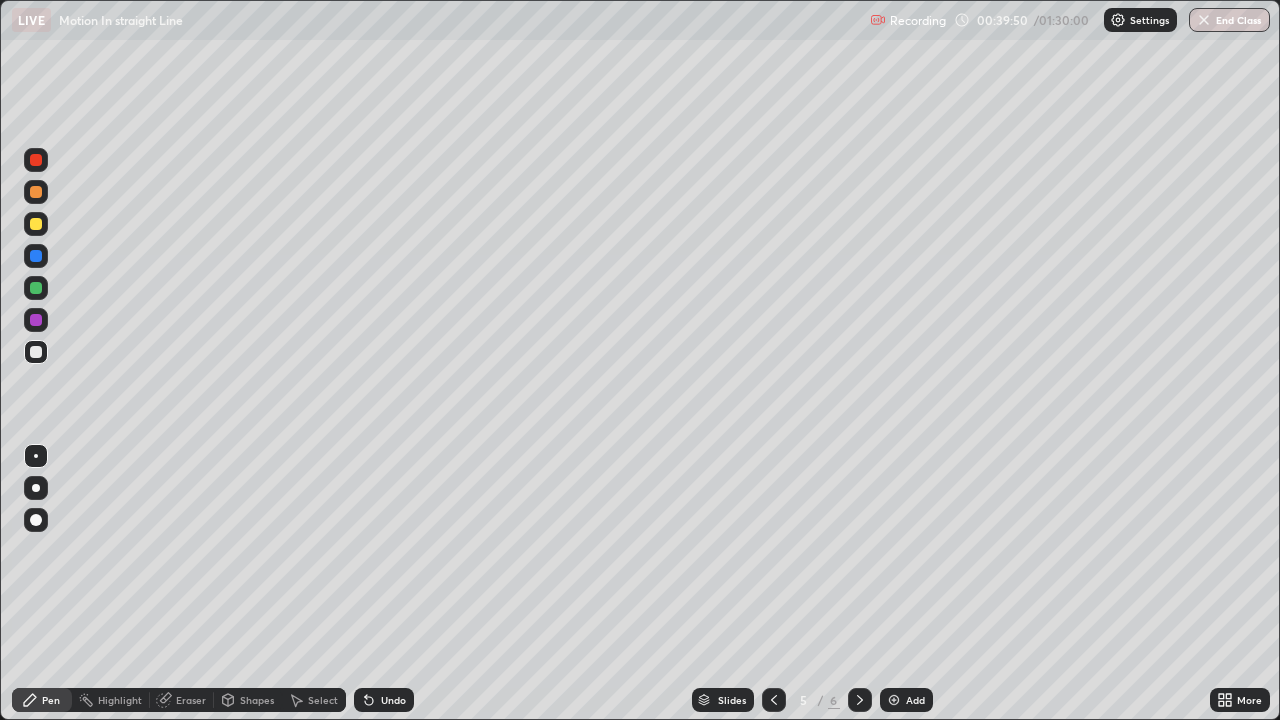click 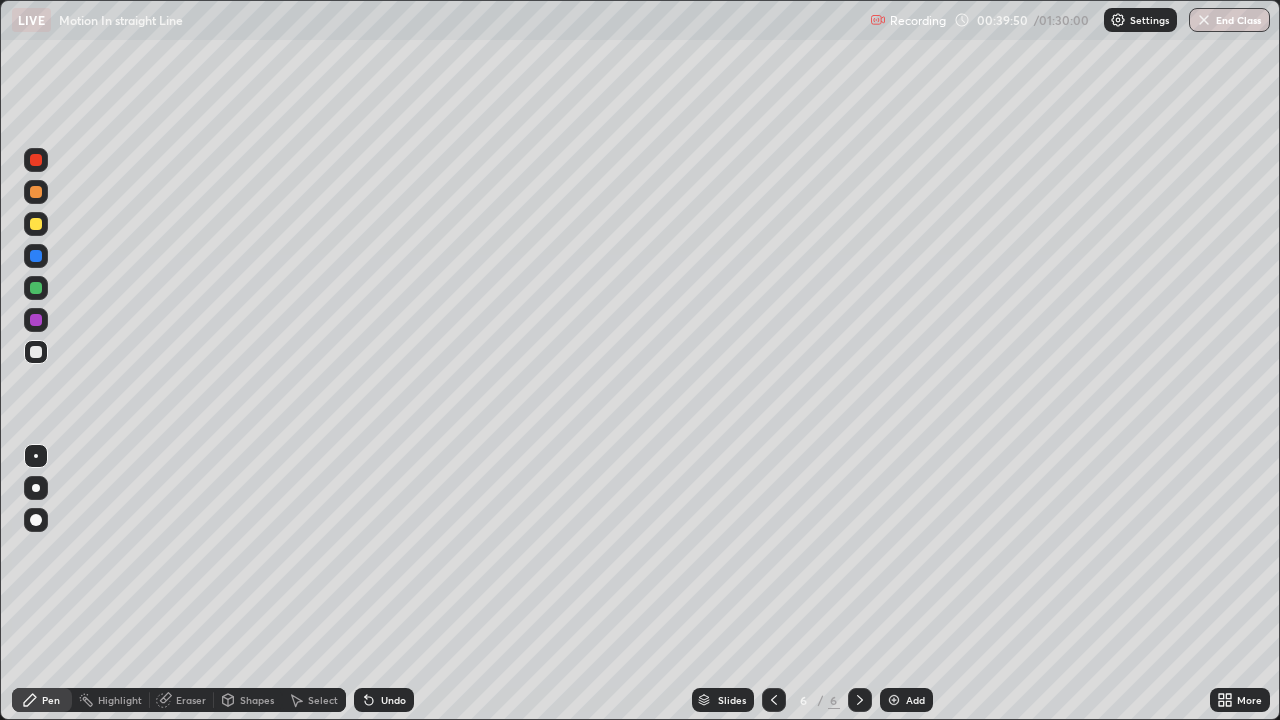 click 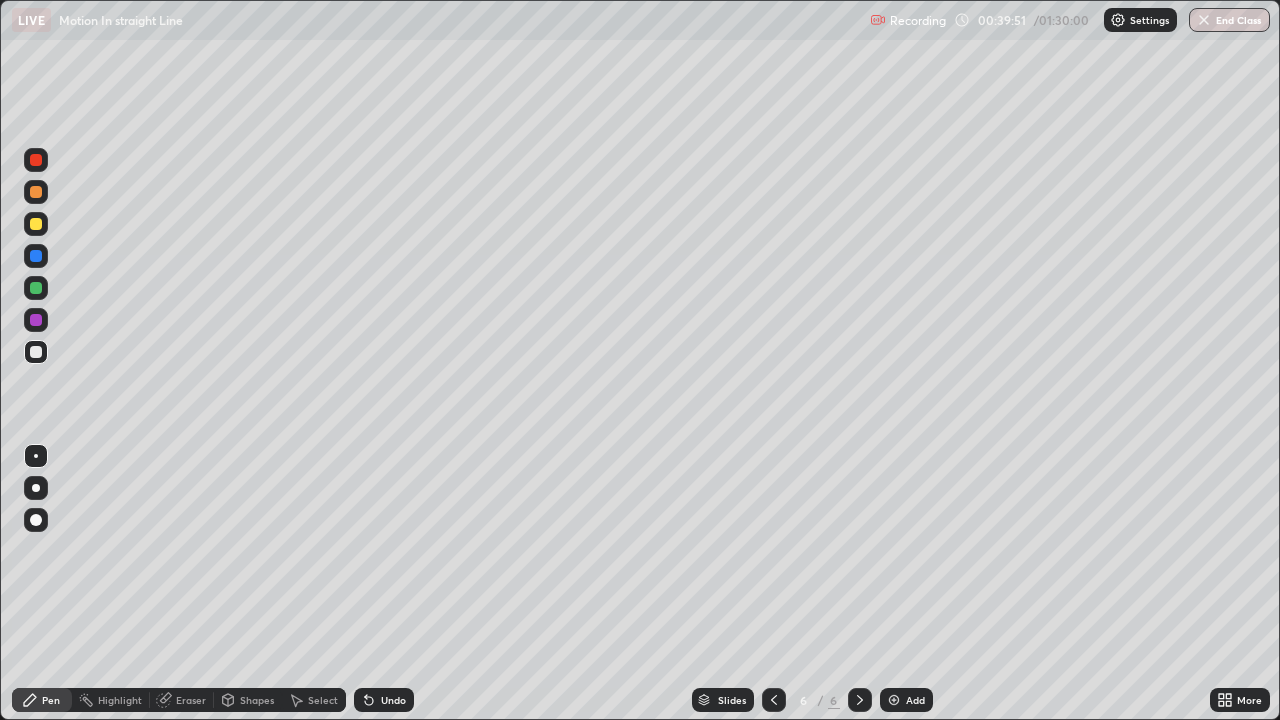 click 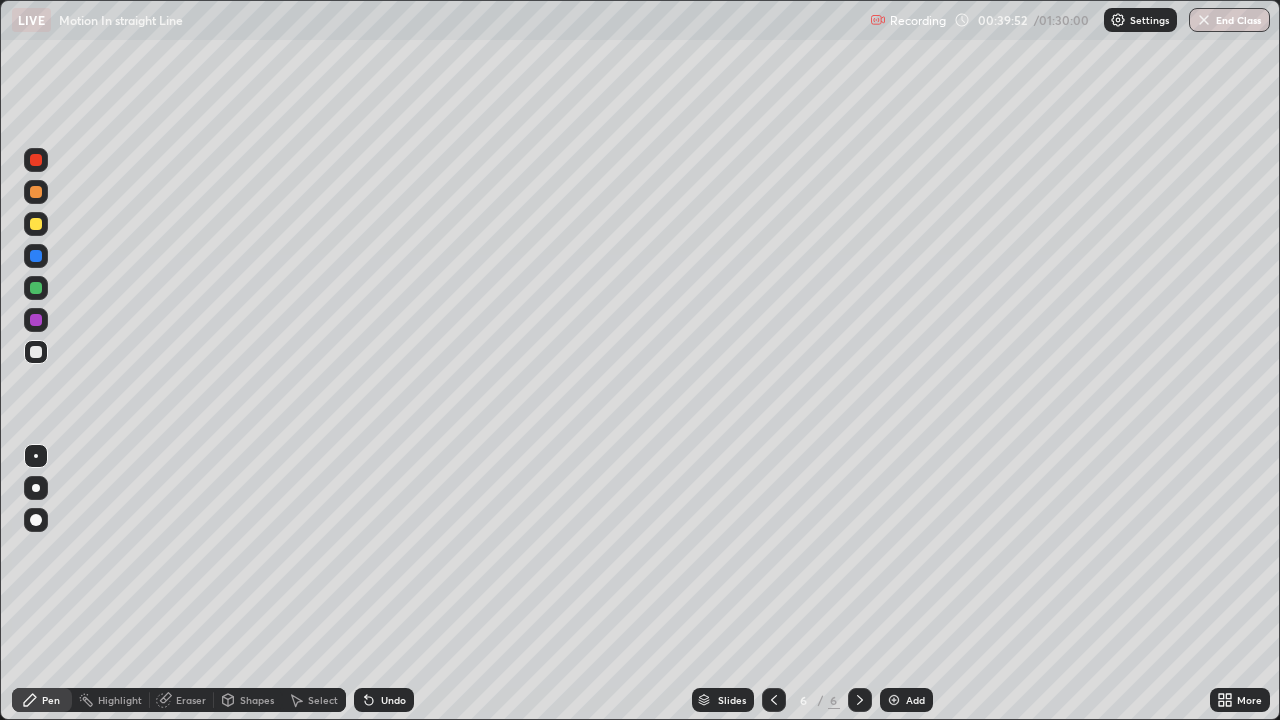 click 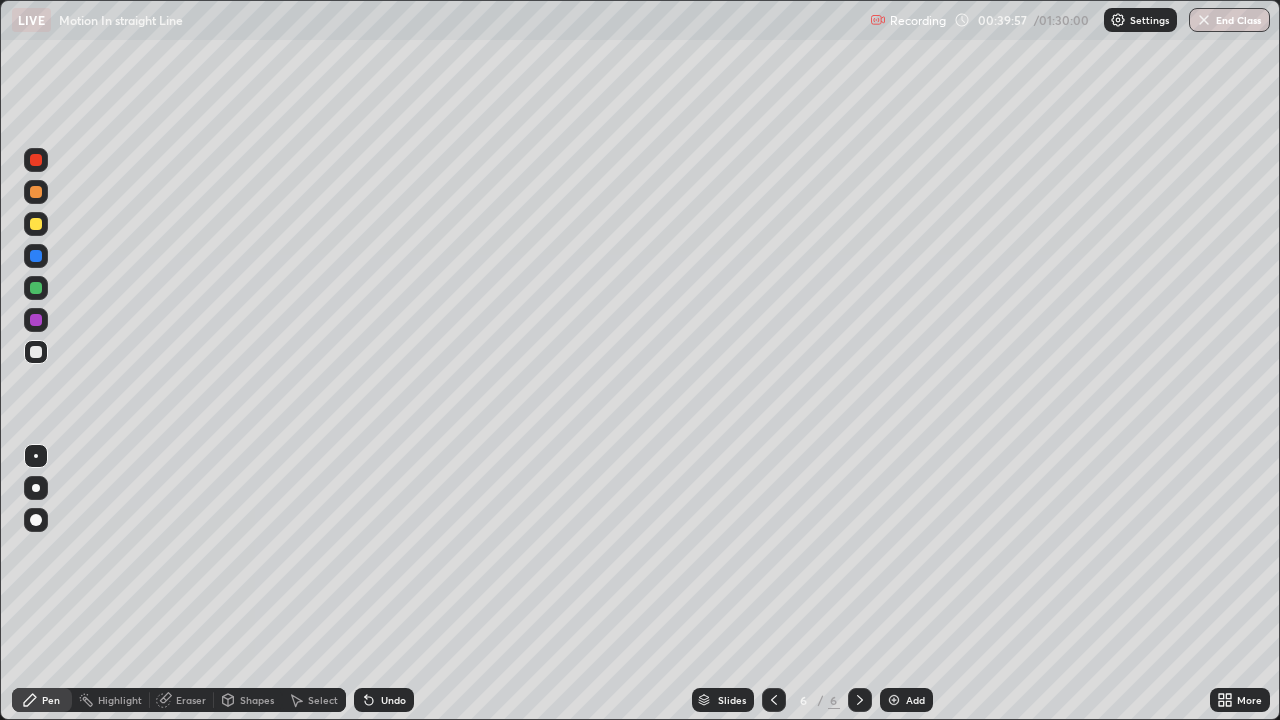 click on "Slides" at bounding box center [732, 700] 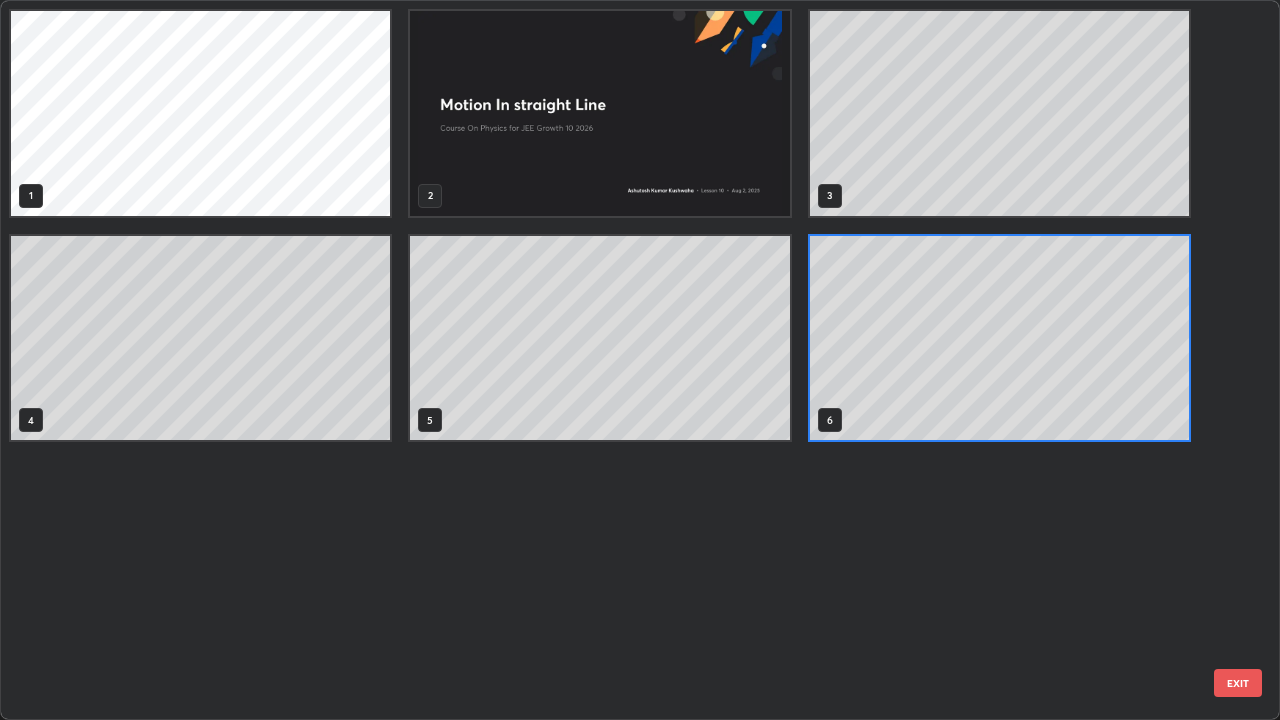 scroll, scrollTop: 7, scrollLeft: 11, axis: both 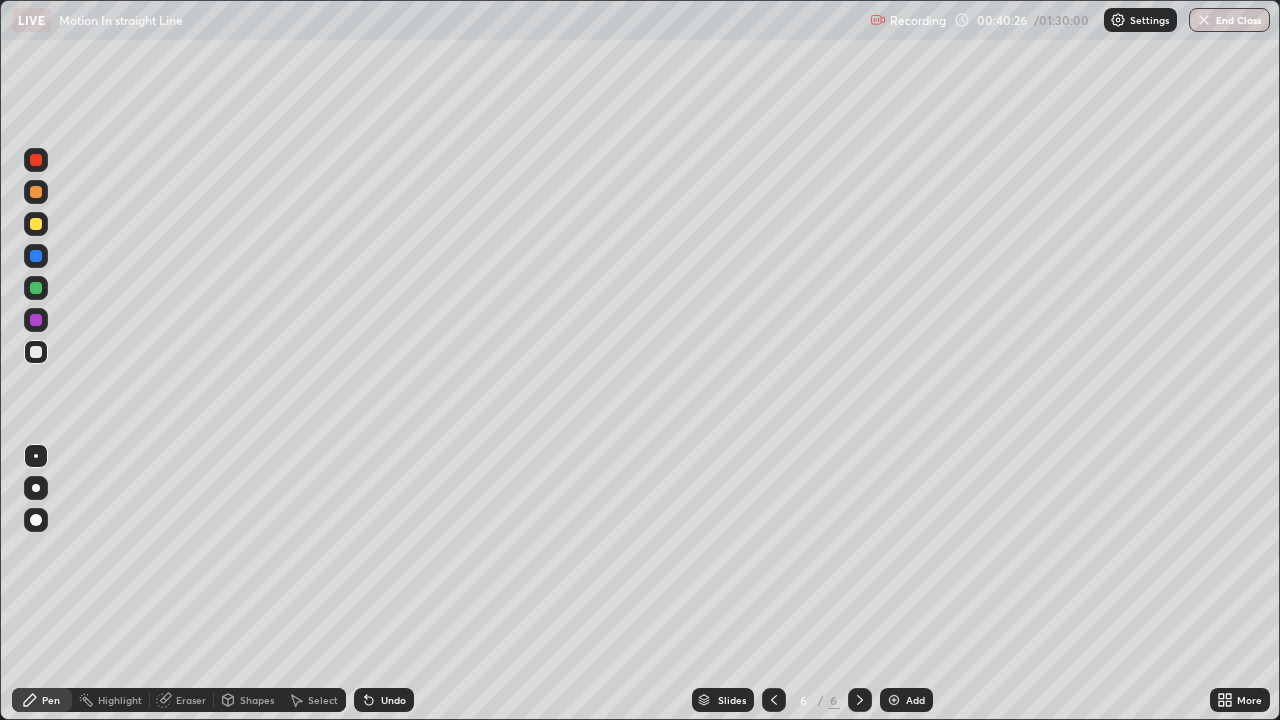 click 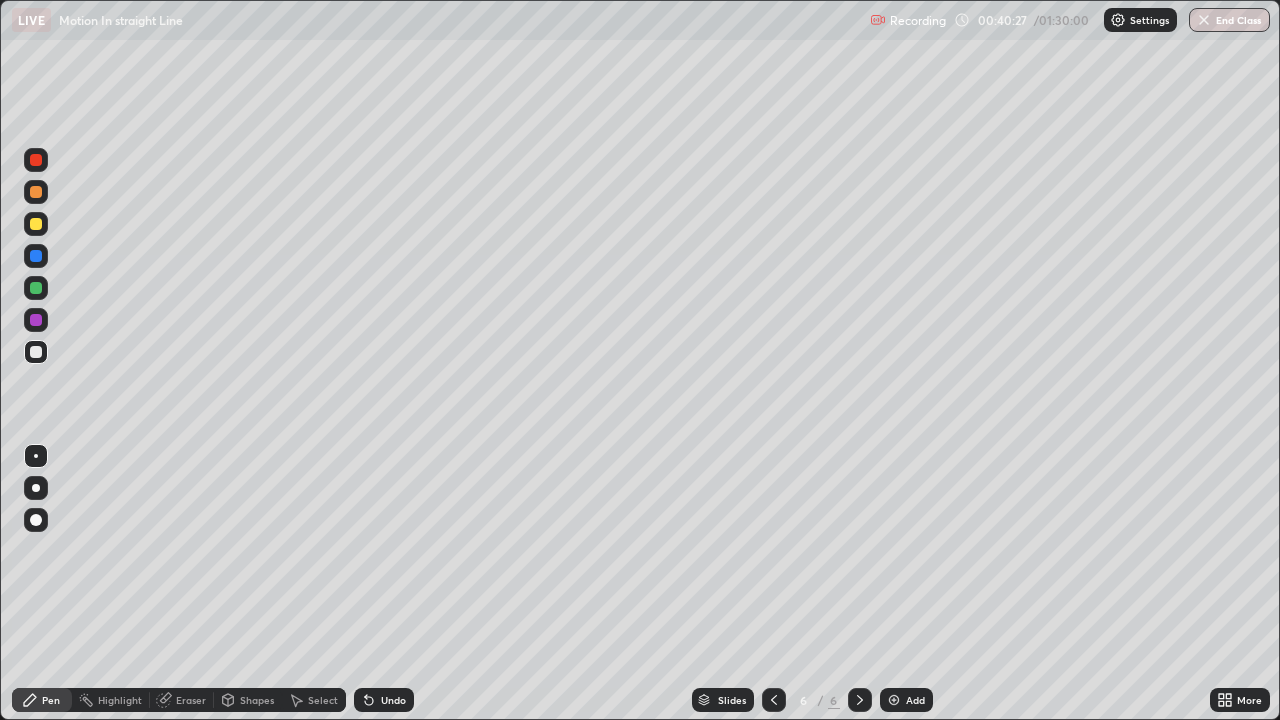 click 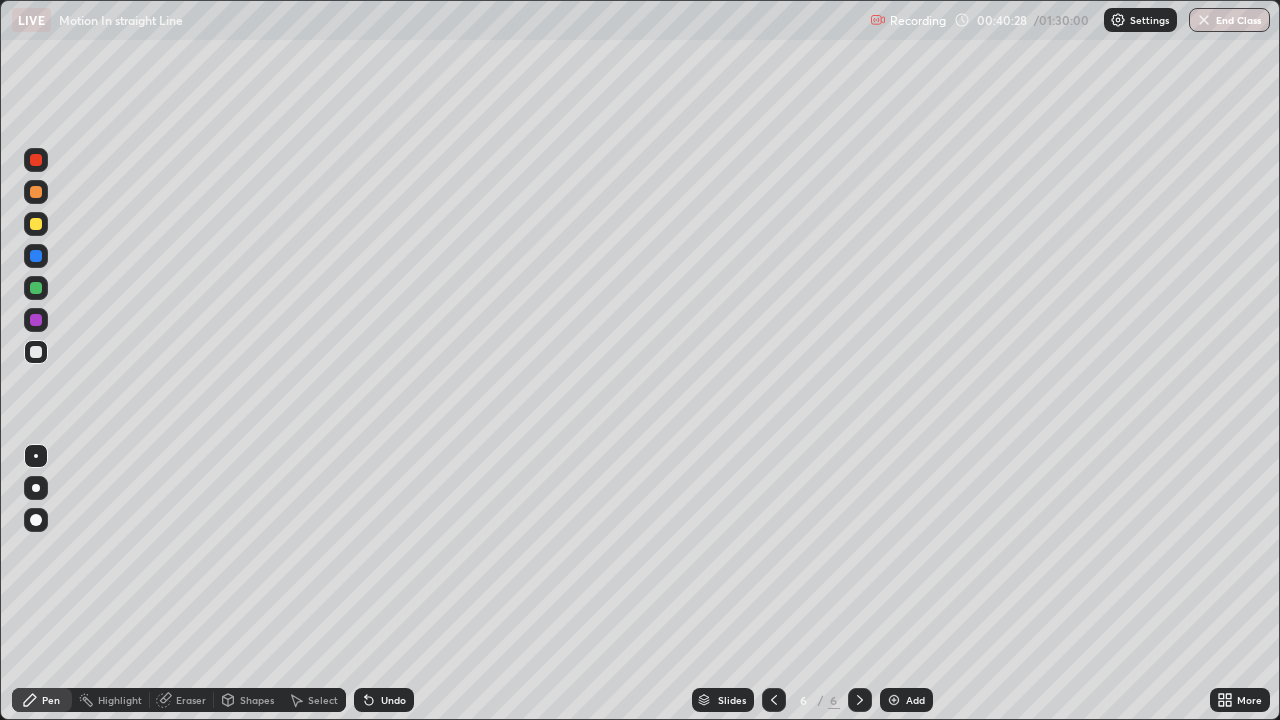 click 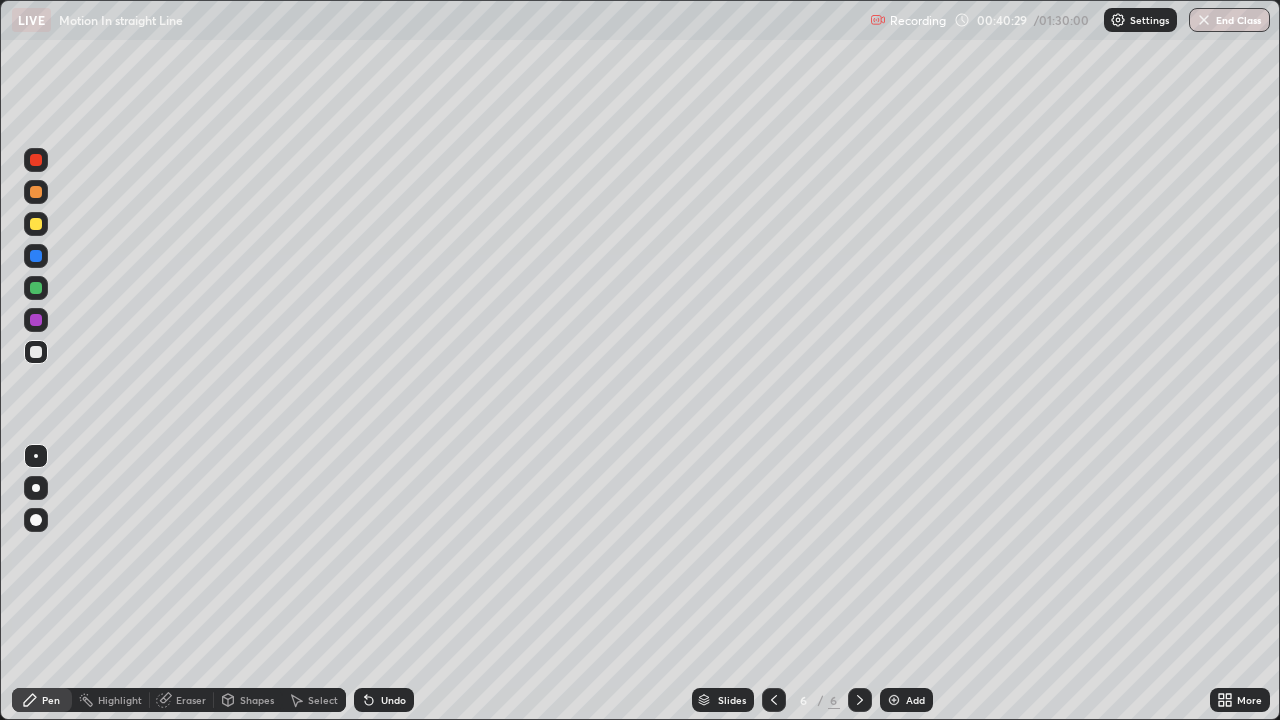 click 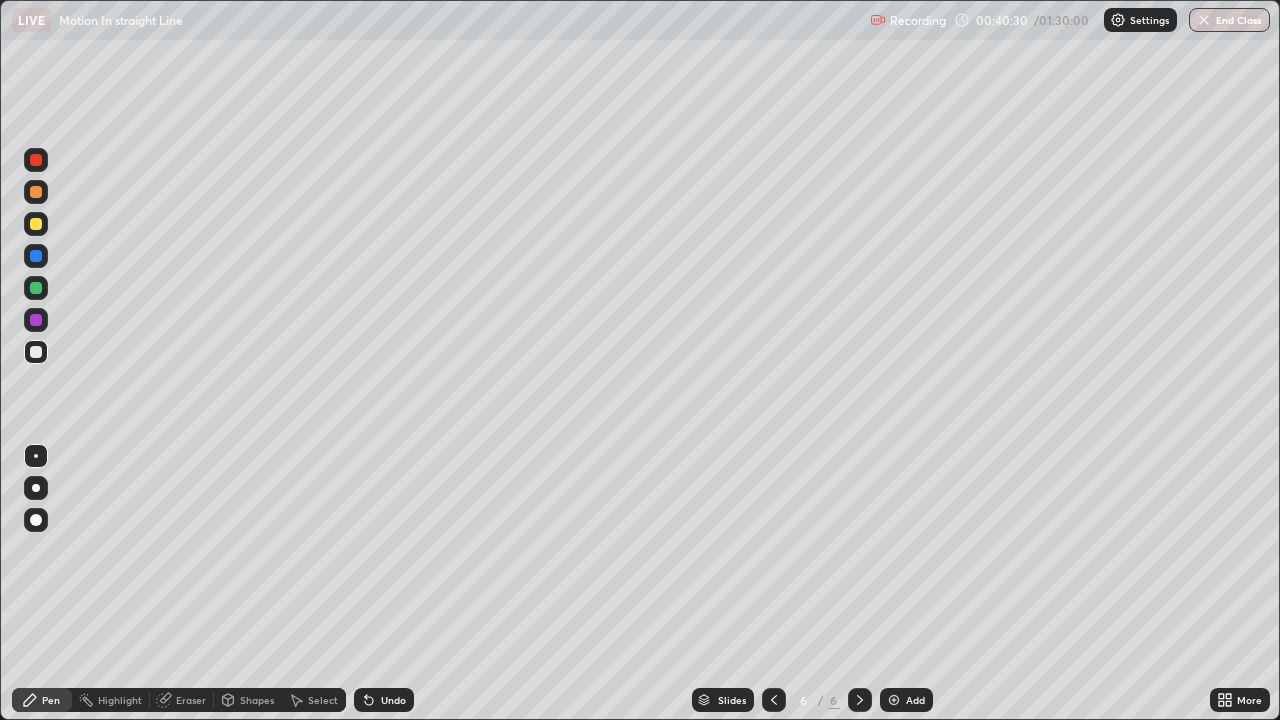 click 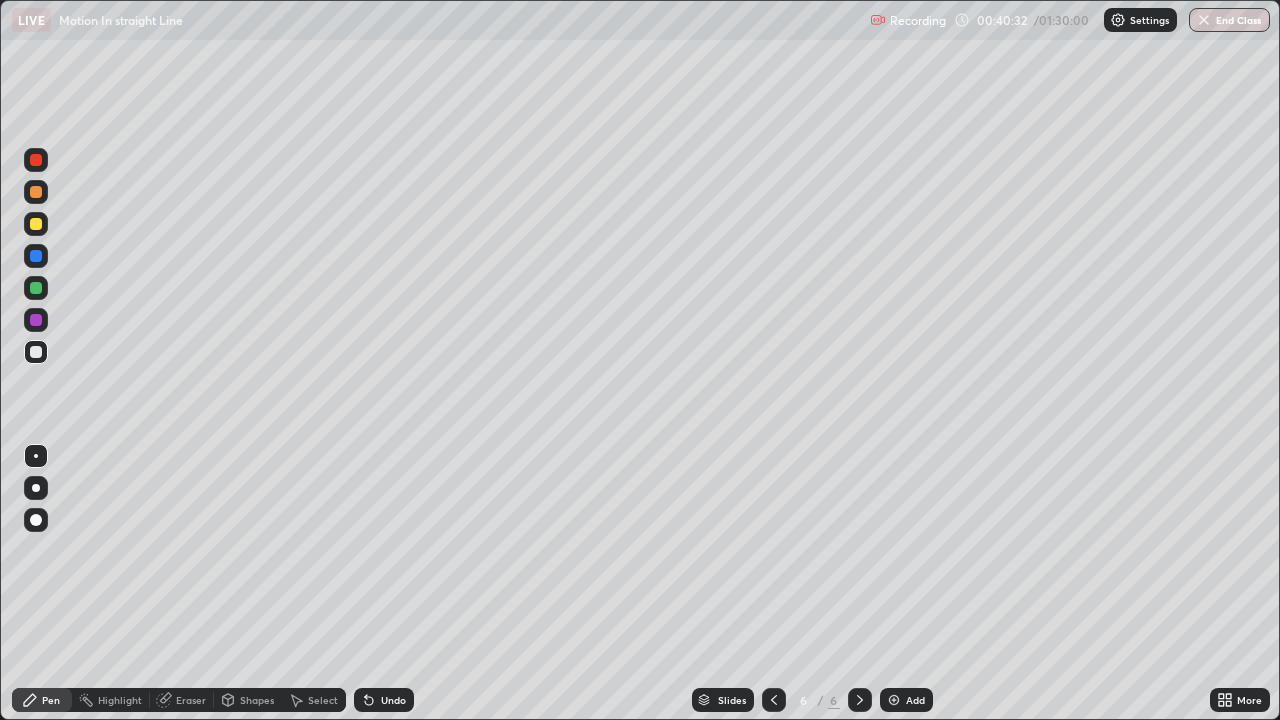 click at bounding box center [36, 224] 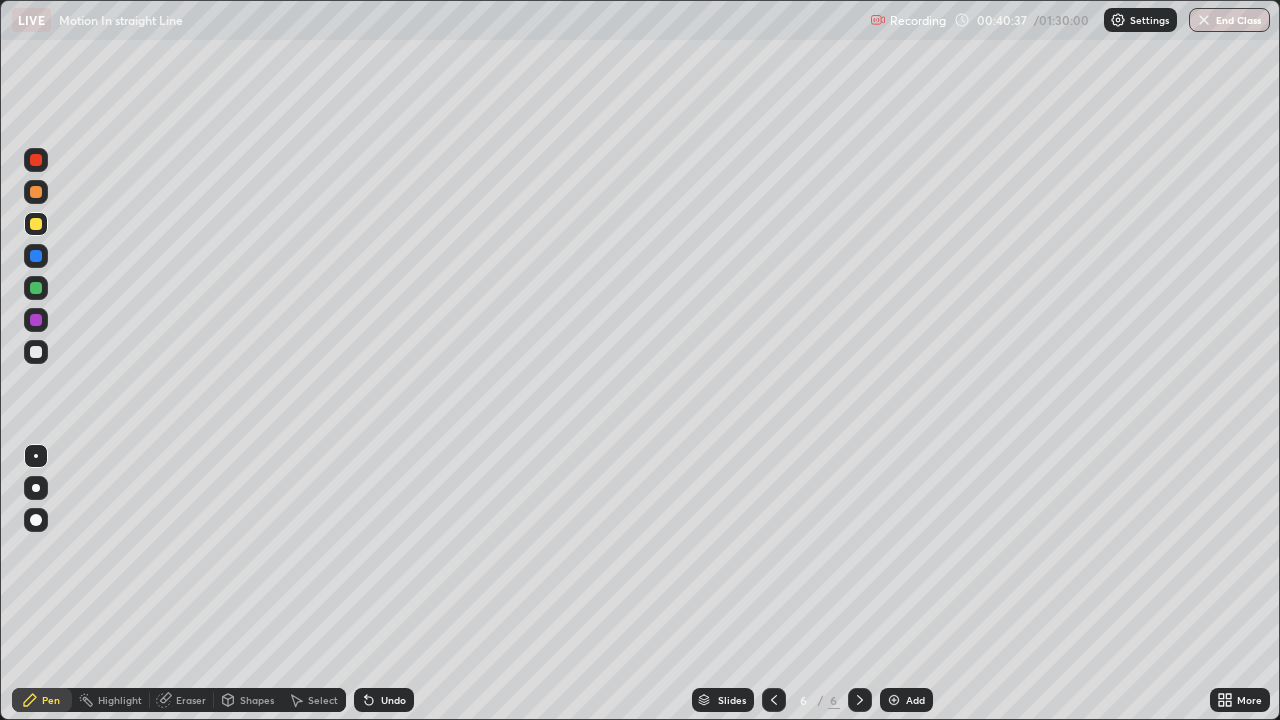 click 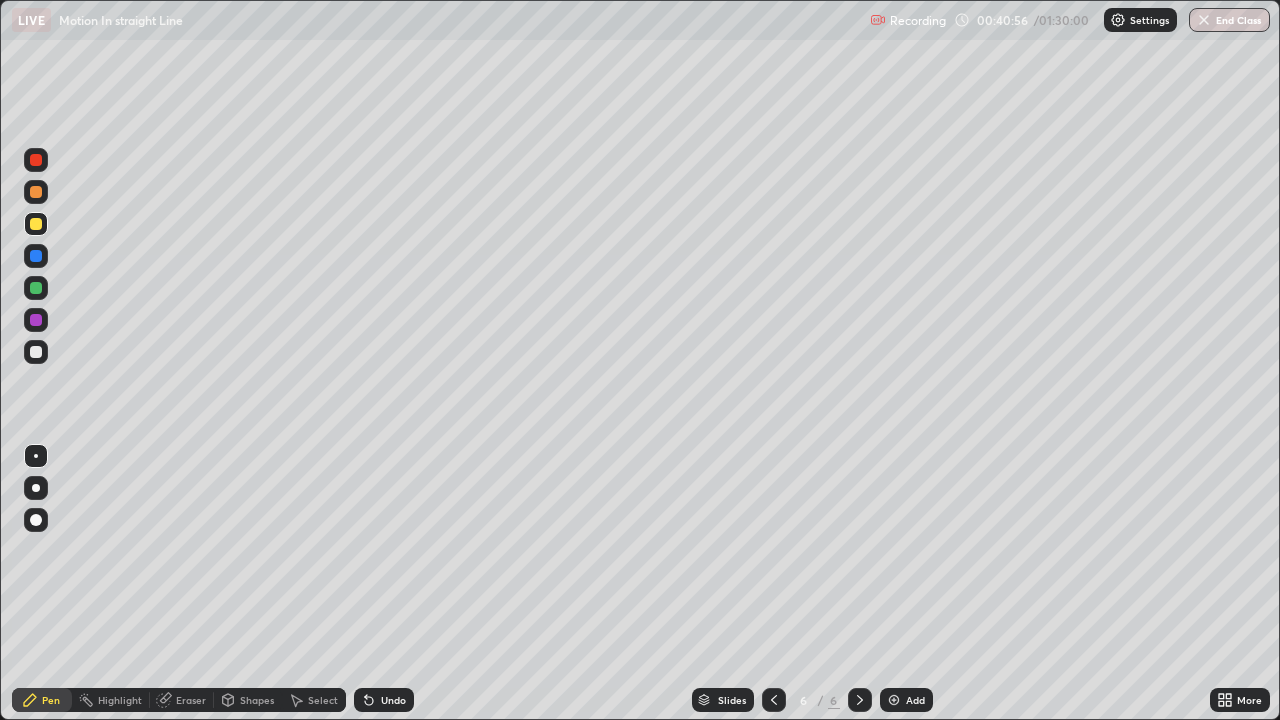 click at bounding box center (36, 288) 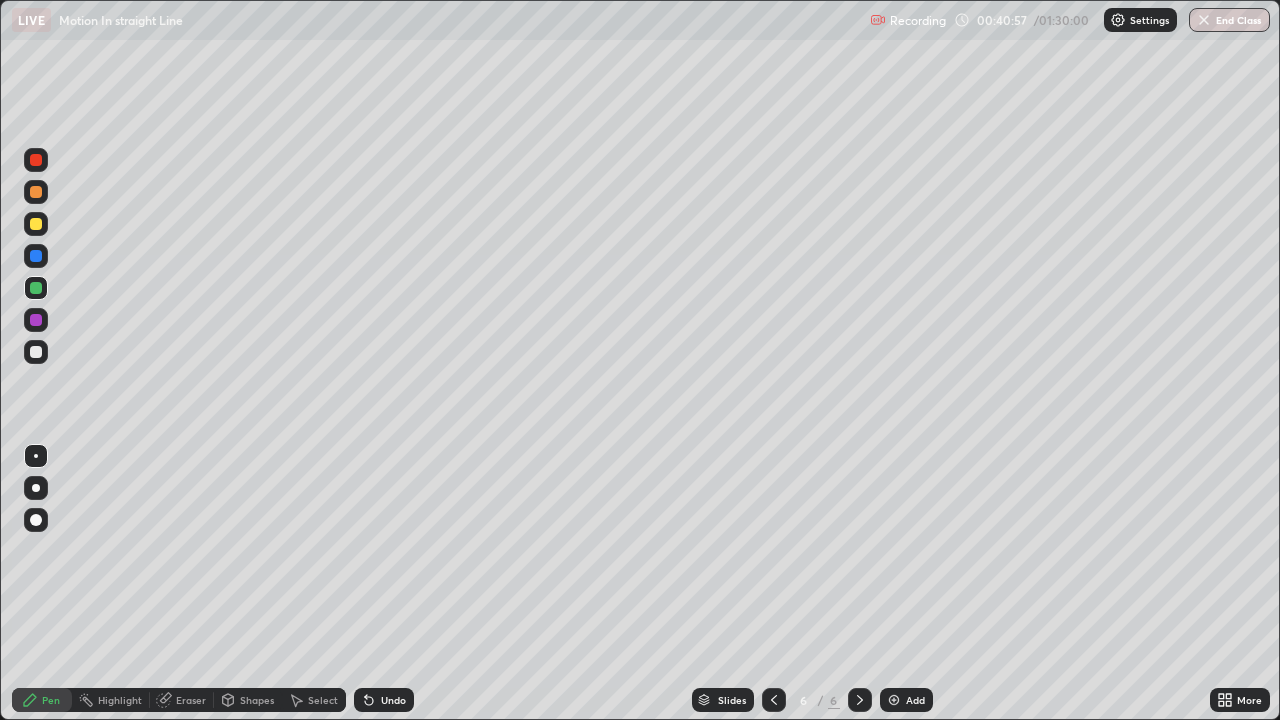 click at bounding box center (36, 352) 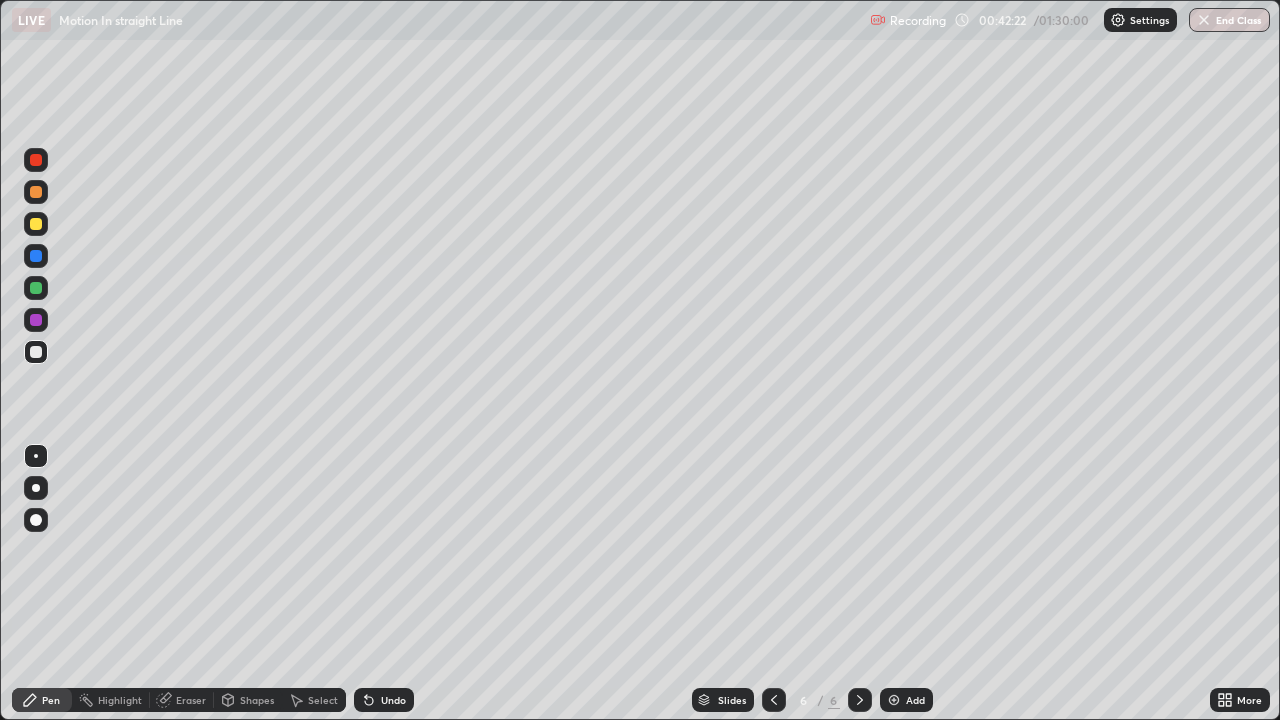 click at bounding box center (36, 488) 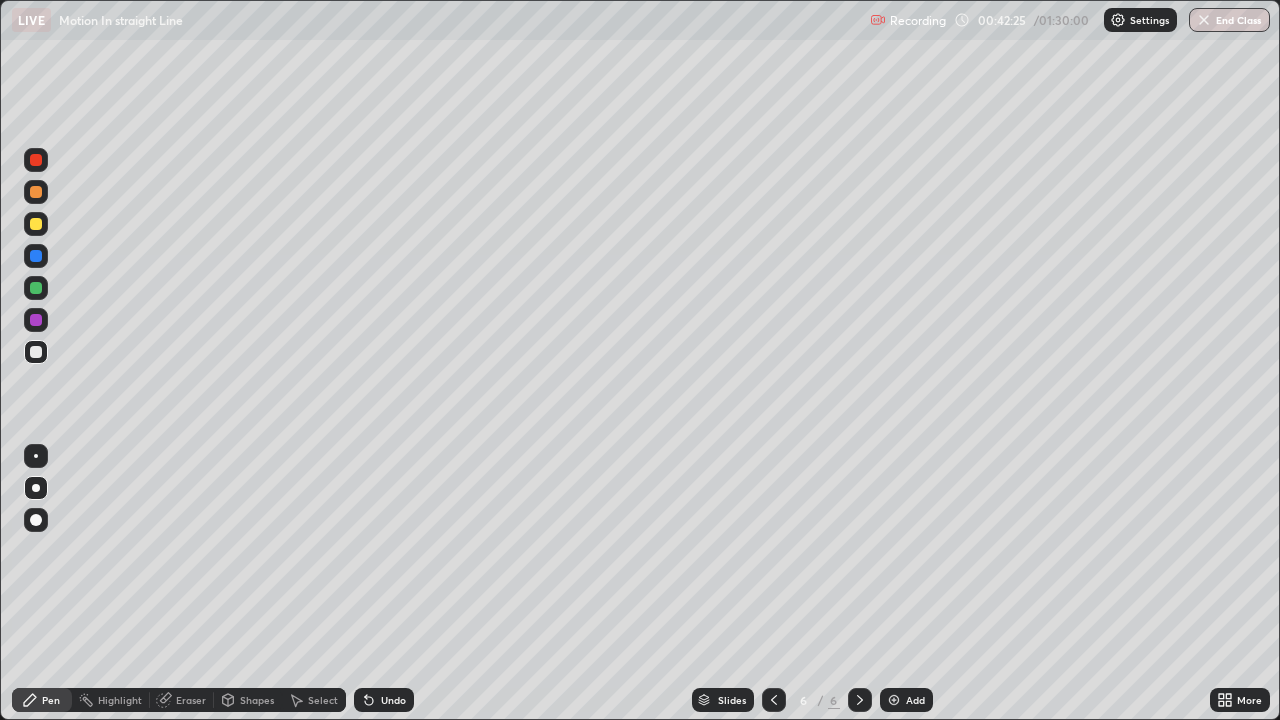 click at bounding box center [36, 288] 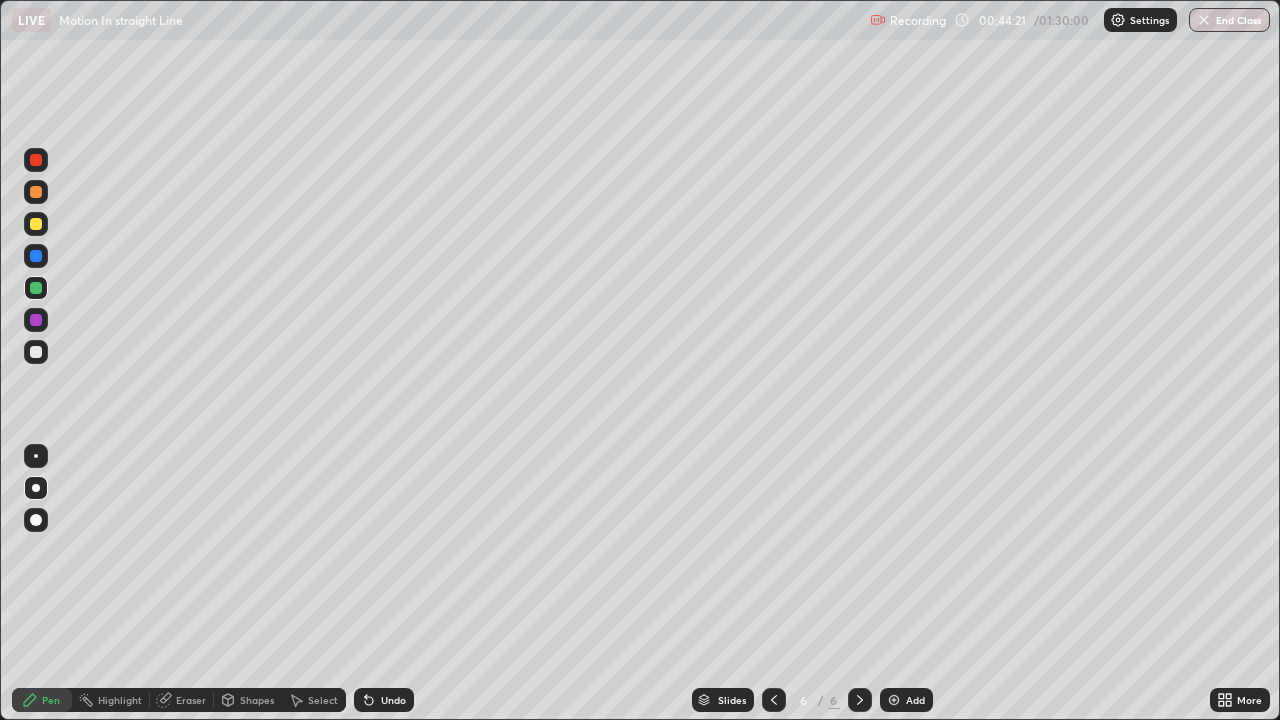 click 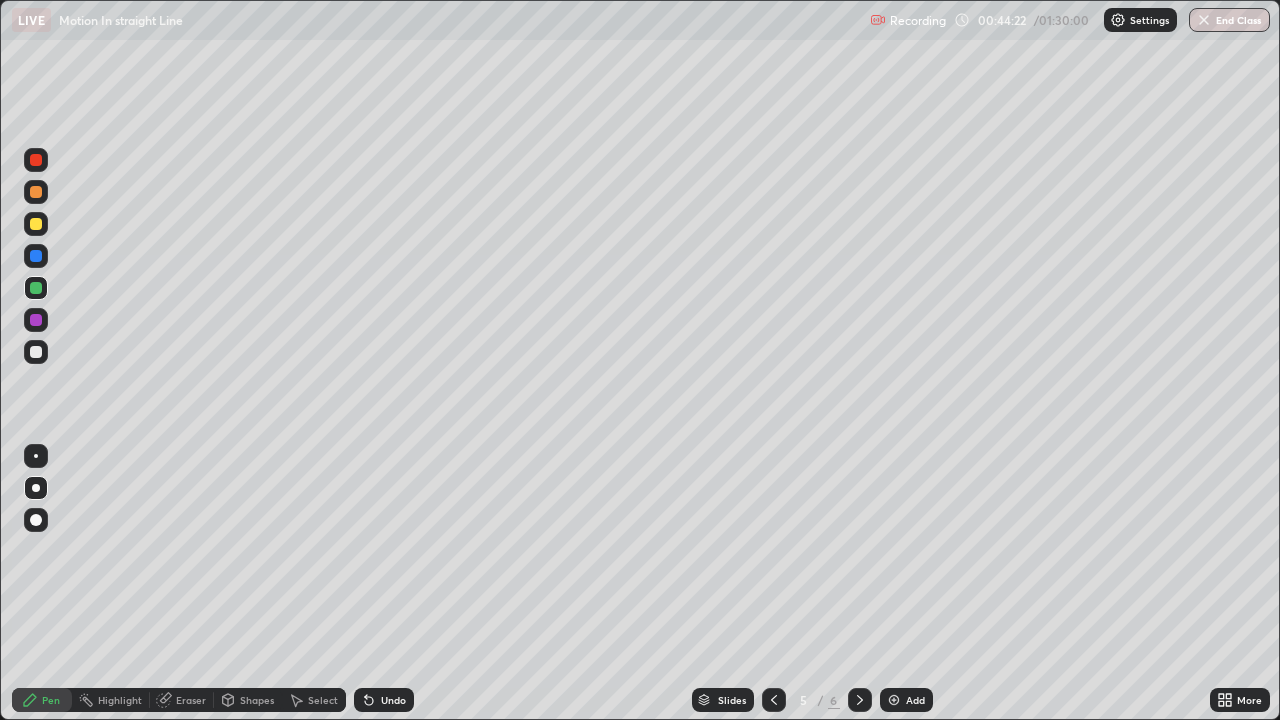 click 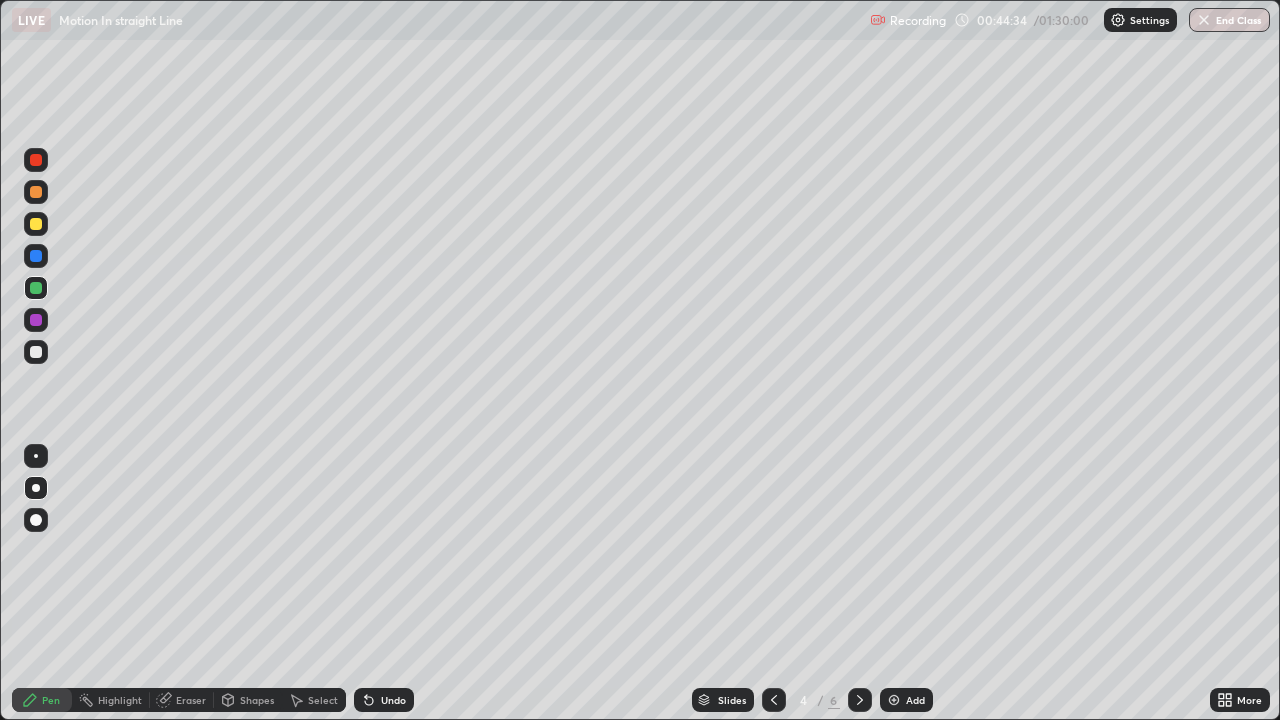 click 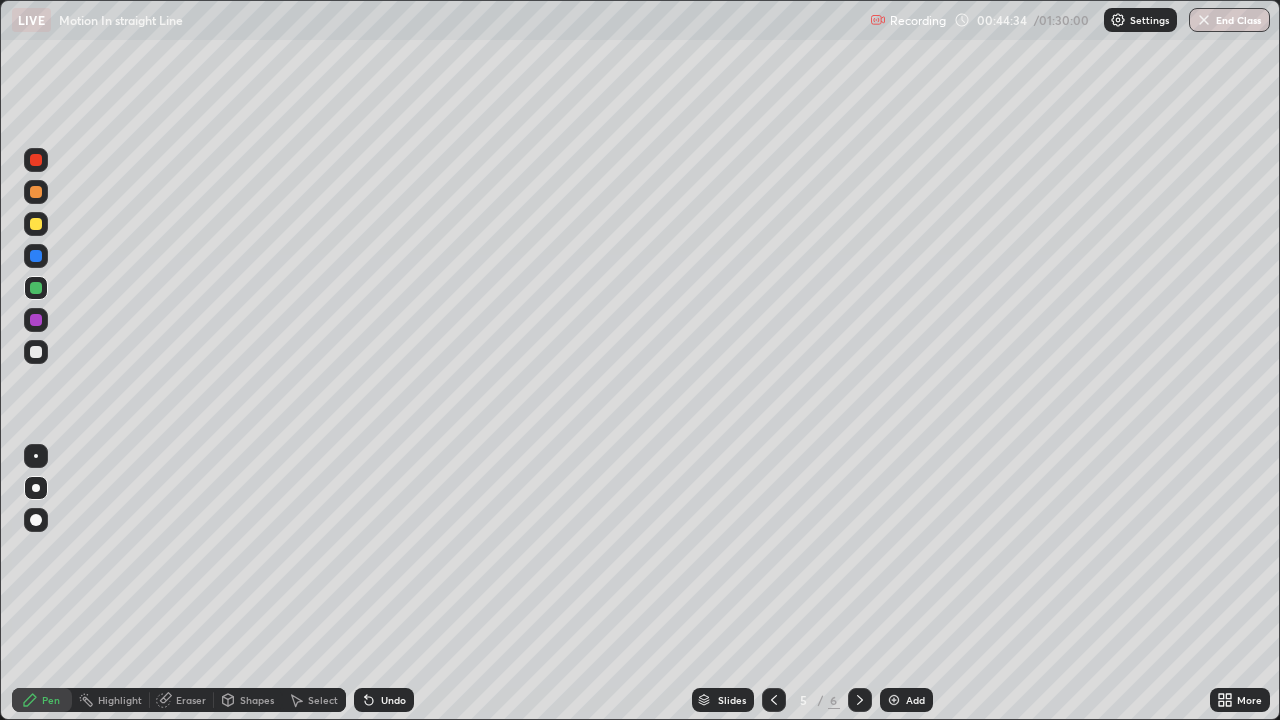 click 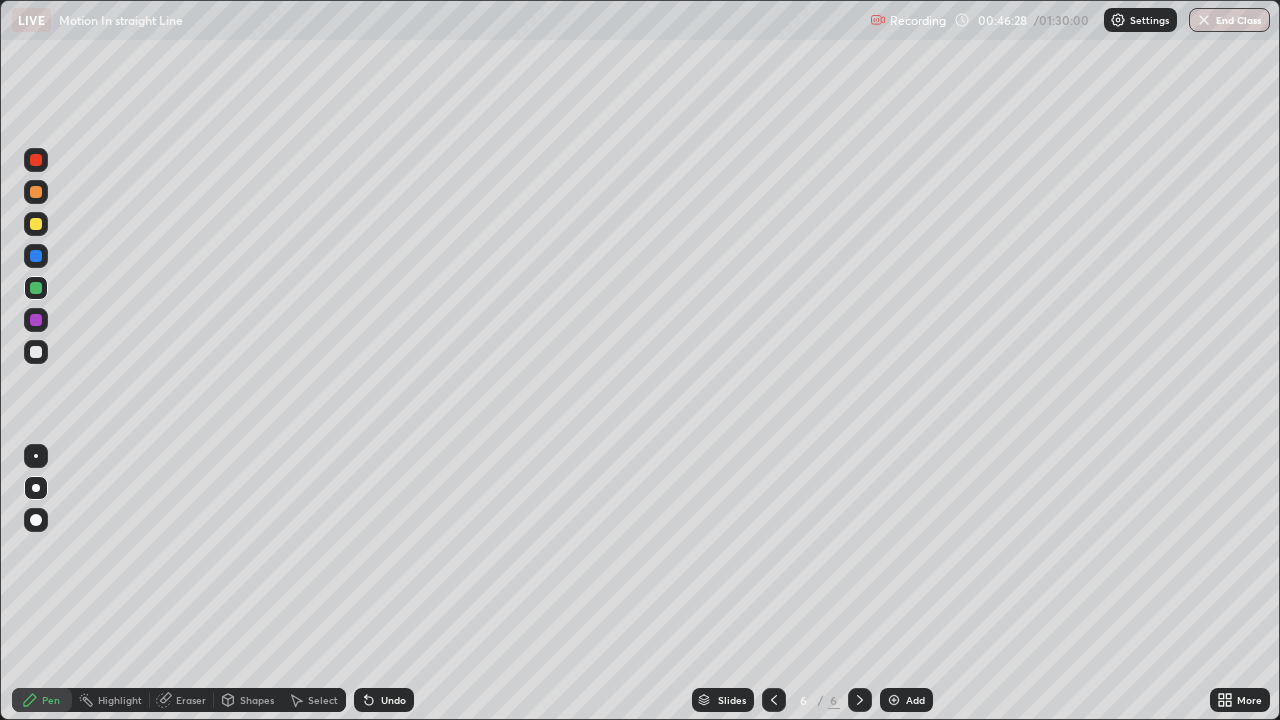 click at bounding box center [36, 320] 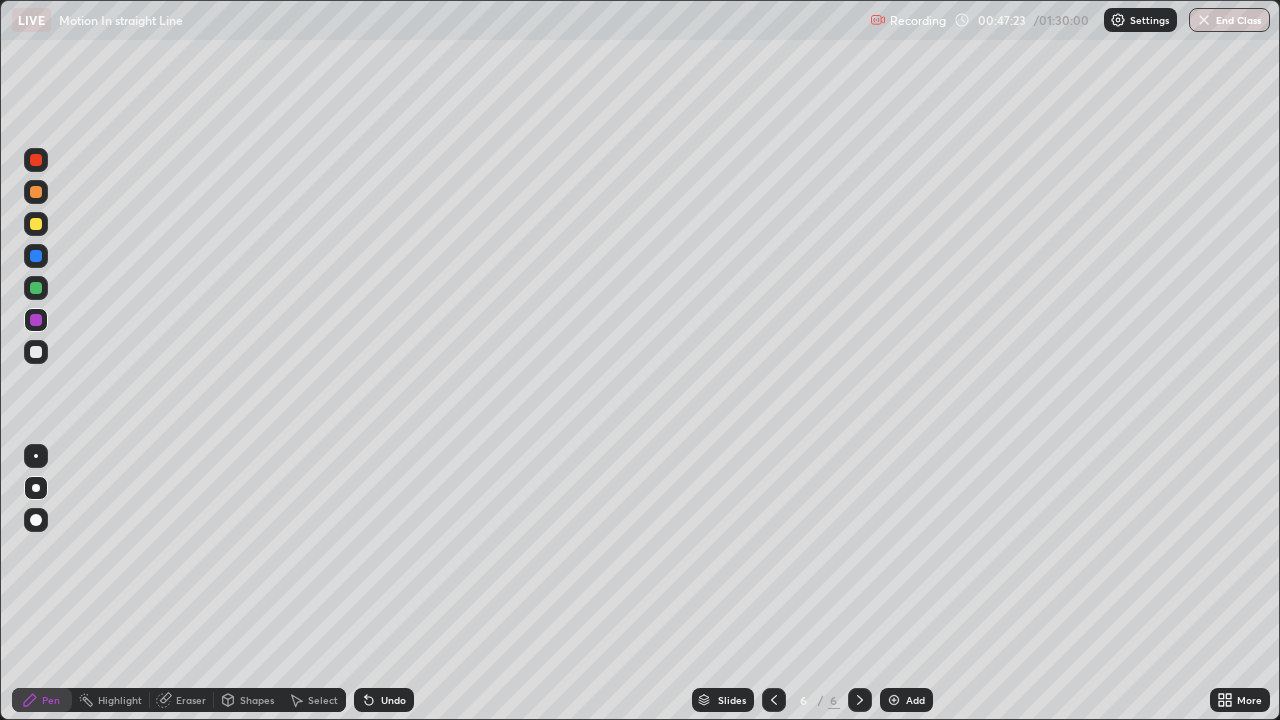 click at bounding box center [36, 352] 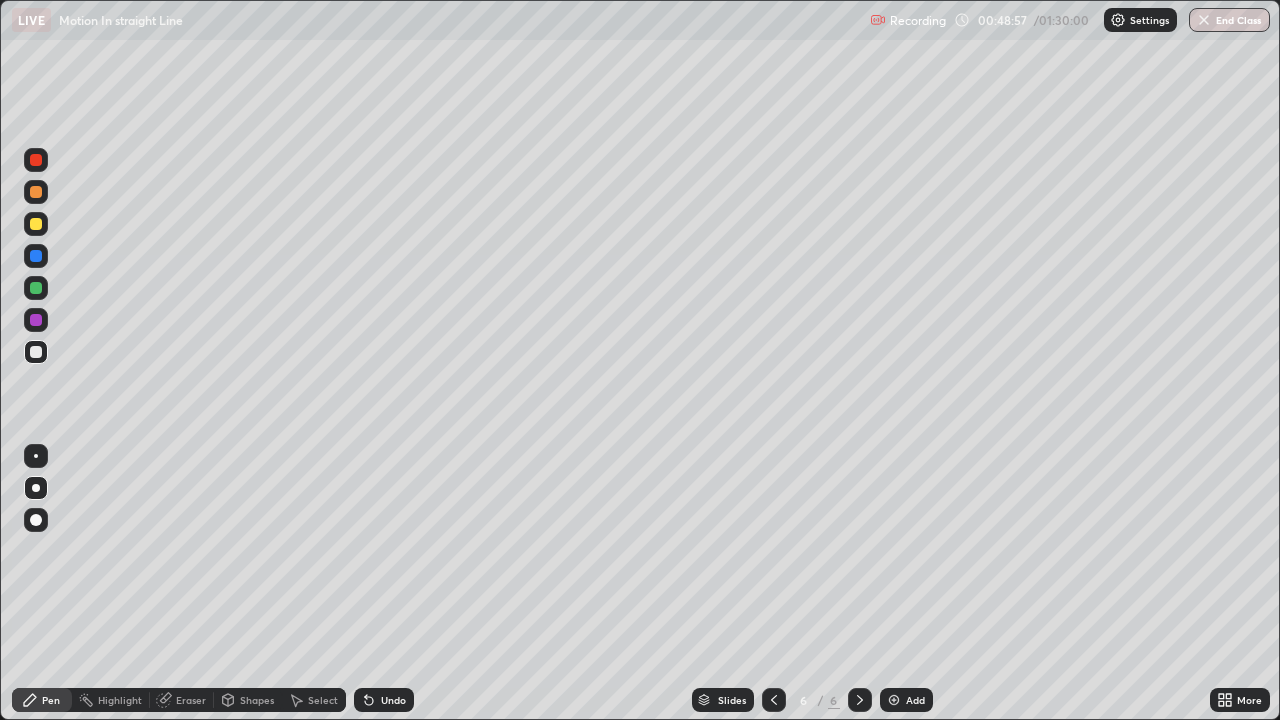 click at bounding box center (894, 700) 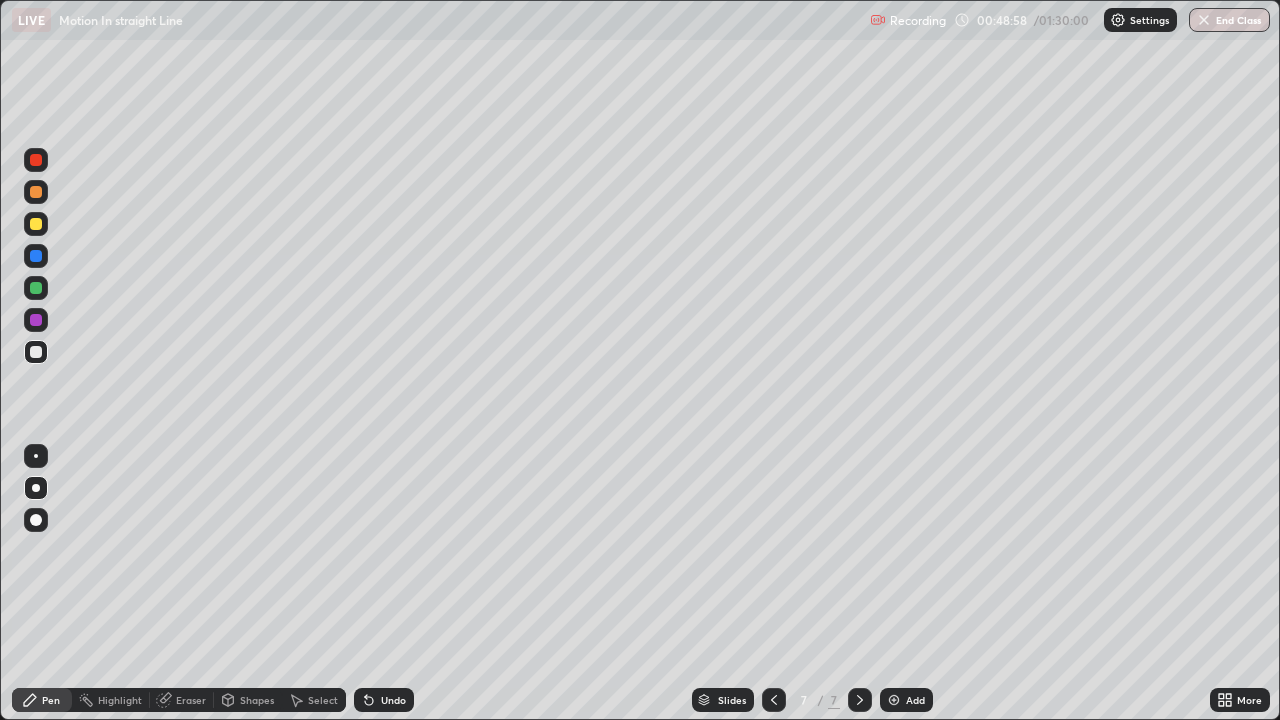 click at bounding box center (36, 224) 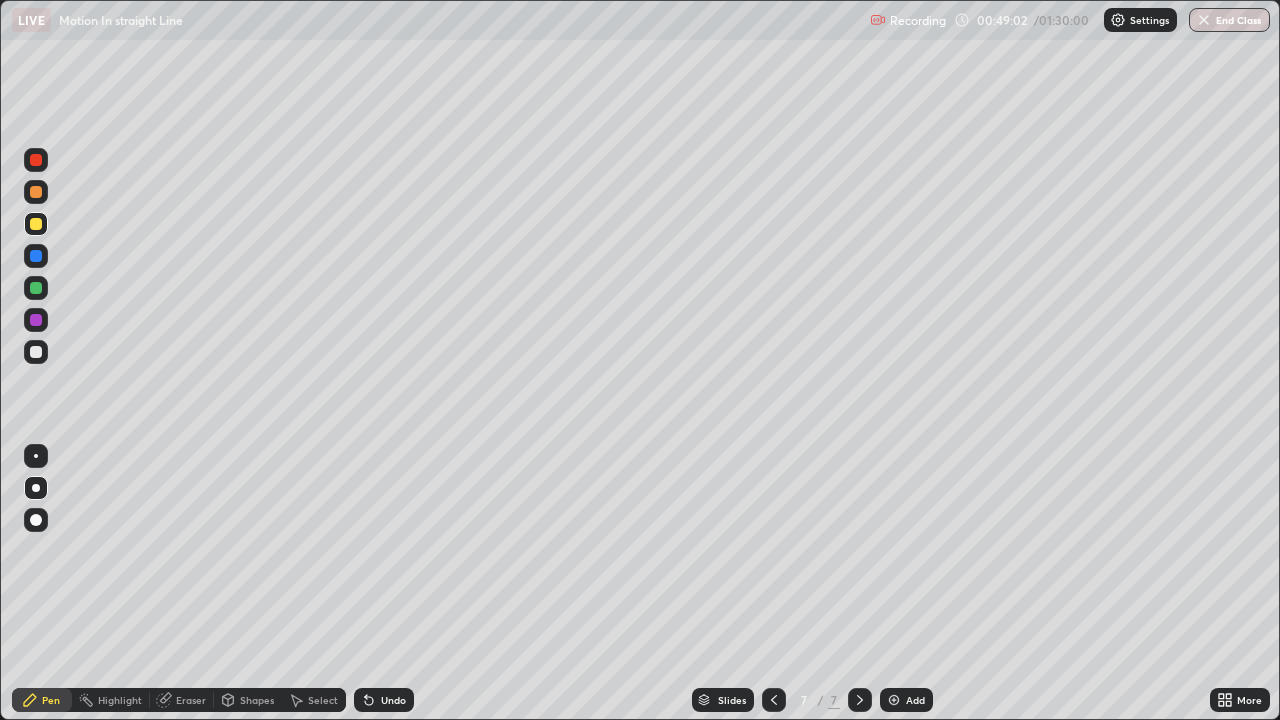 click 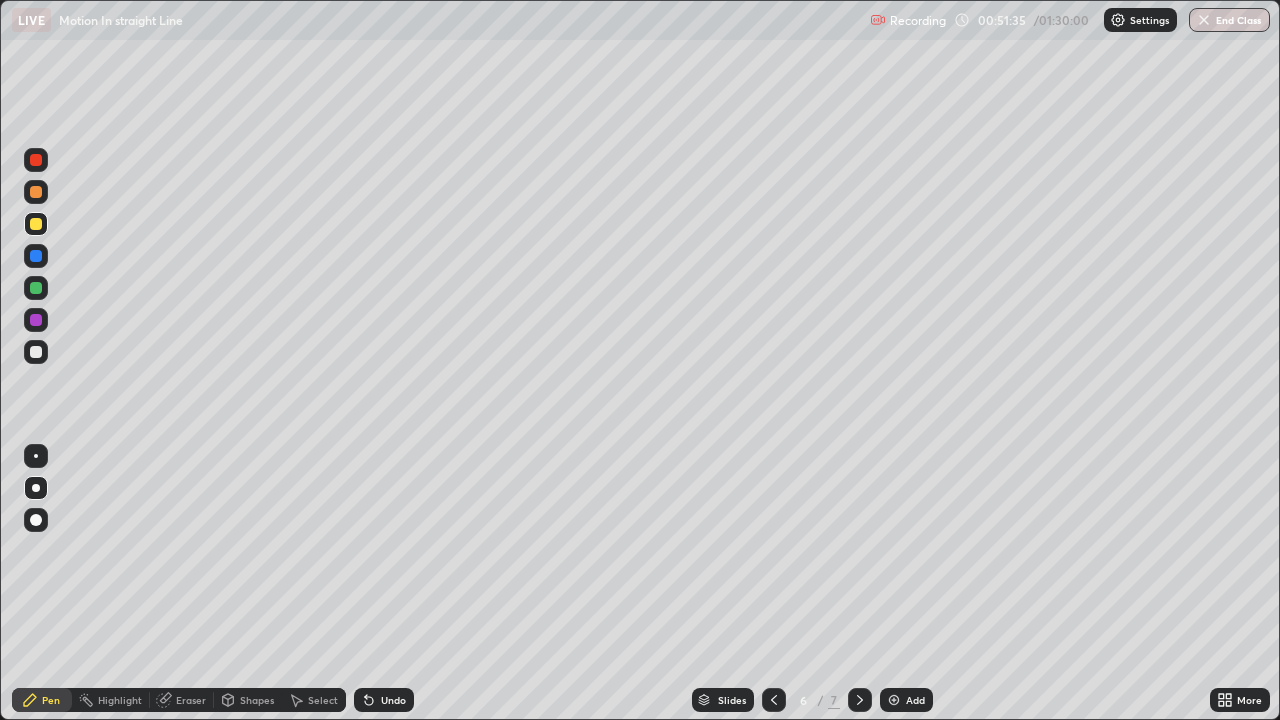 click at bounding box center (894, 700) 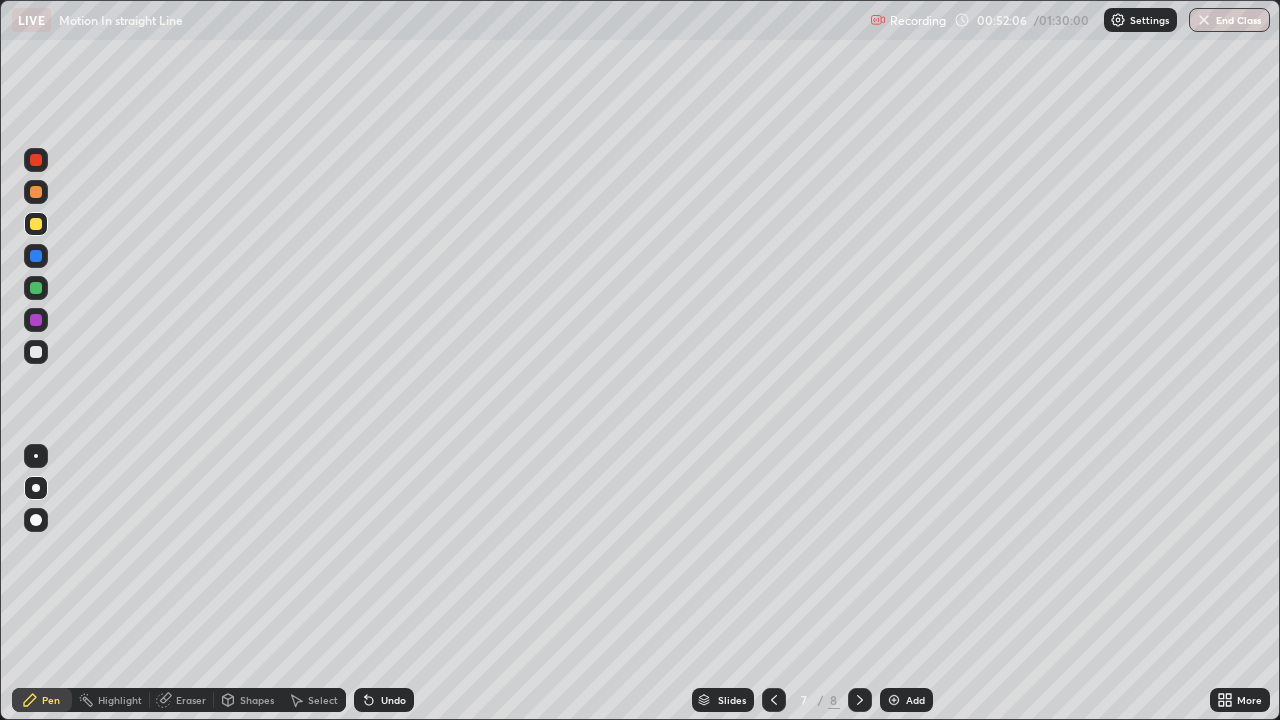 click at bounding box center (36, 352) 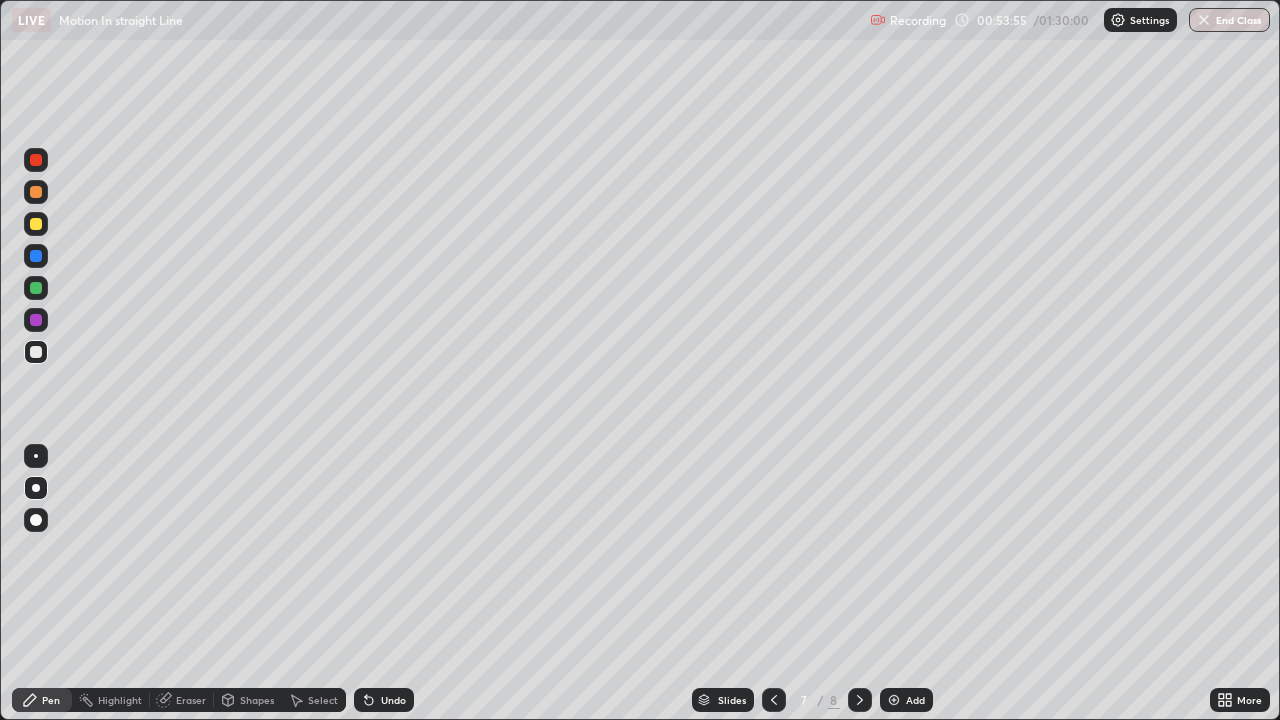 click at bounding box center [36, 288] 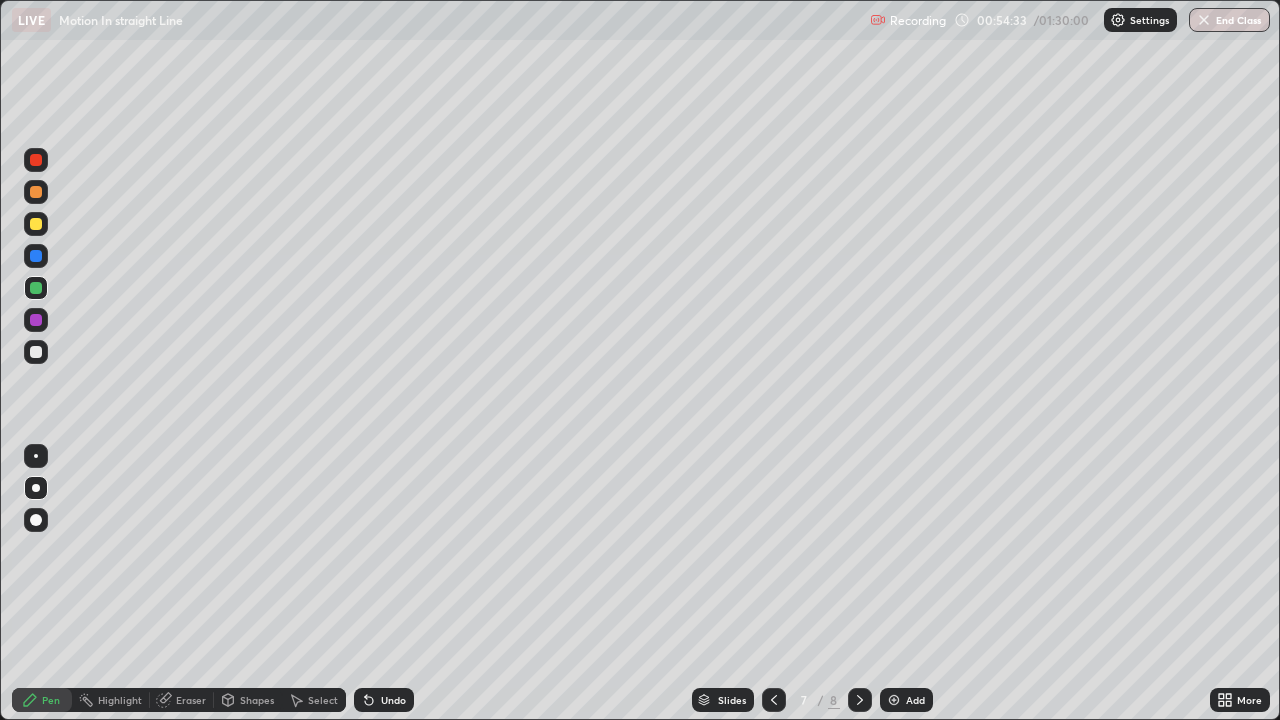 click at bounding box center [36, 224] 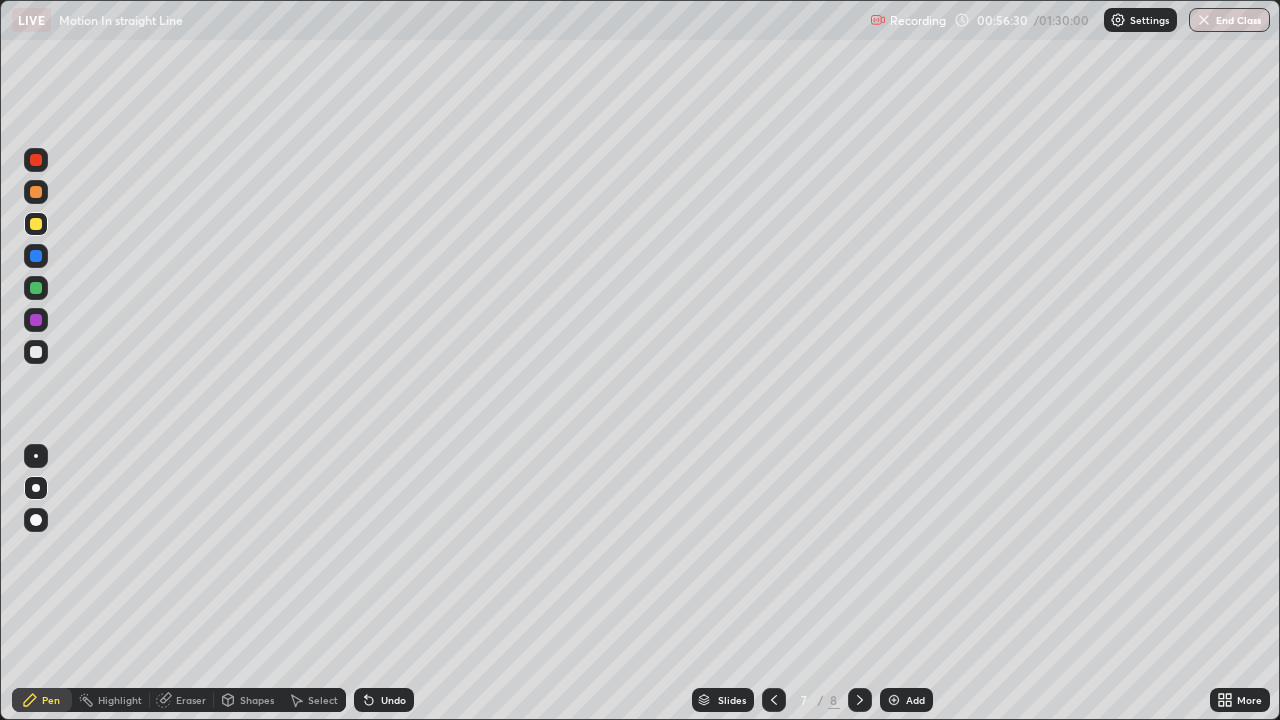 click at bounding box center [894, 700] 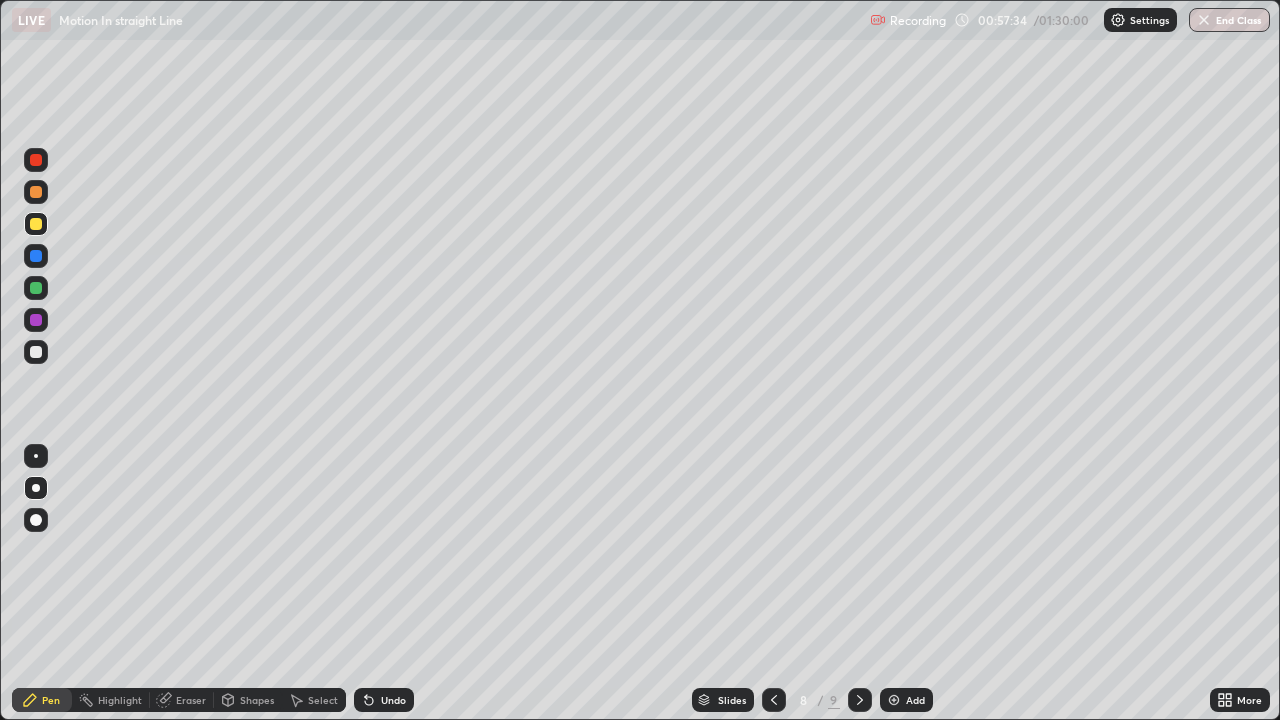 click at bounding box center (36, 352) 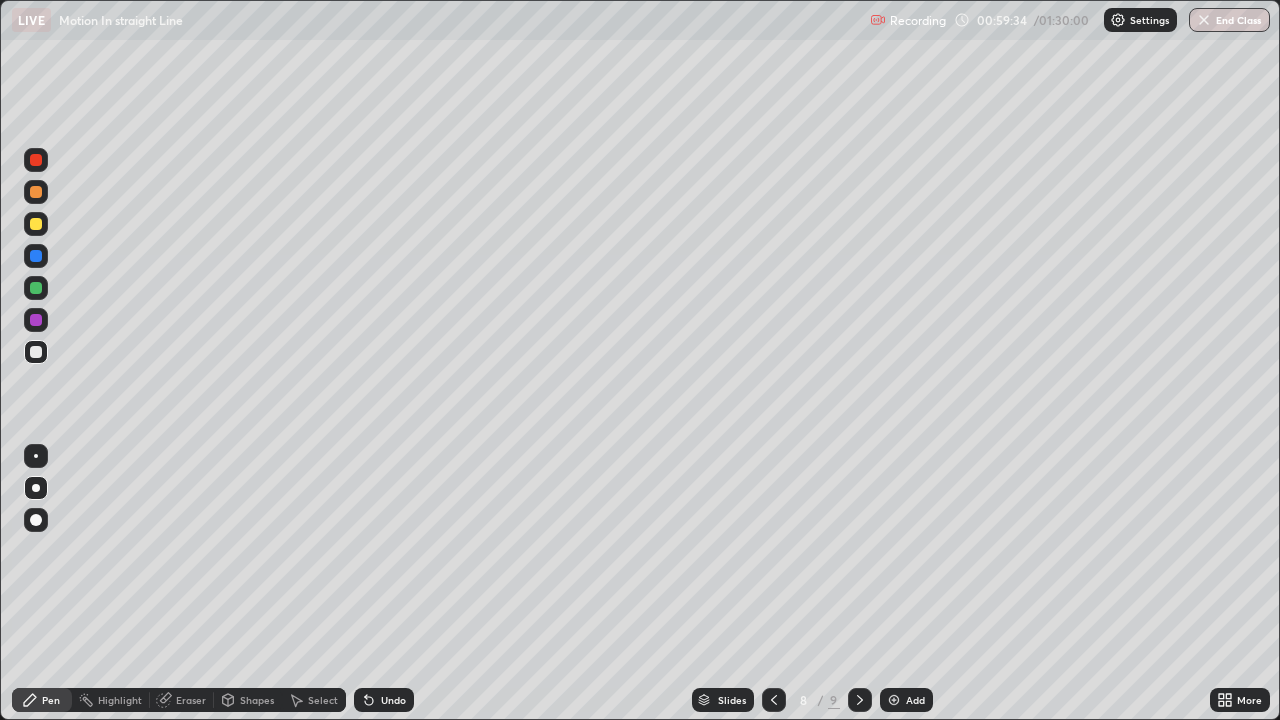 click at bounding box center [894, 700] 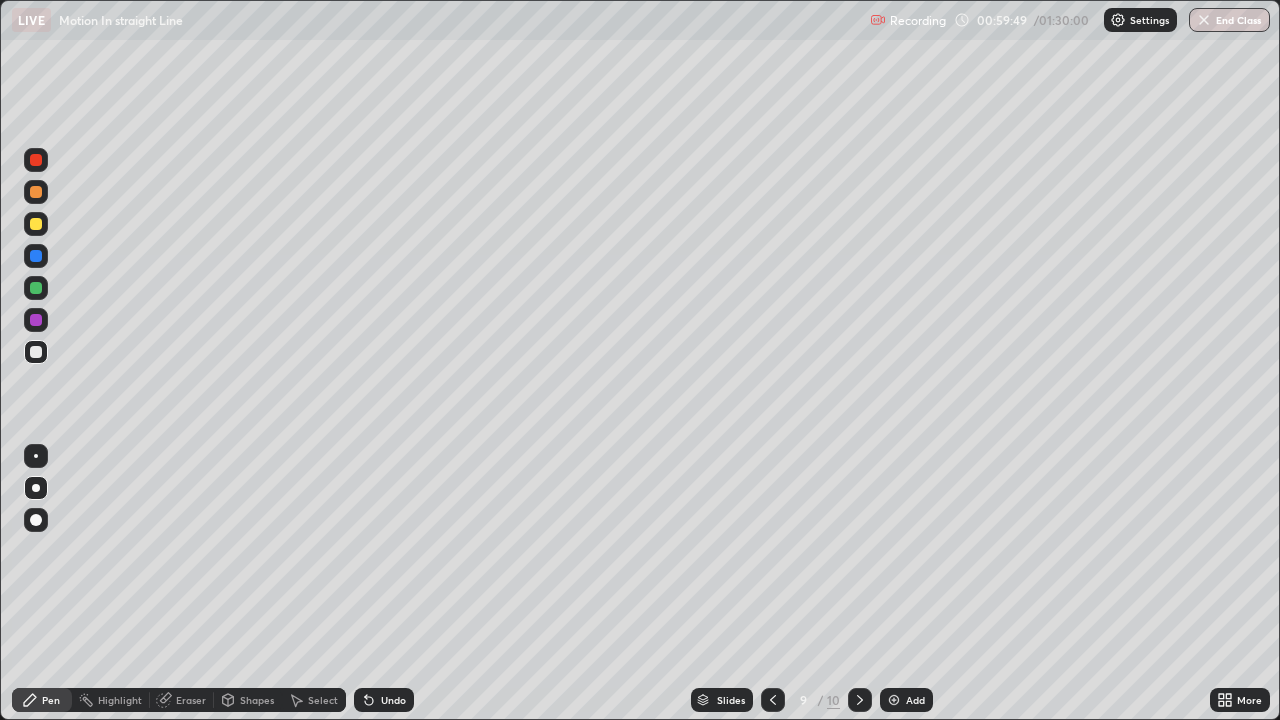 click at bounding box center (36, 320) 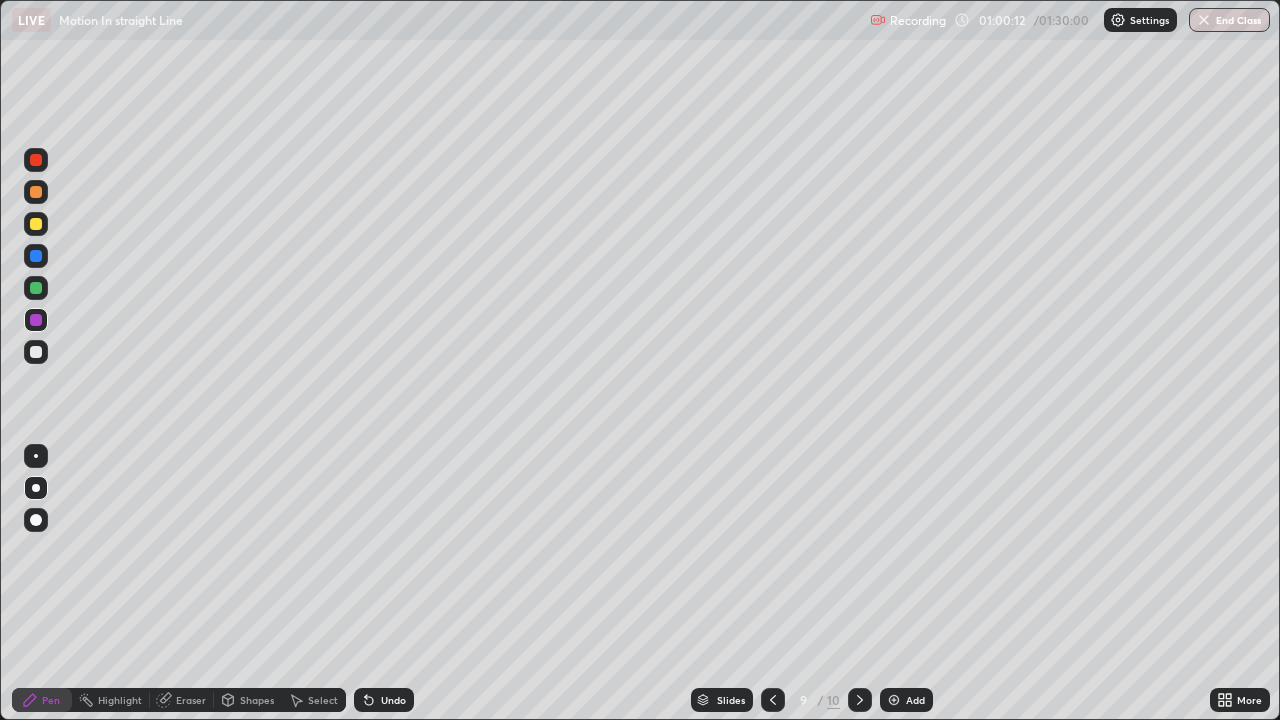 click 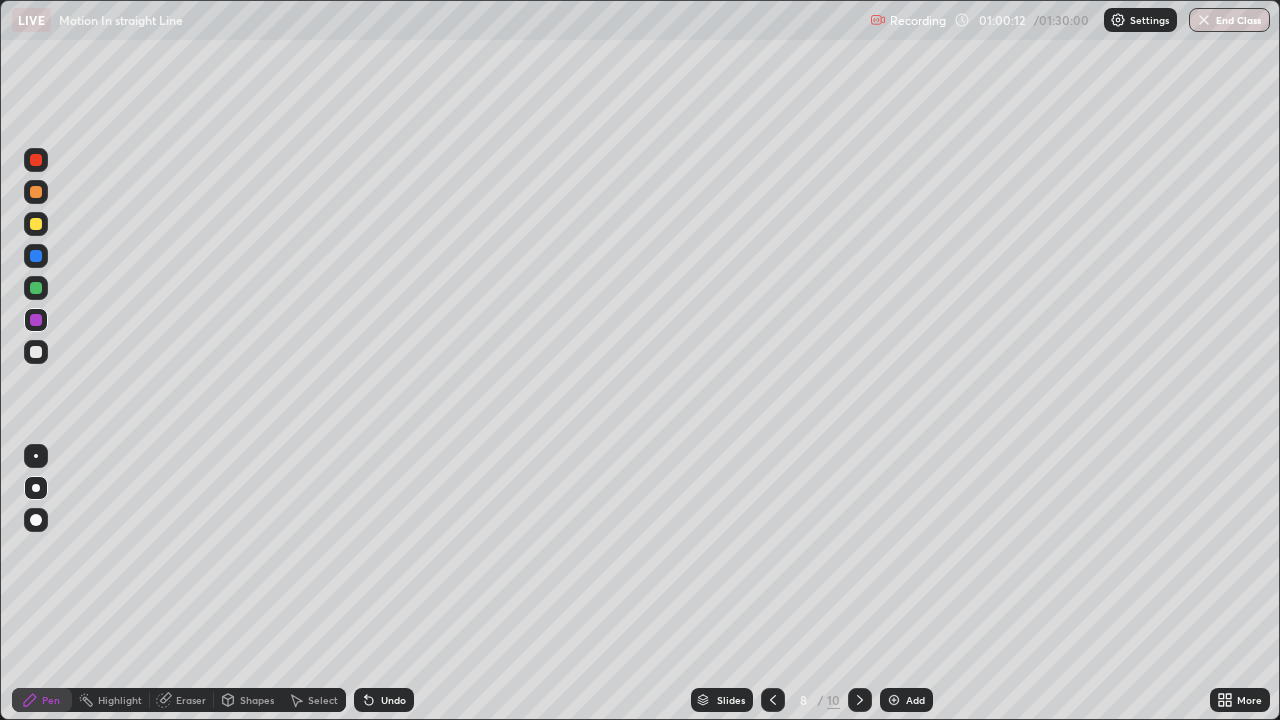 click 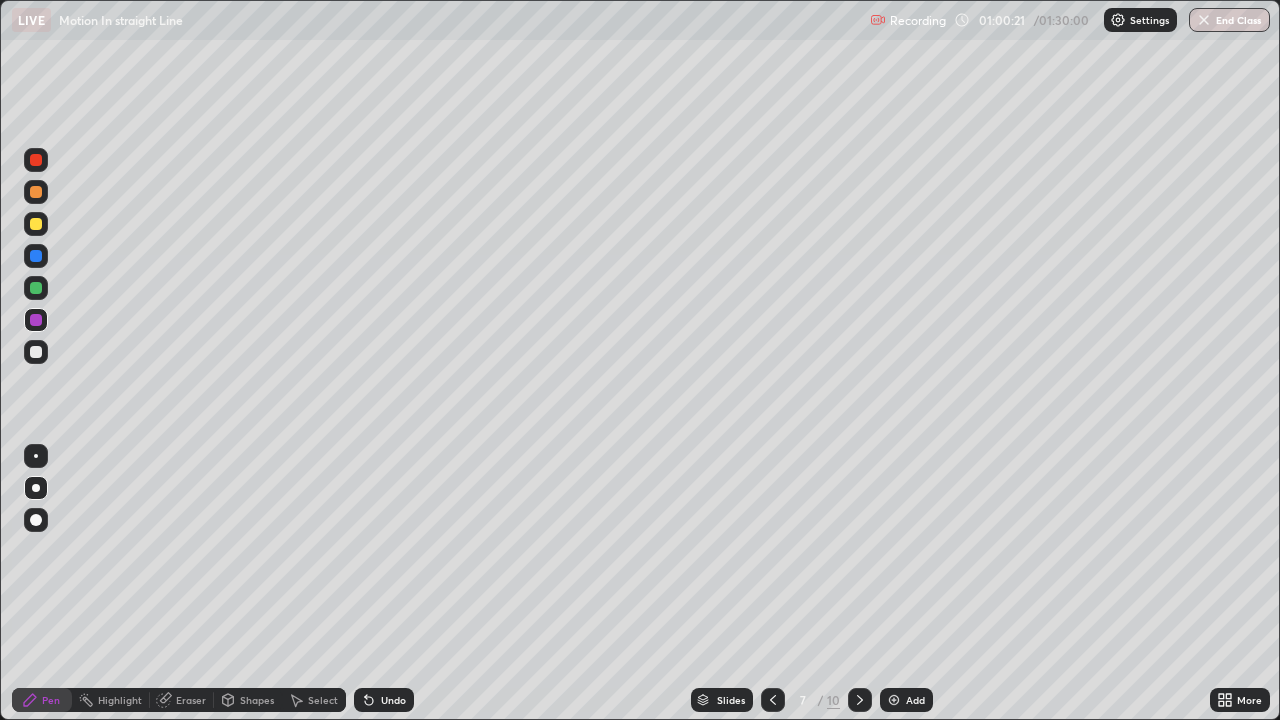 click 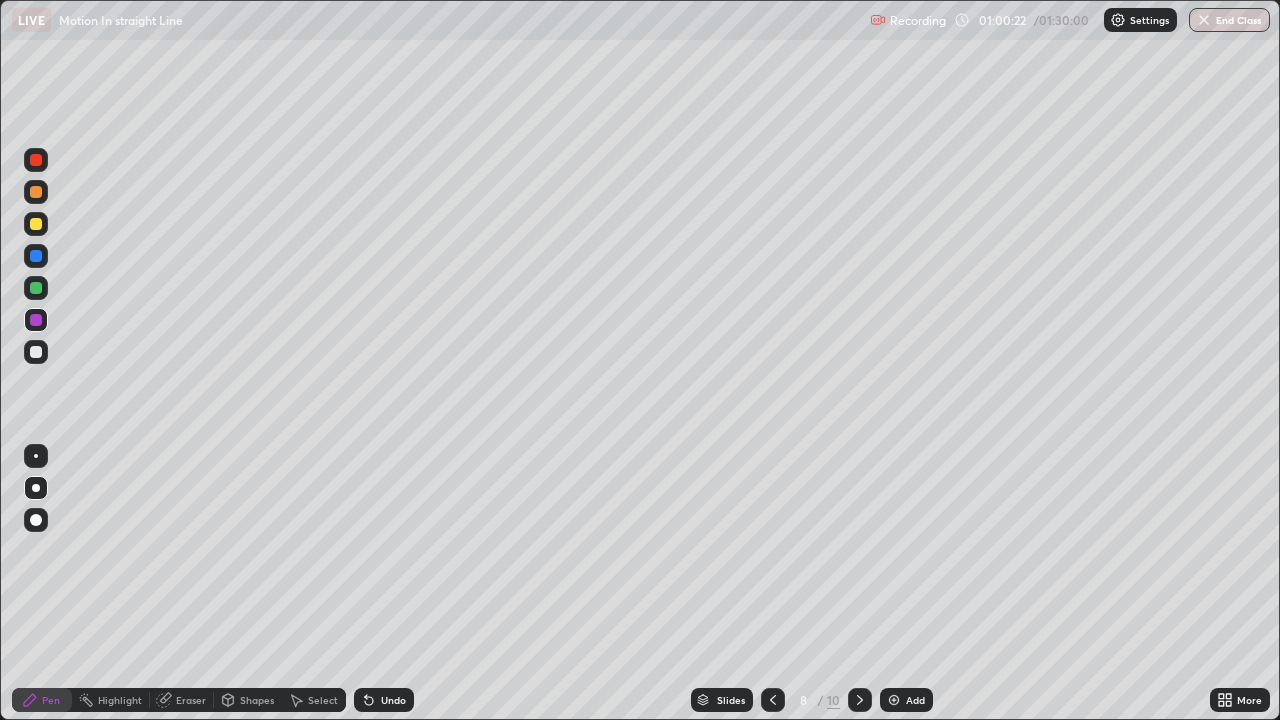 click 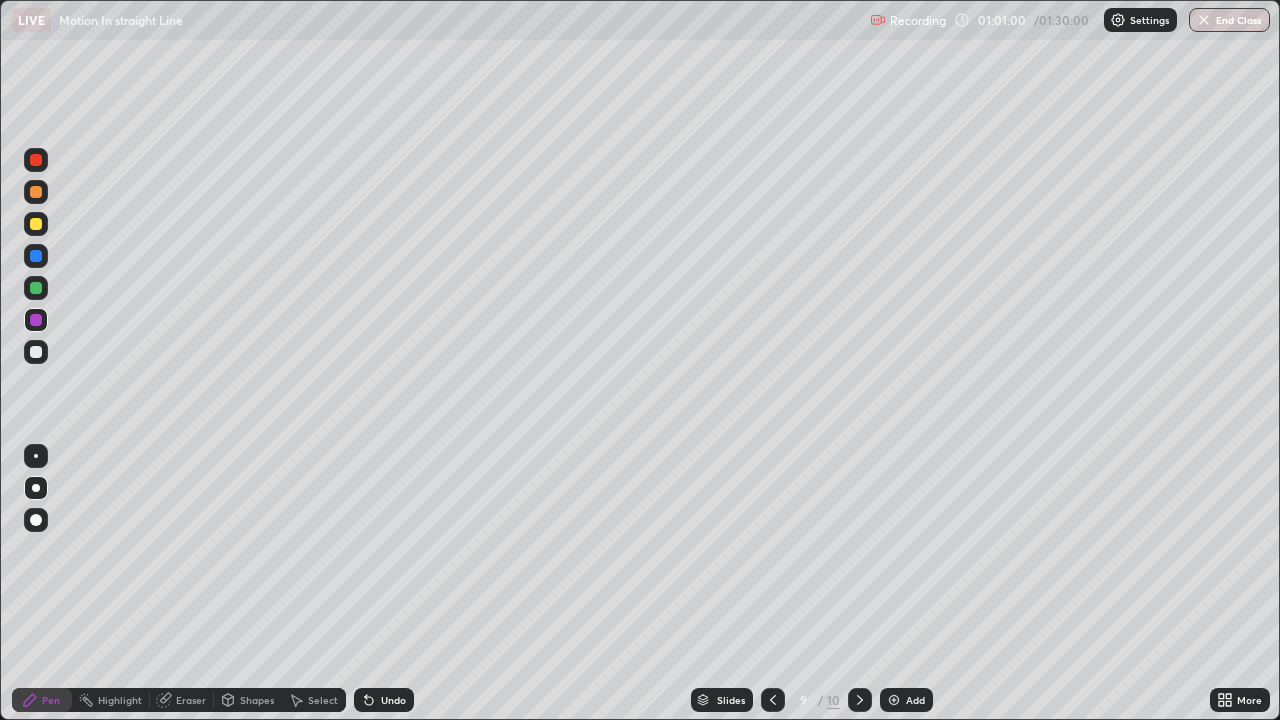 click at bounding box center (36, 352) 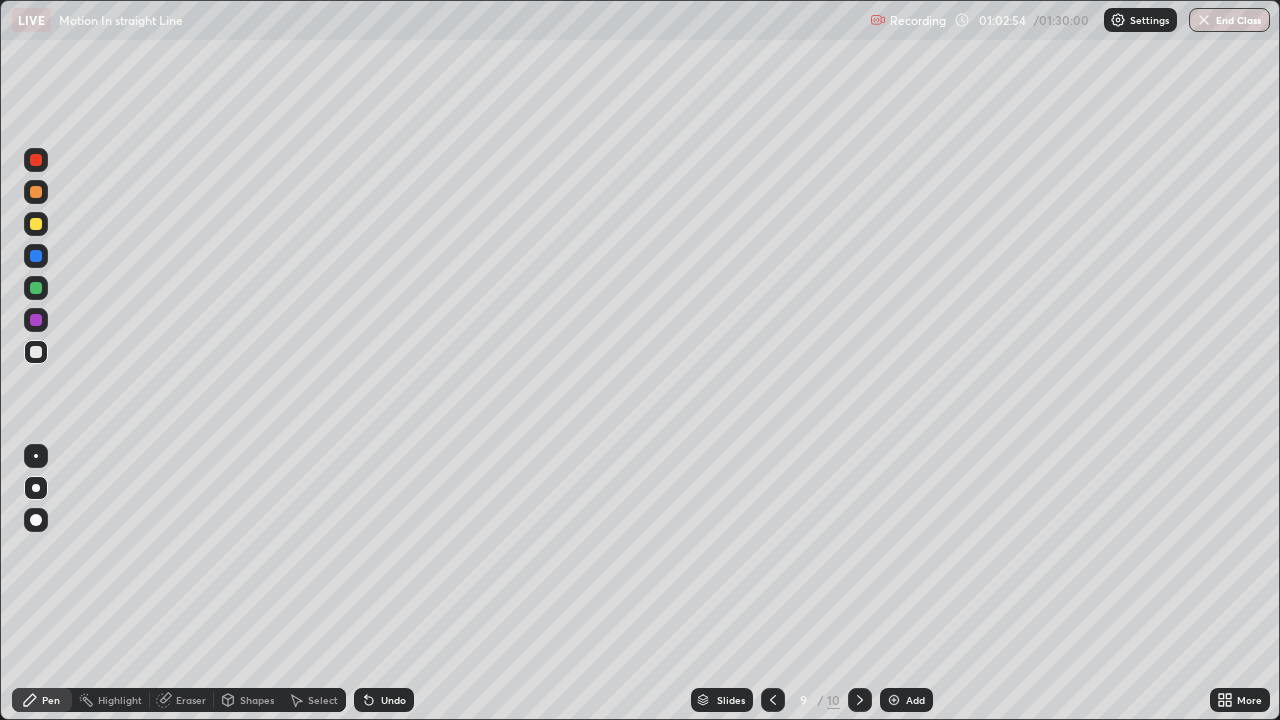 click at bounding box center (894, 700) 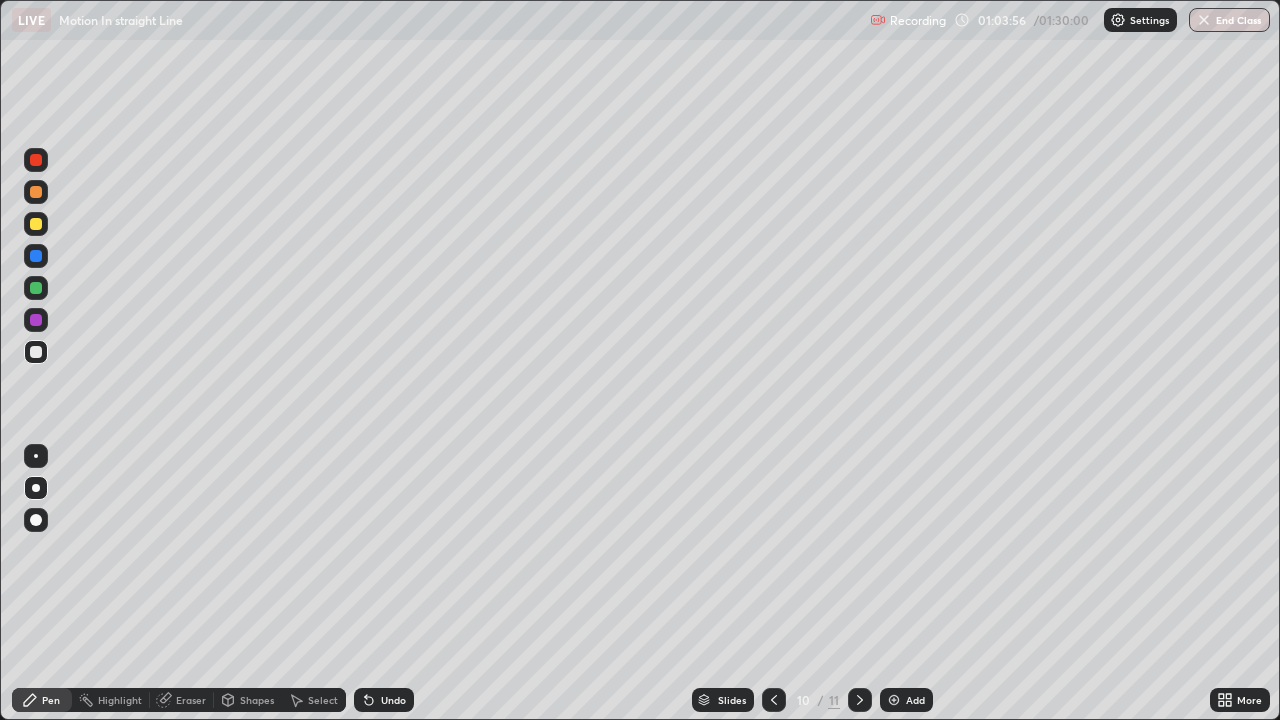 click at bounding box center (894, 700) 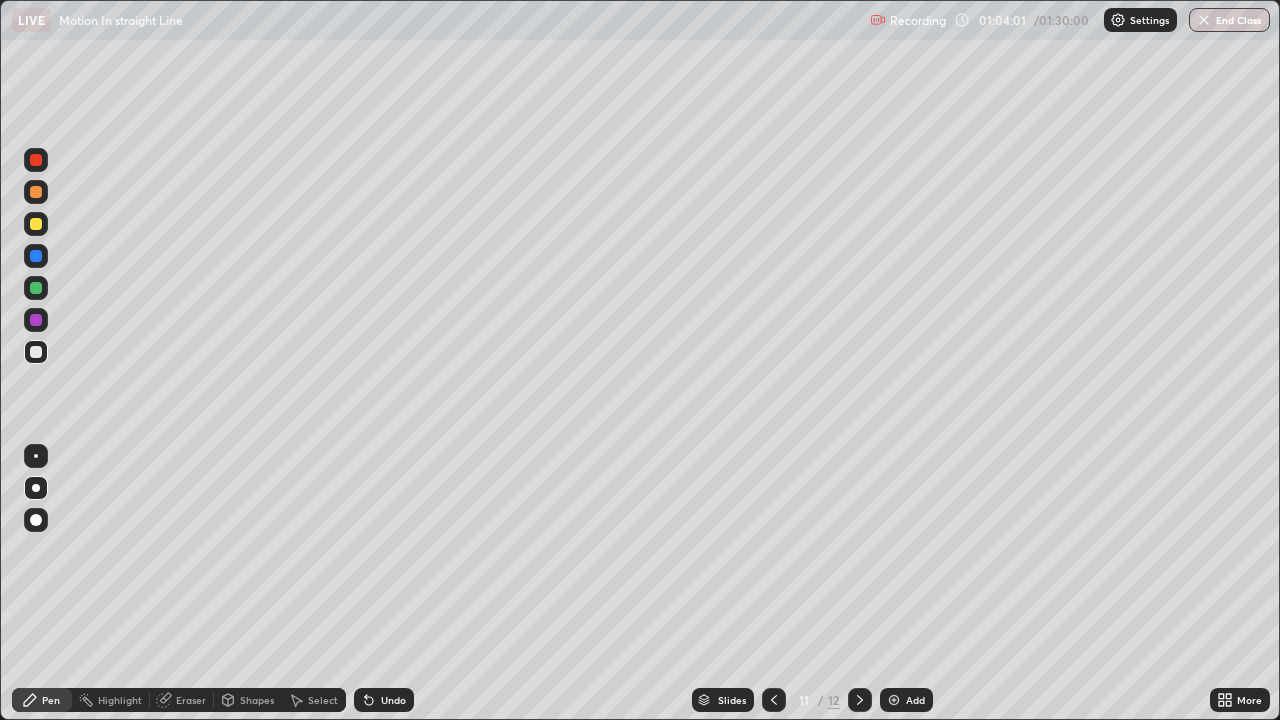 click at bounding box center [36, 224] 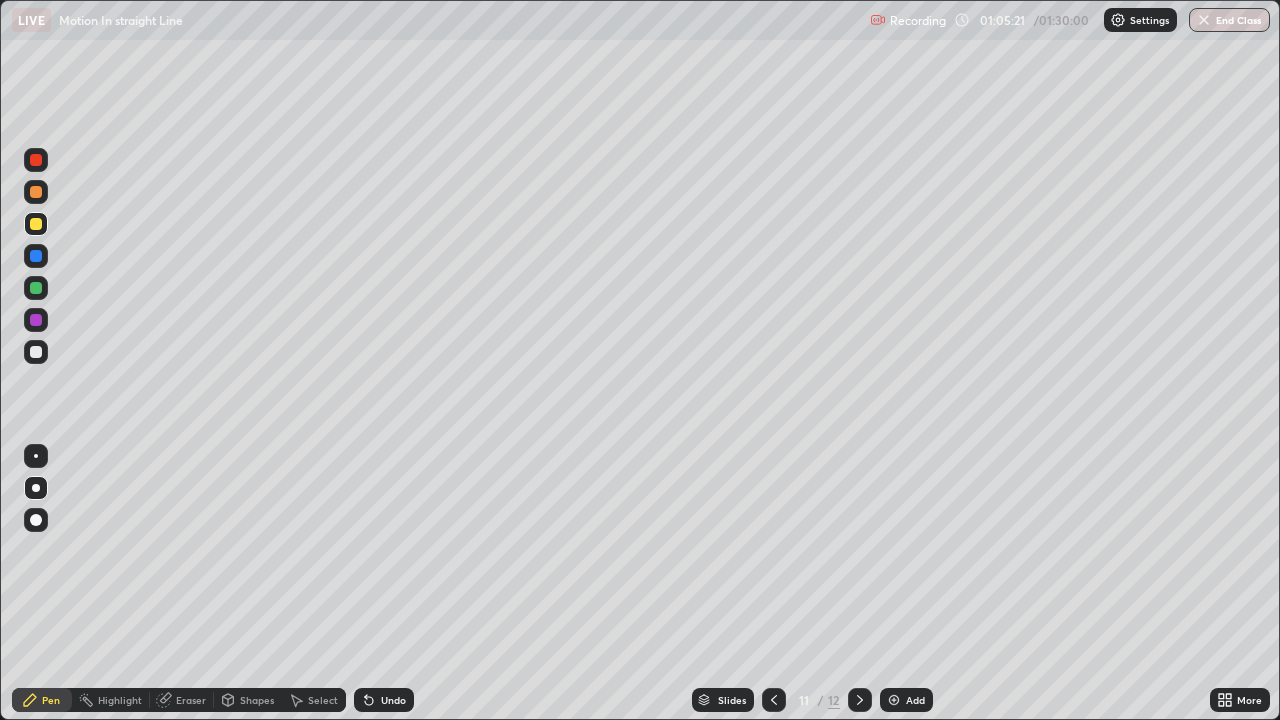 click at bounding box center (36, 352) 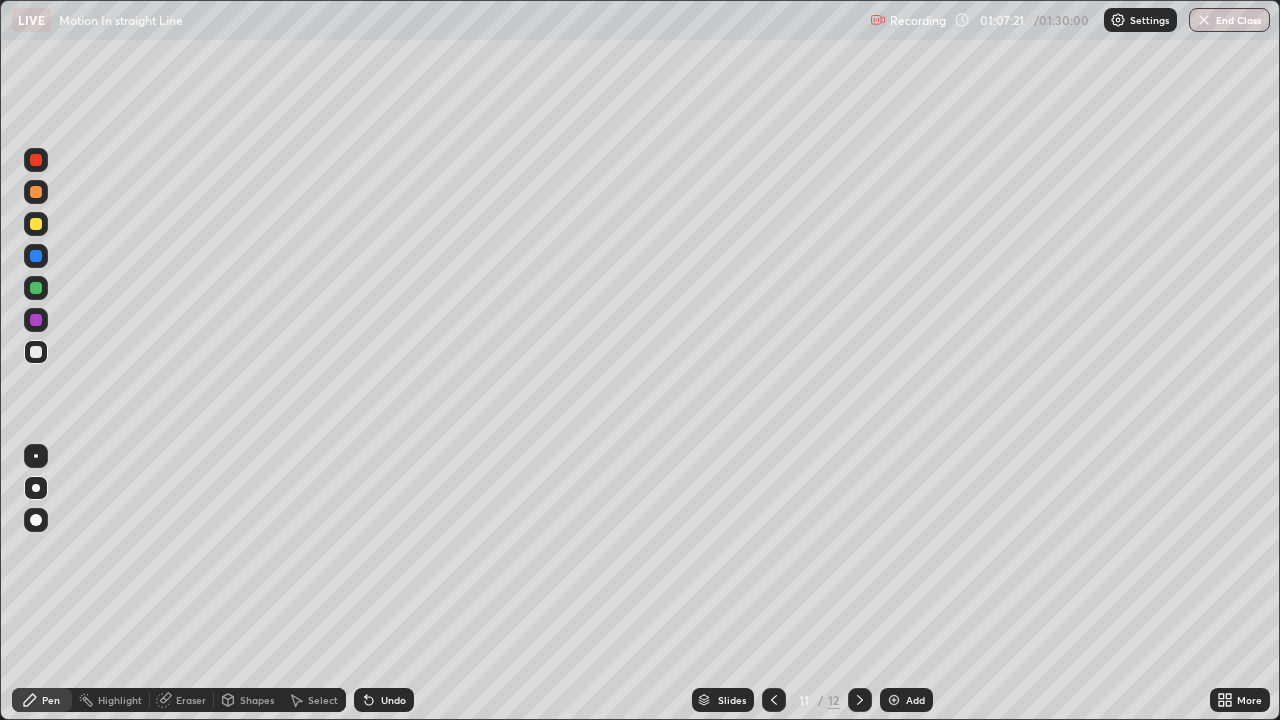 click at bounding box center (894, 700) 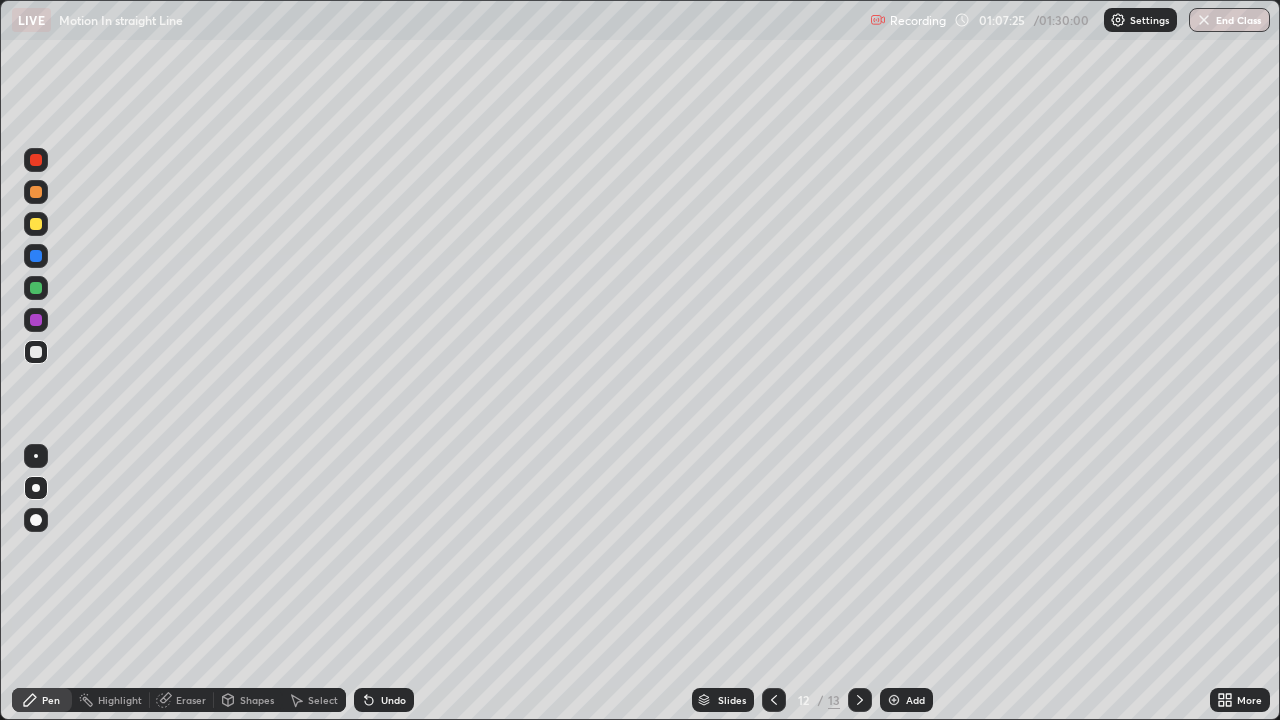 click at bounding box center (36, 224) 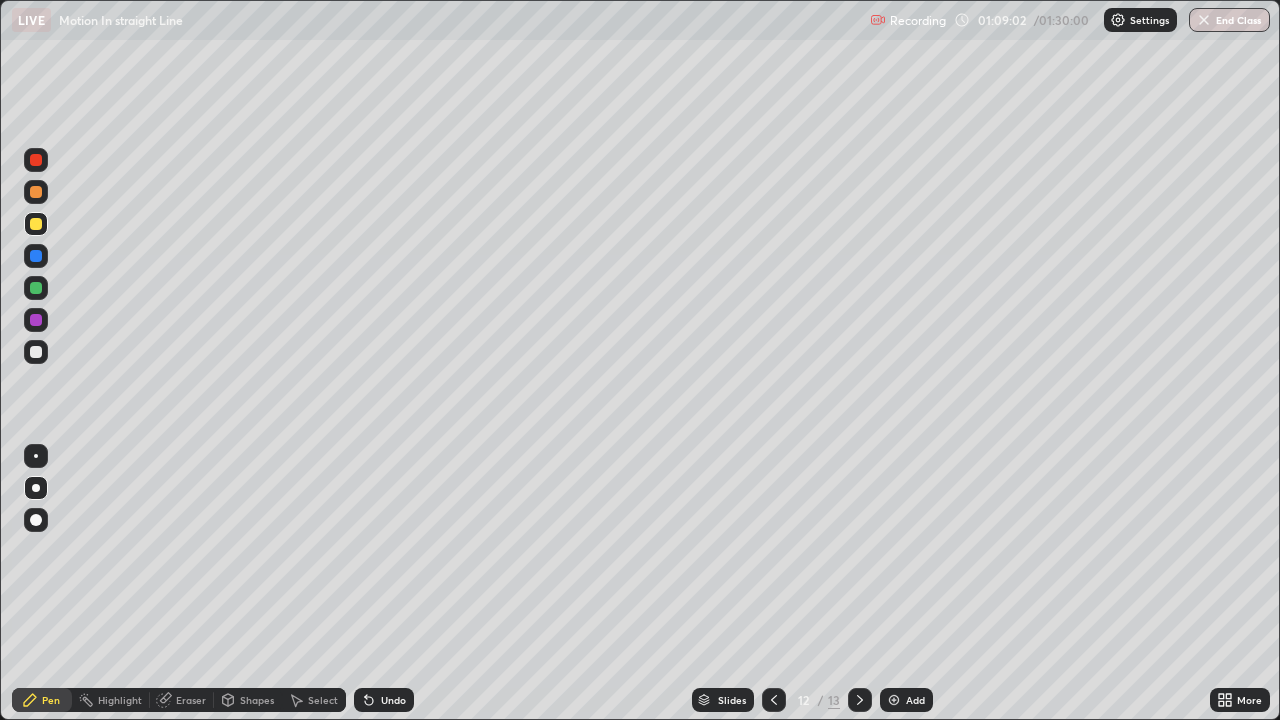 click at bounding box center [36, 288] 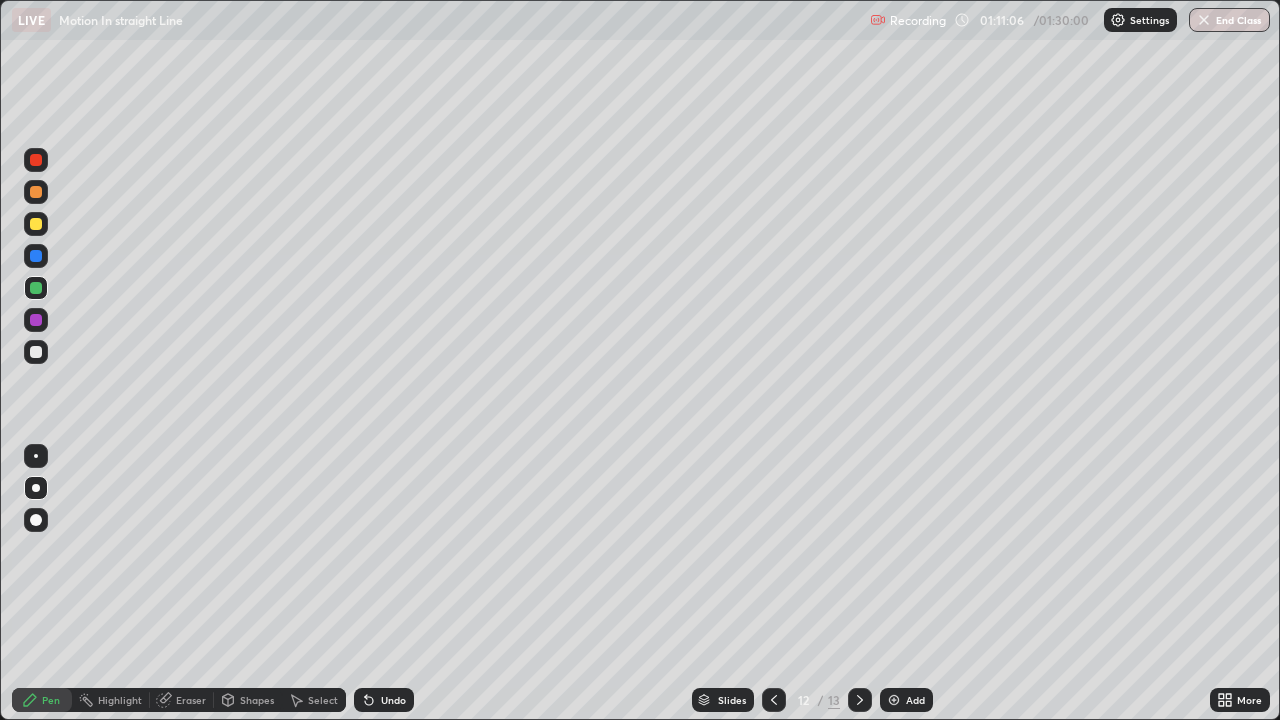 click at bounding box center (36, 352) 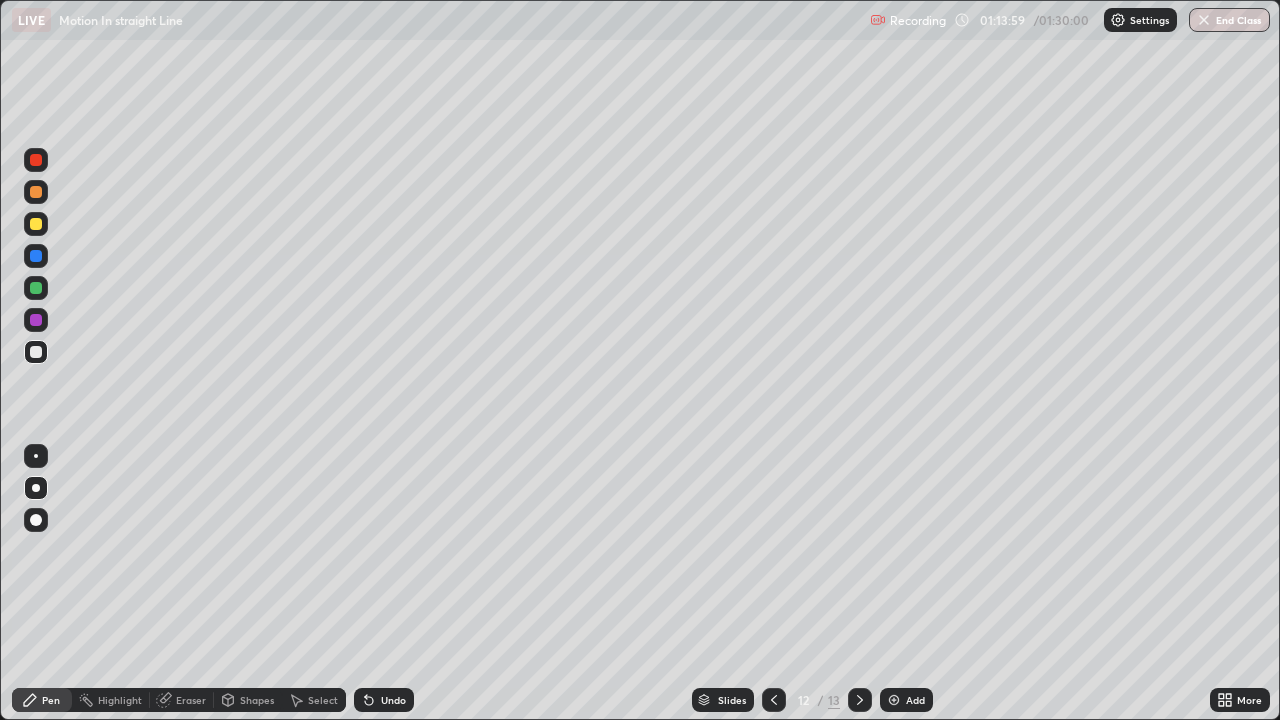 click at bounding box center (894, 700) 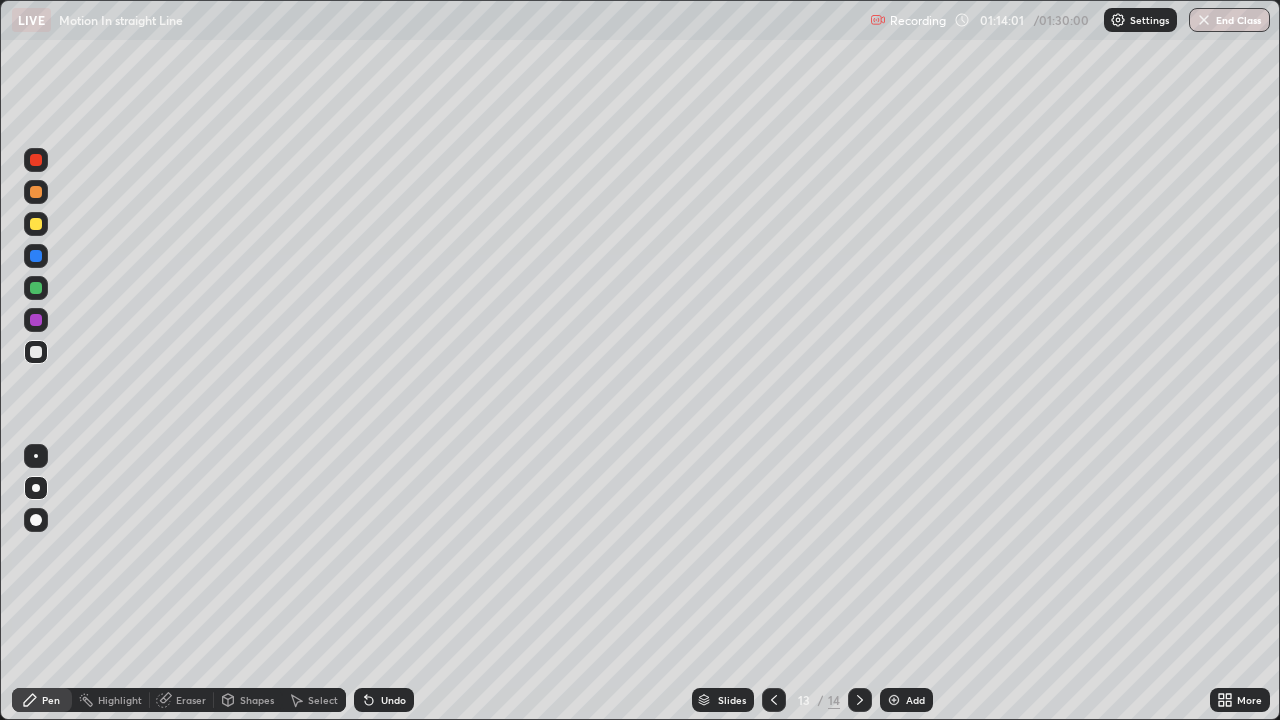 click at bounding box center [36, 224] 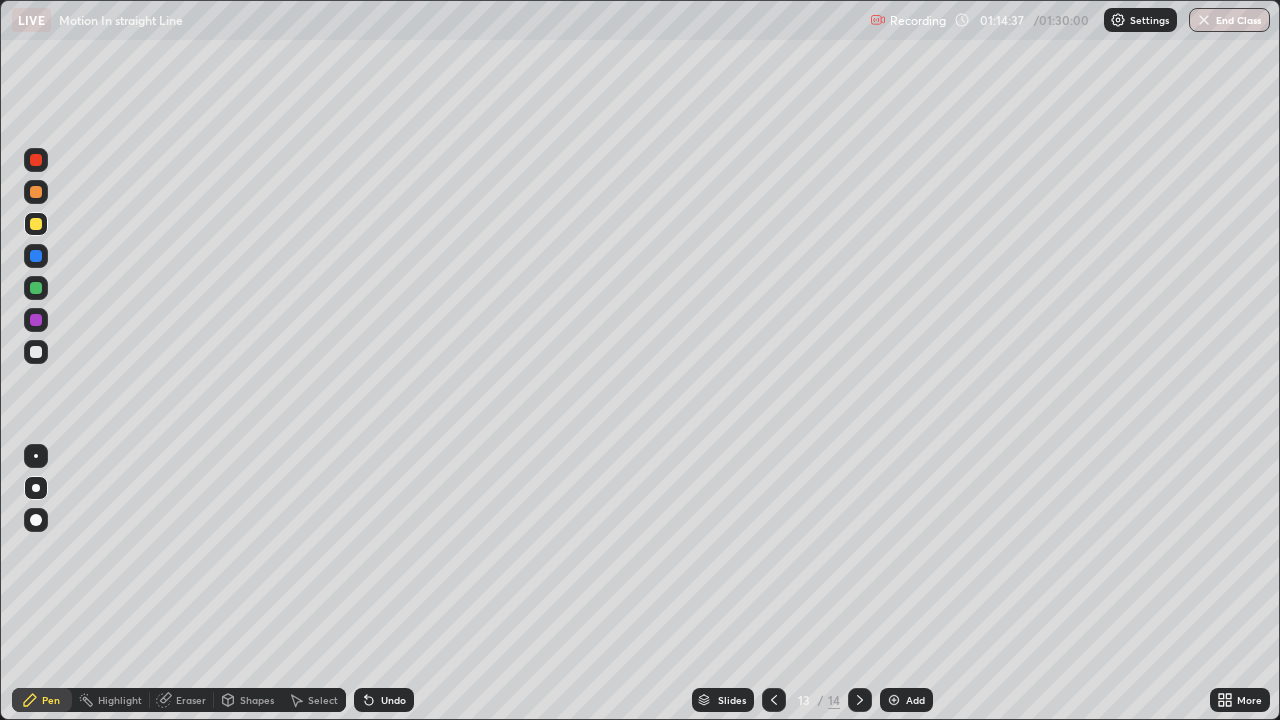 click on "Eraser" at bounding box center [191, 700] 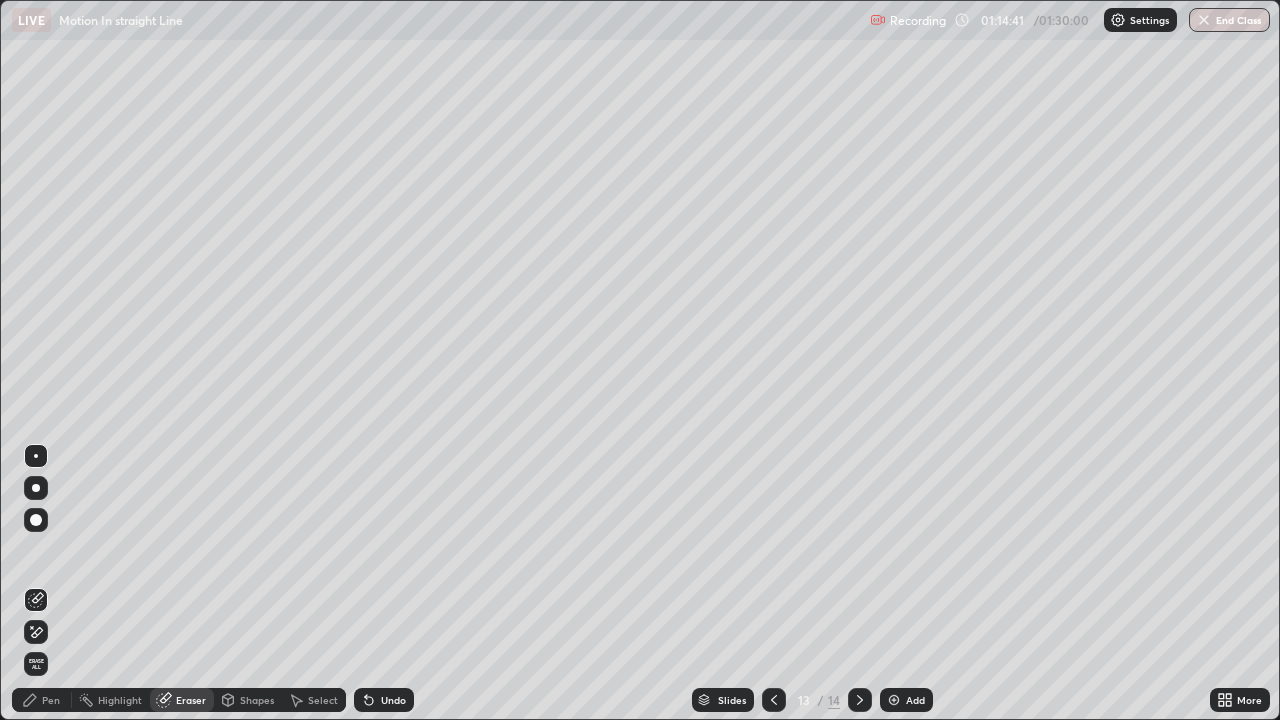 click on "Pen" at bounding box center (42, 700) 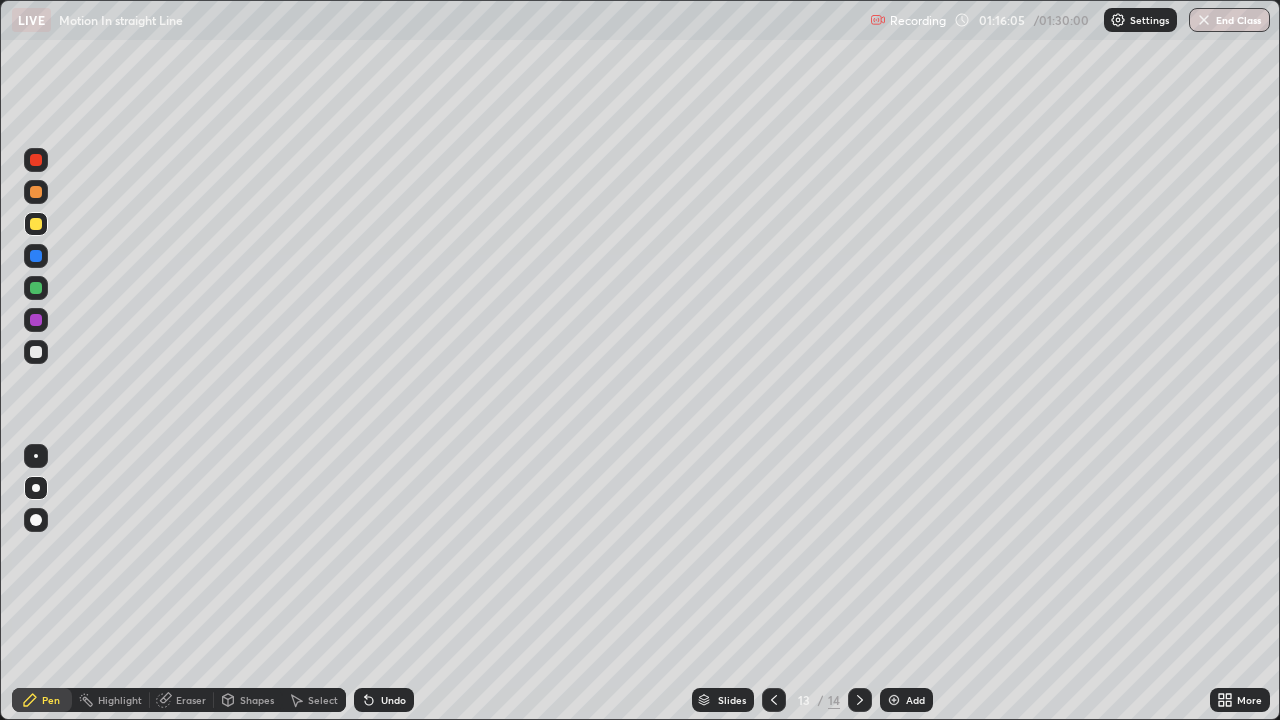 click on "Eraser" at bounding box center [191, 700] 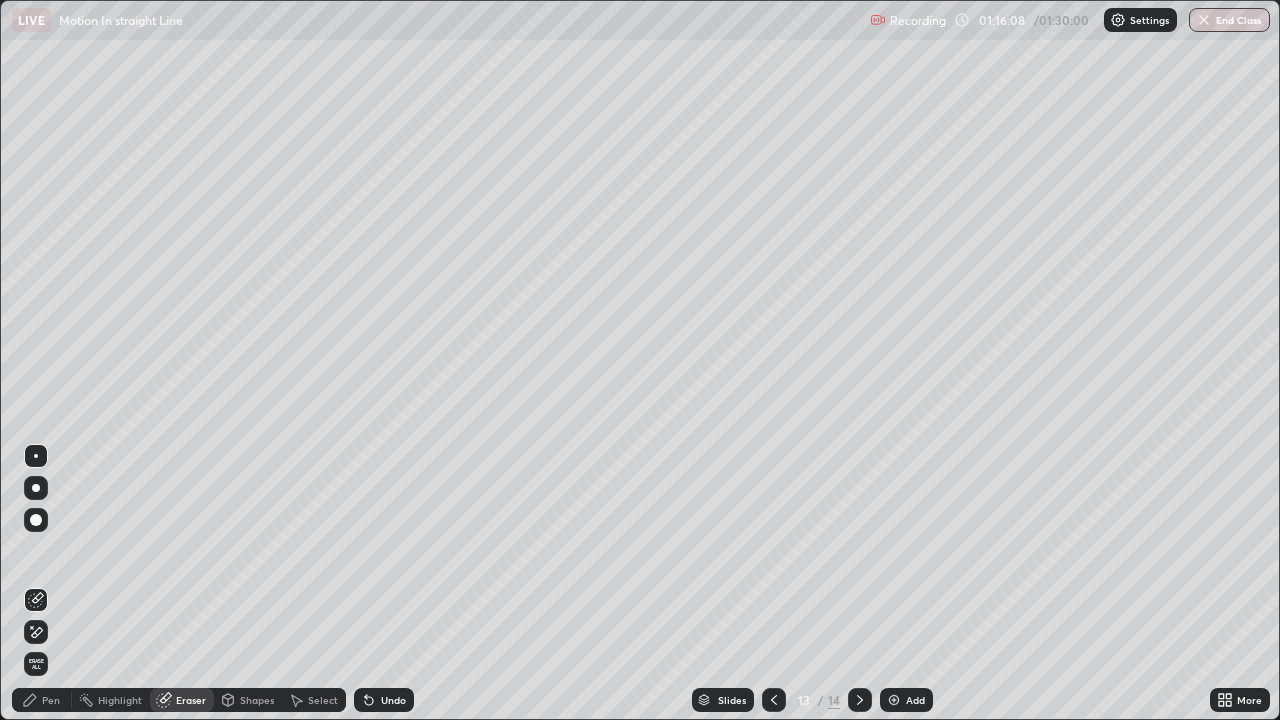 click on "Pen" at bounding box center (51, 700) 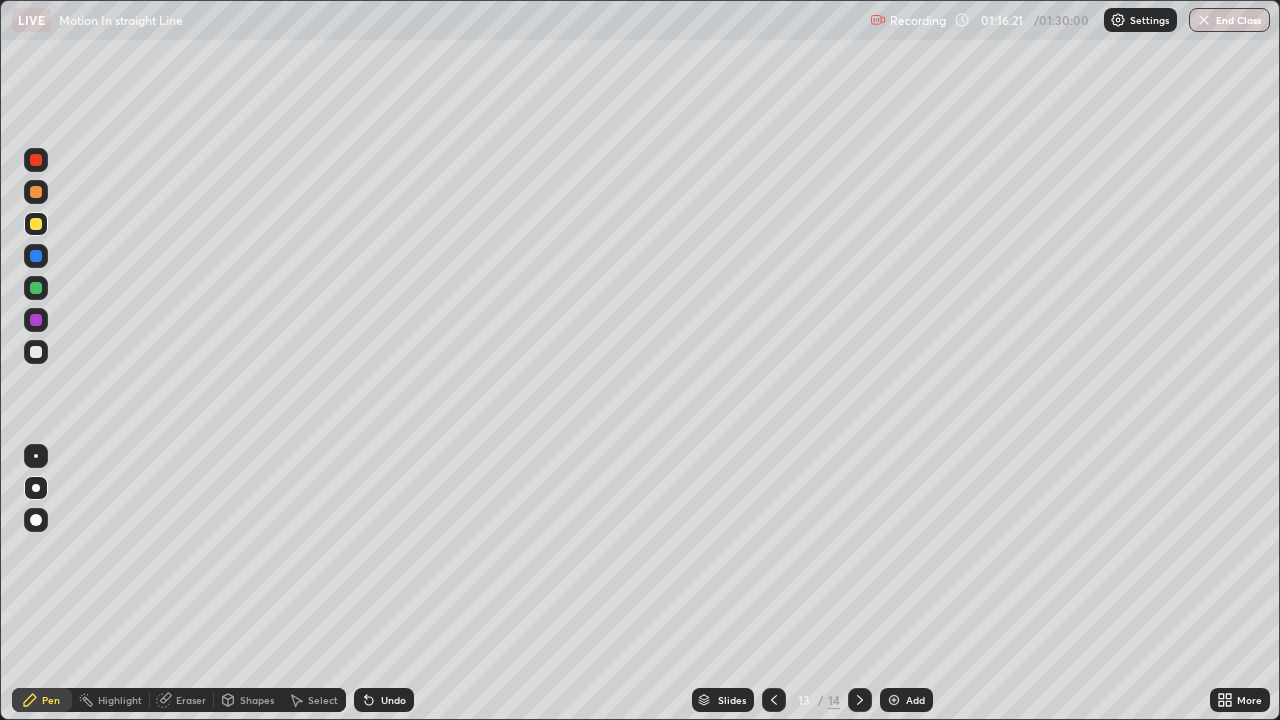 click on "Eraser" at bounding box center (191, 700) 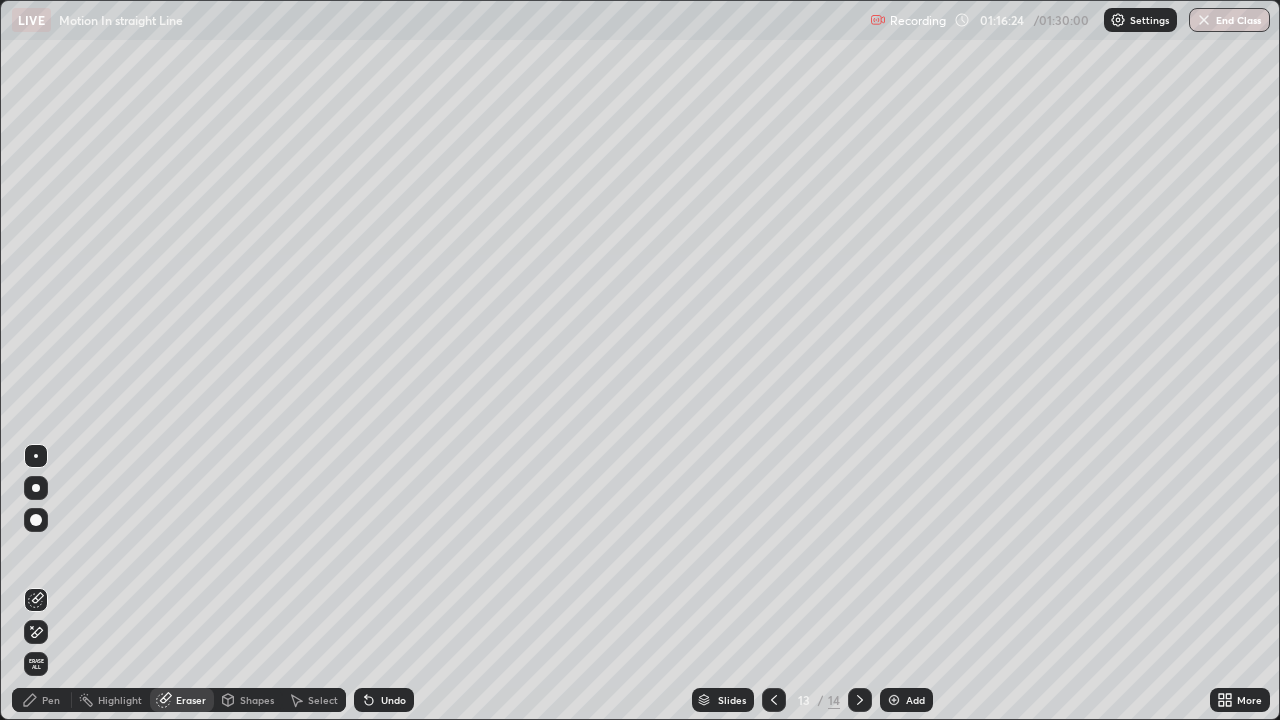 click on "Pen" at bounding box center (51, 700) 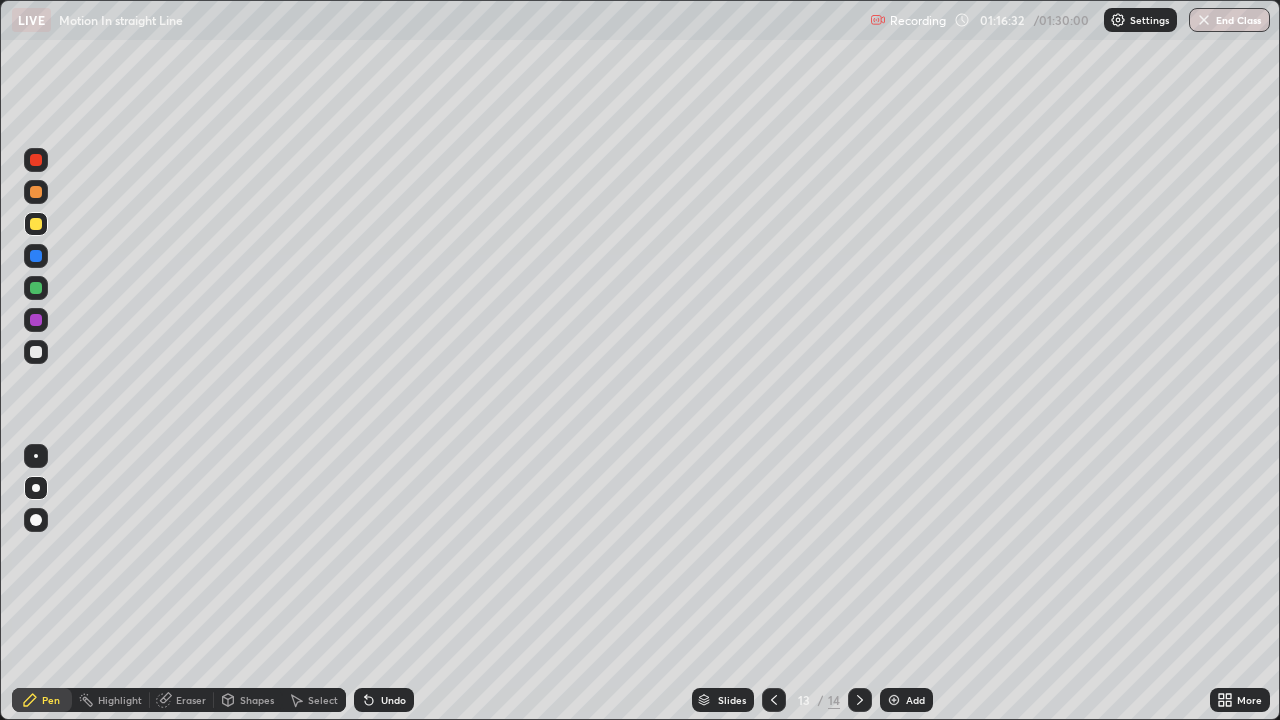 click on "Eraser" at bounding box center [191, 700] 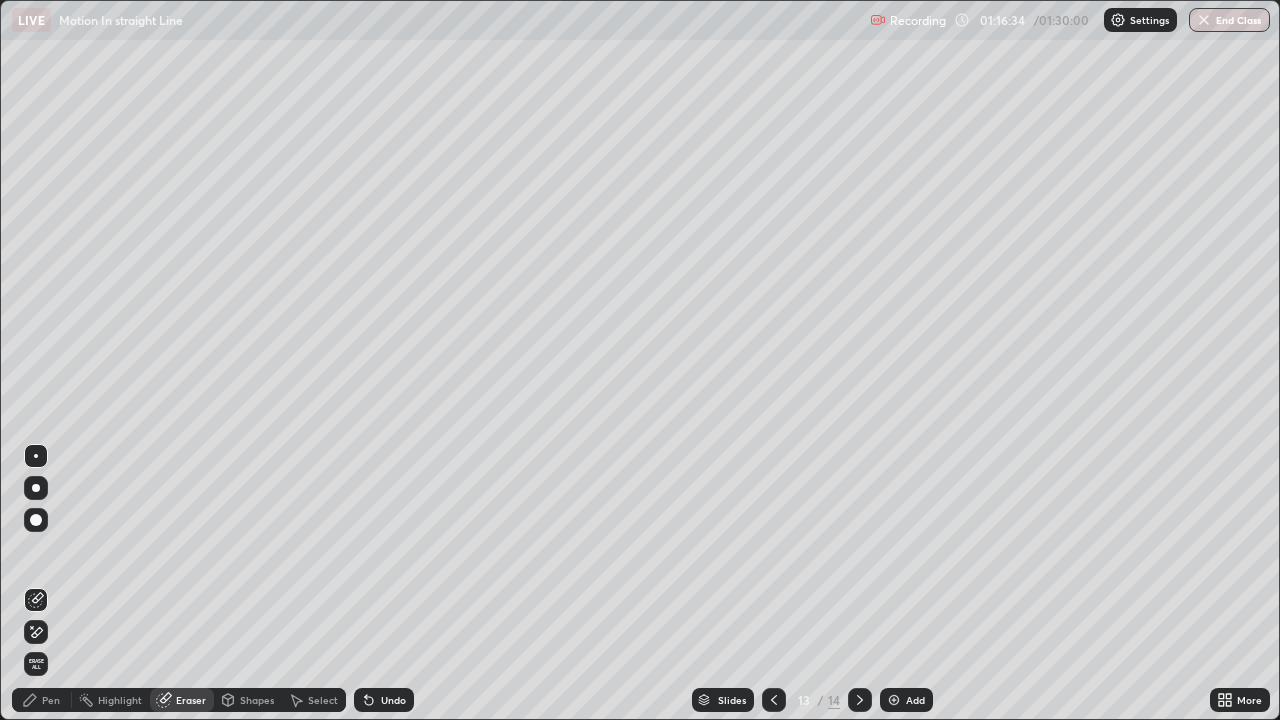 click on "Pen" at bounding box center [51, 700] 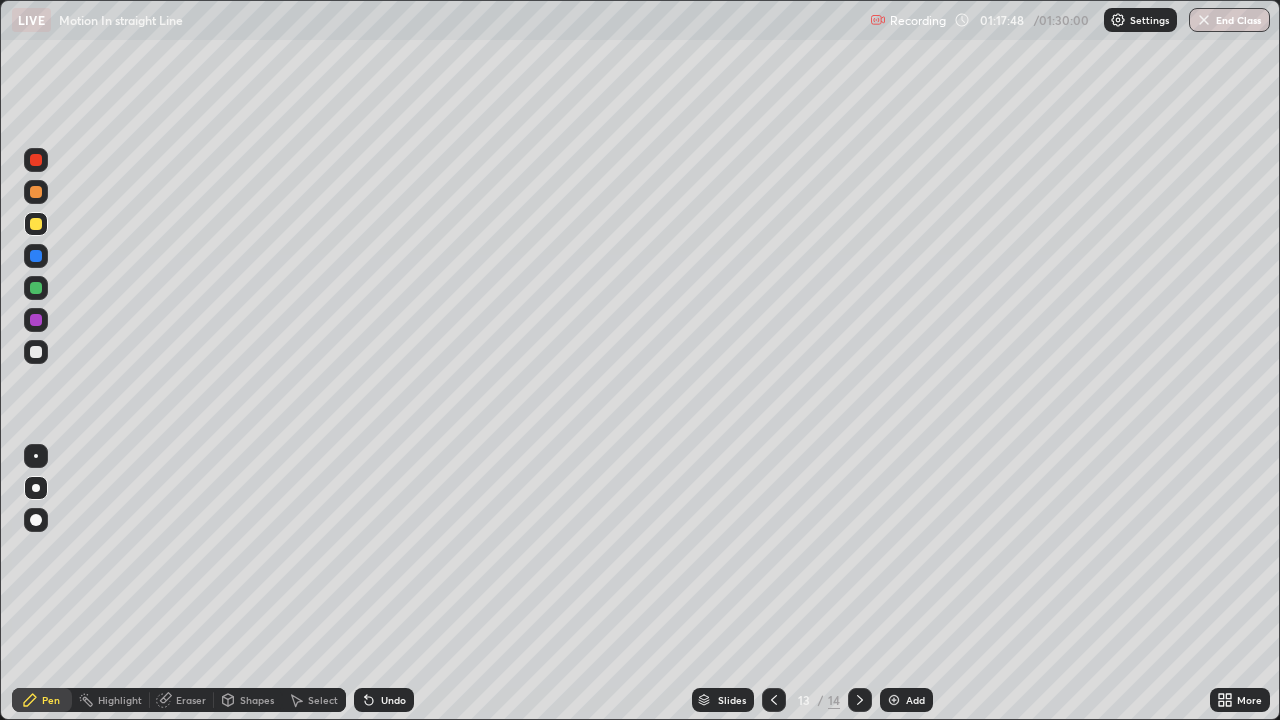 click at bounding box center (36, 320) 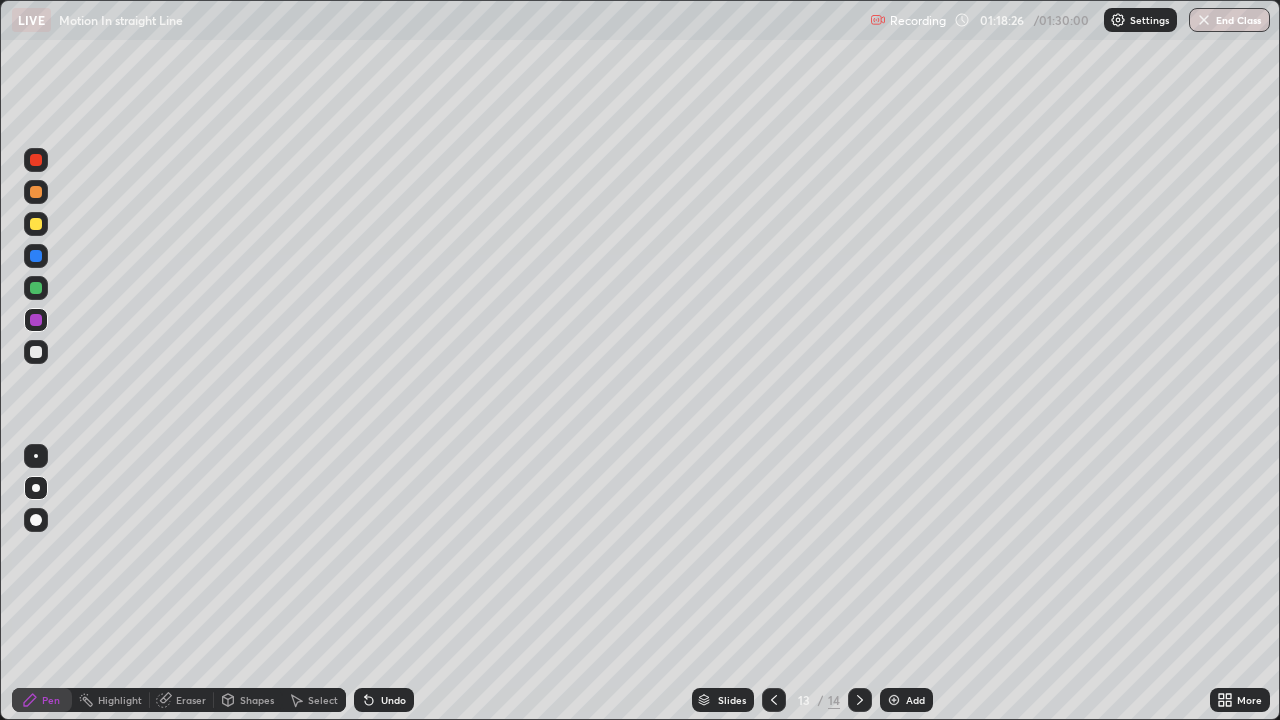 click at bounding box center (36, 352) 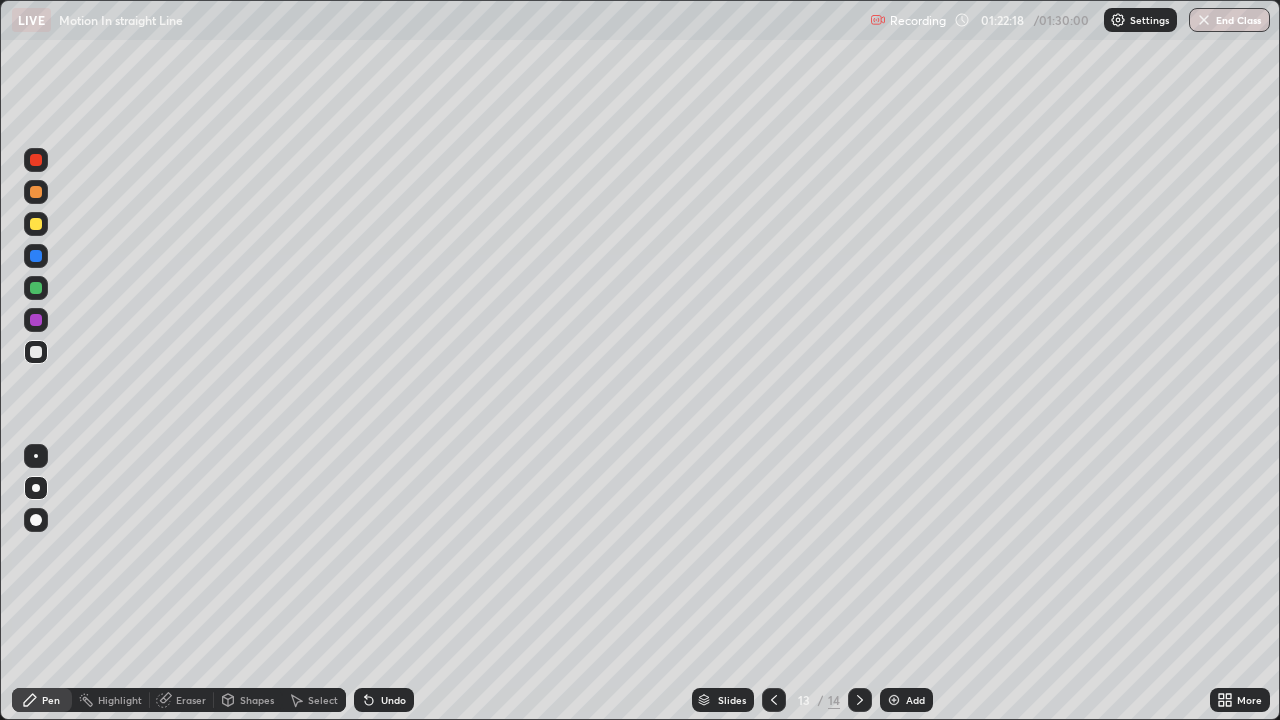 click on "End Class" at bounding box center [1229, 20] 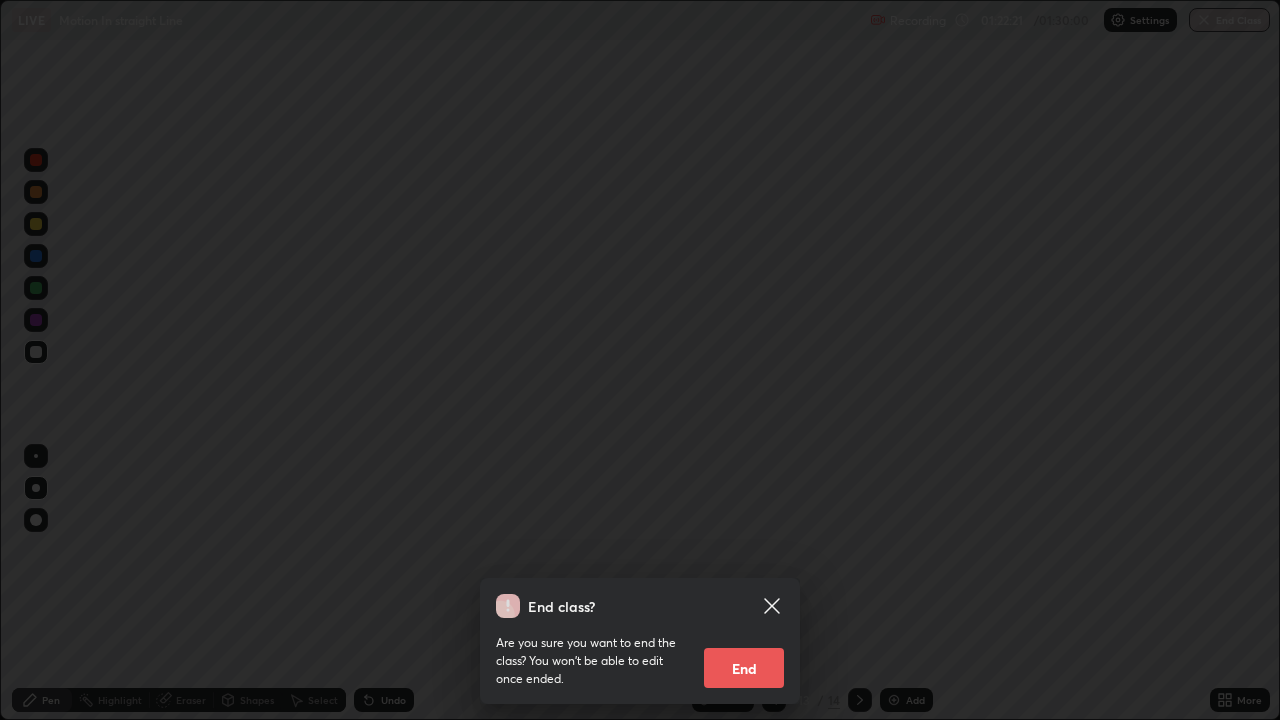 click on "End" at bounding box center (744, 668) 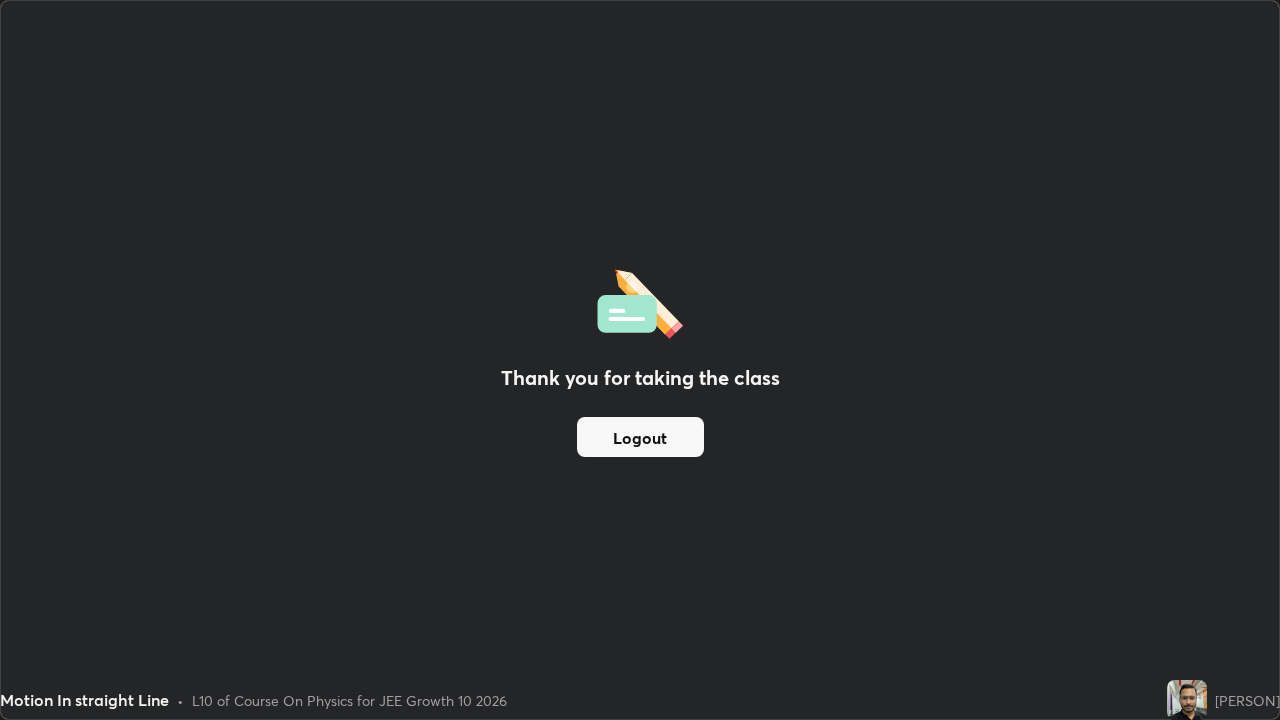 click at bounding box center [1187, 700] 